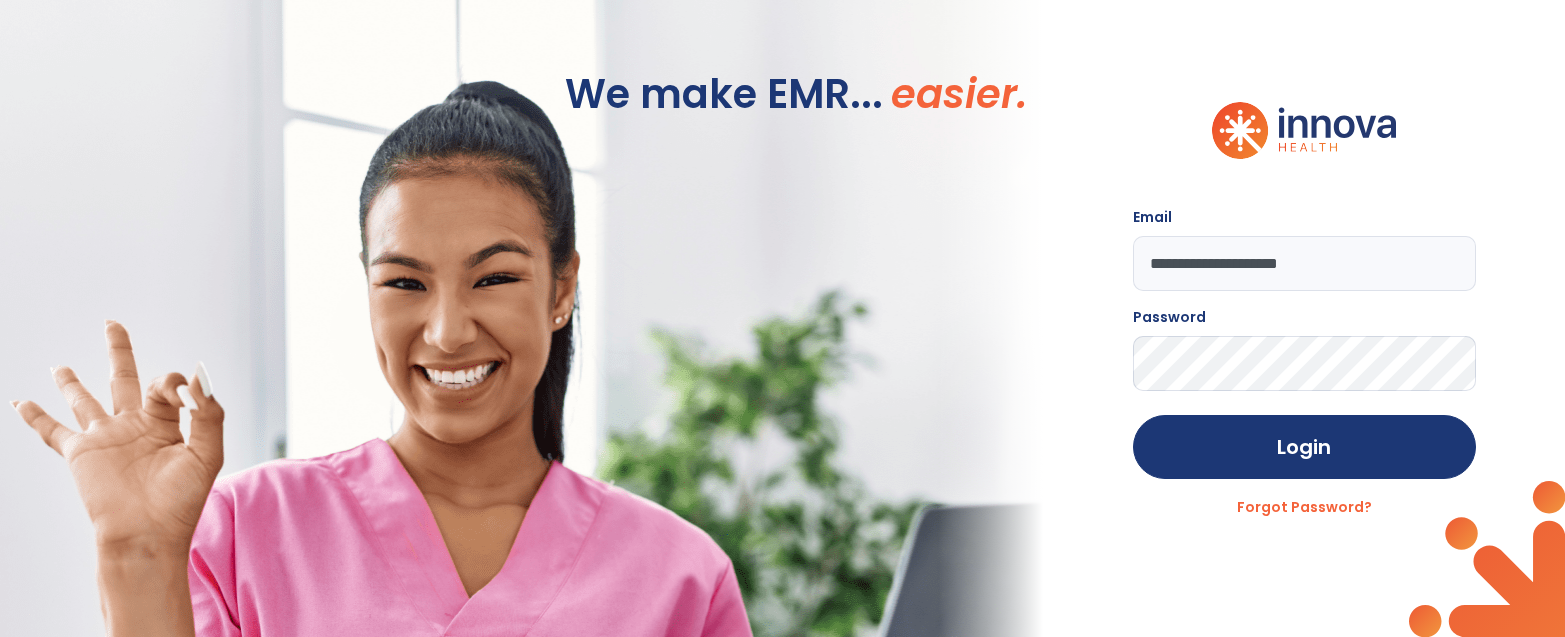 scroll, scrollTop: 0, scrollLeft: 0, axis: both 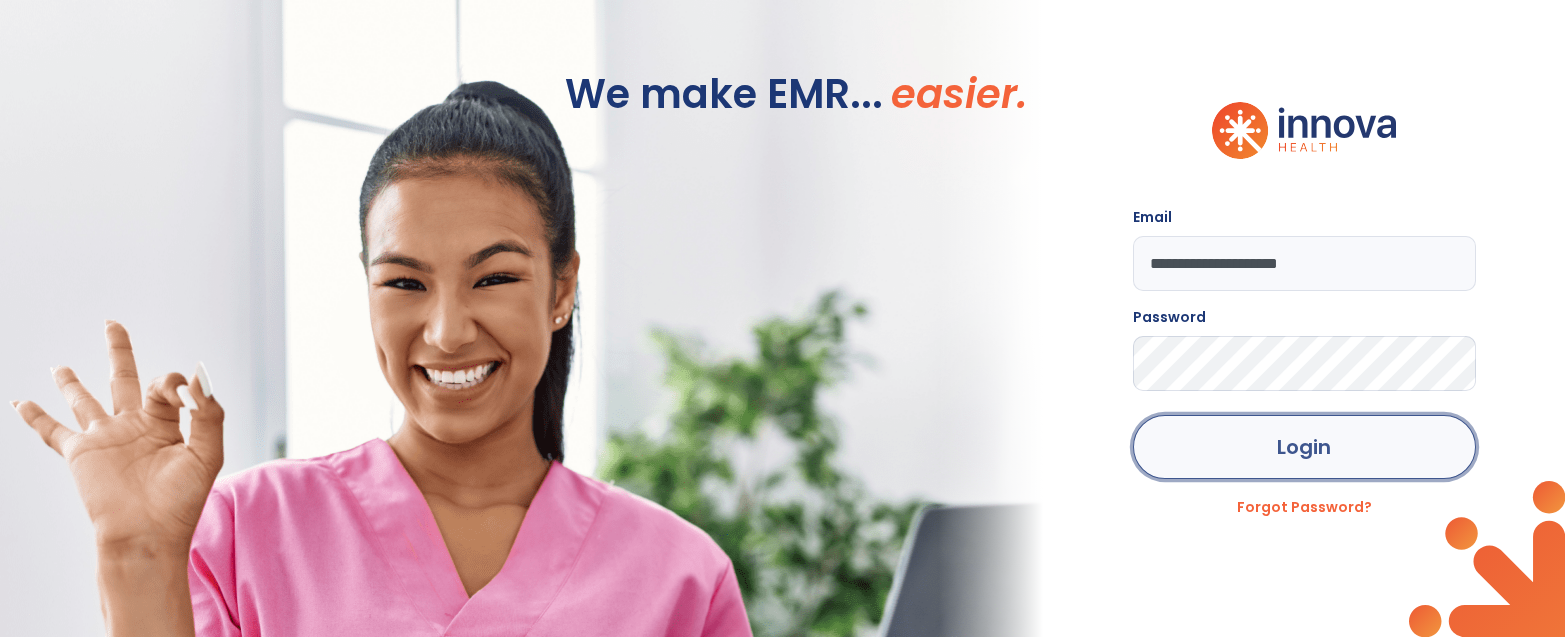 click on "Login" 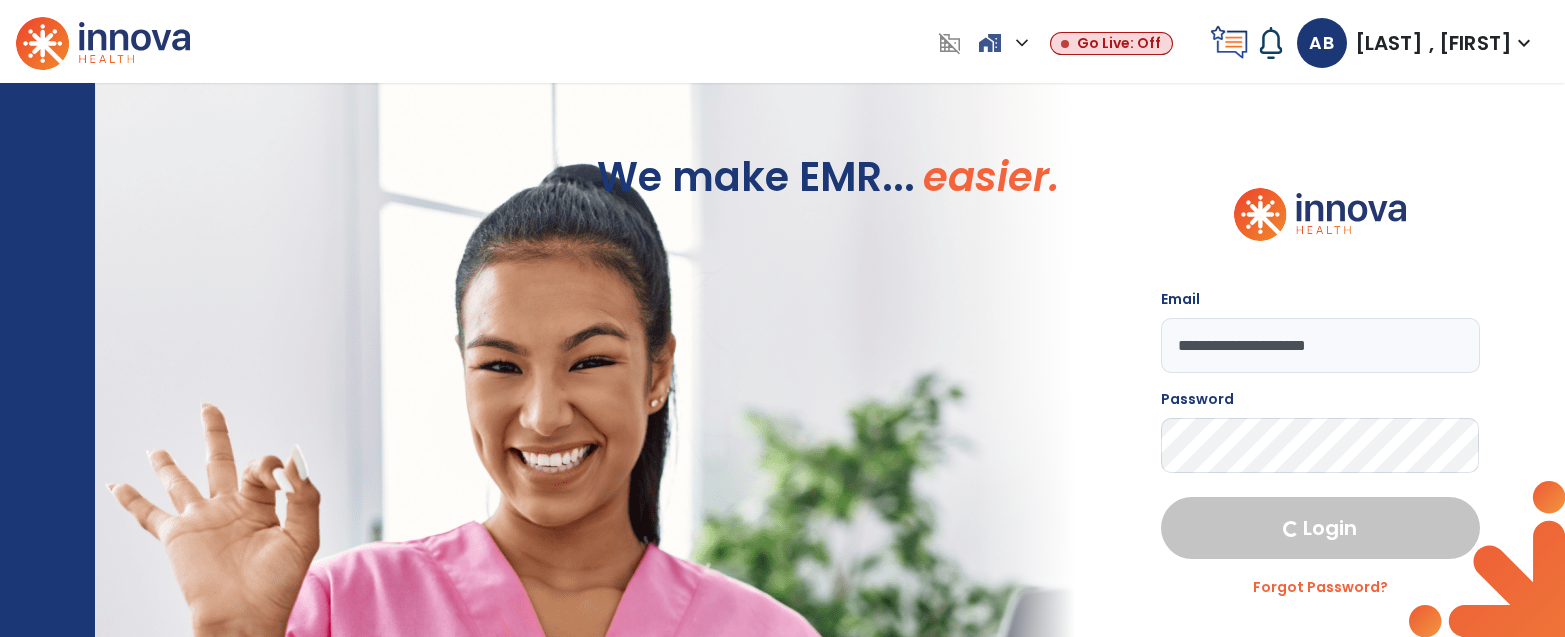 select on "***" 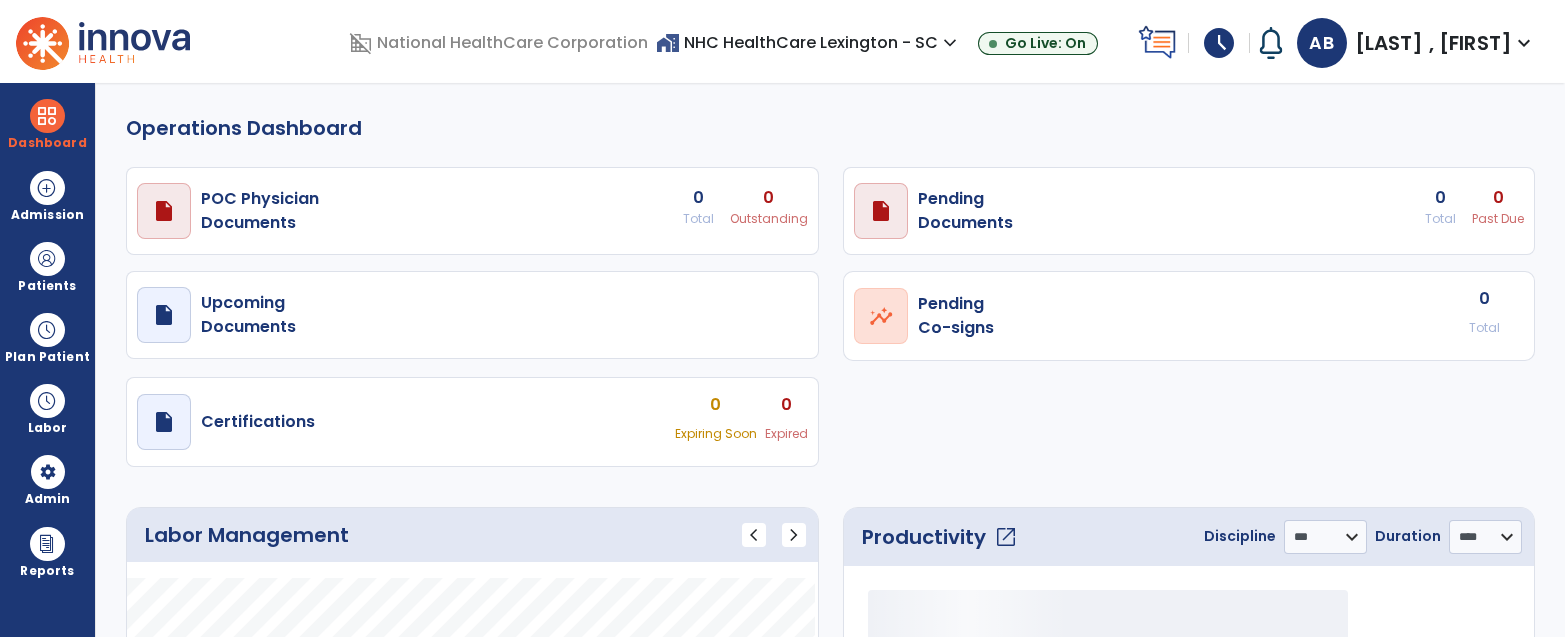 select on "***" 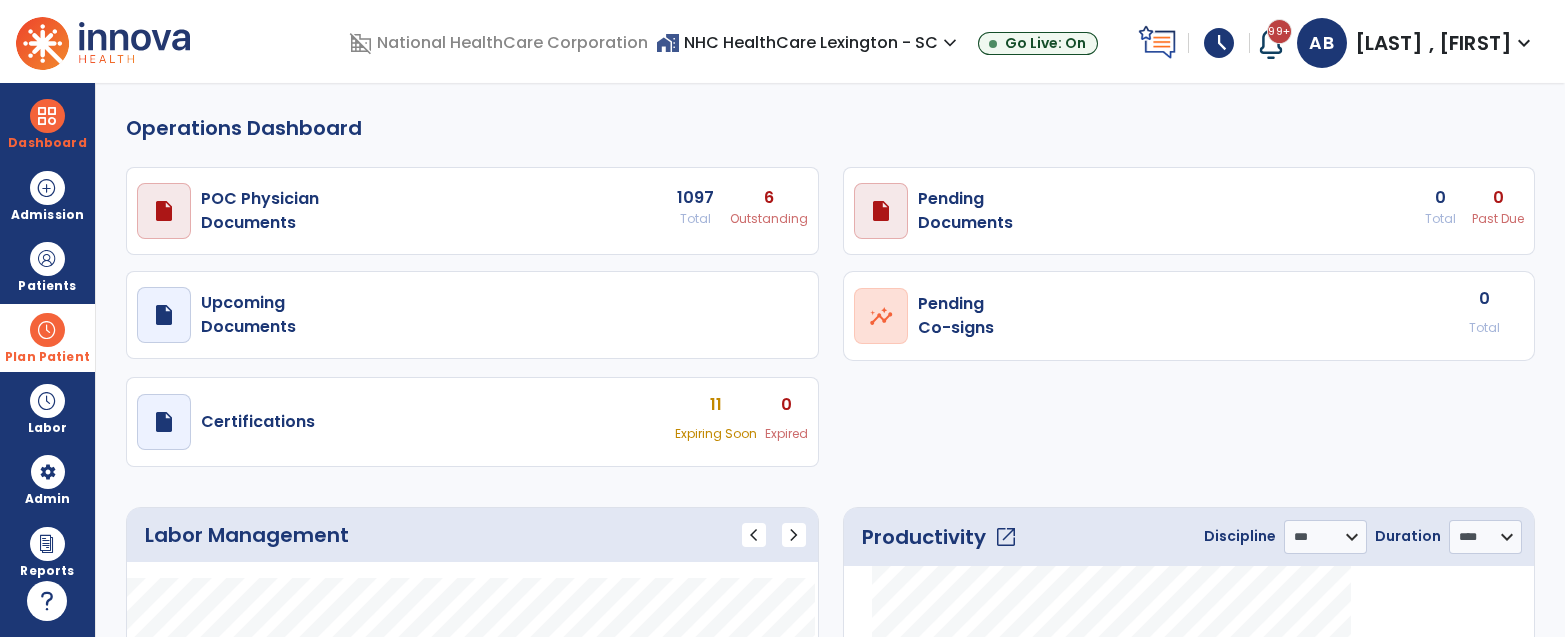 click at bounding box center (47, 330) 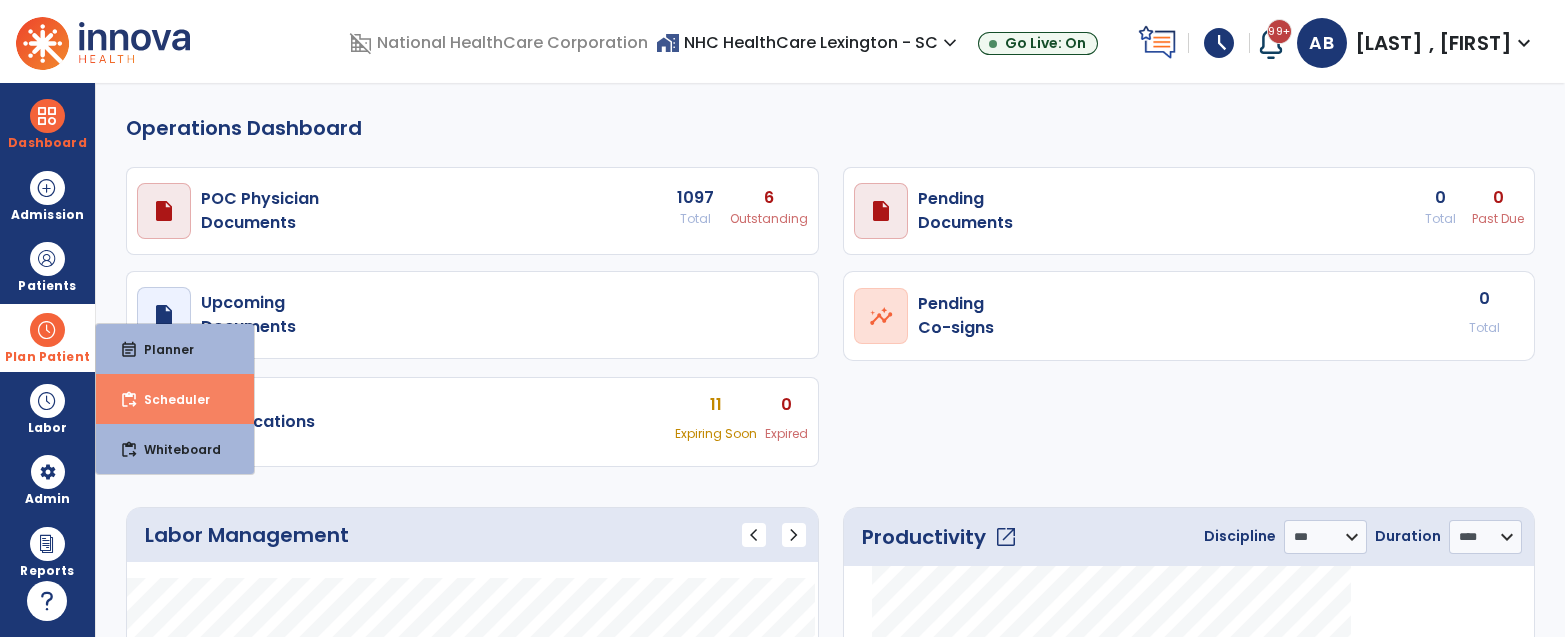 click on "Scheduler" at bounding box center [169, 399] 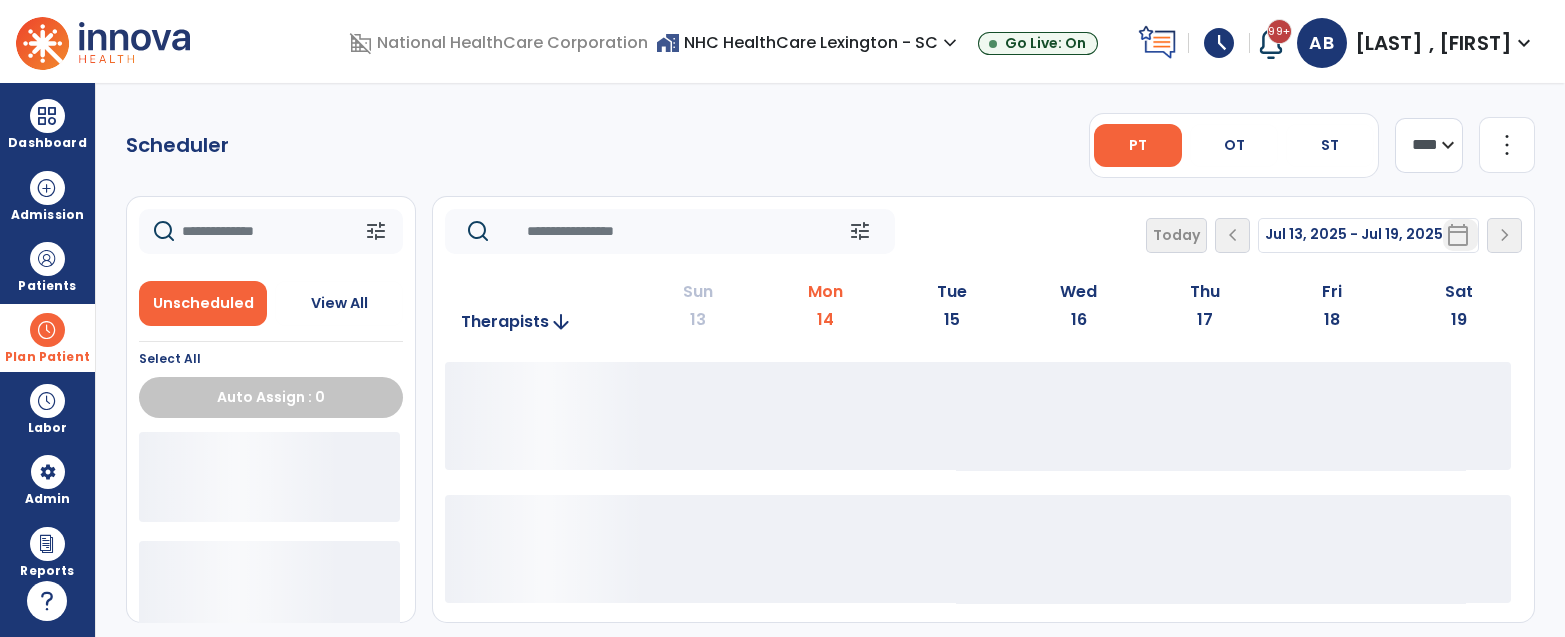 click 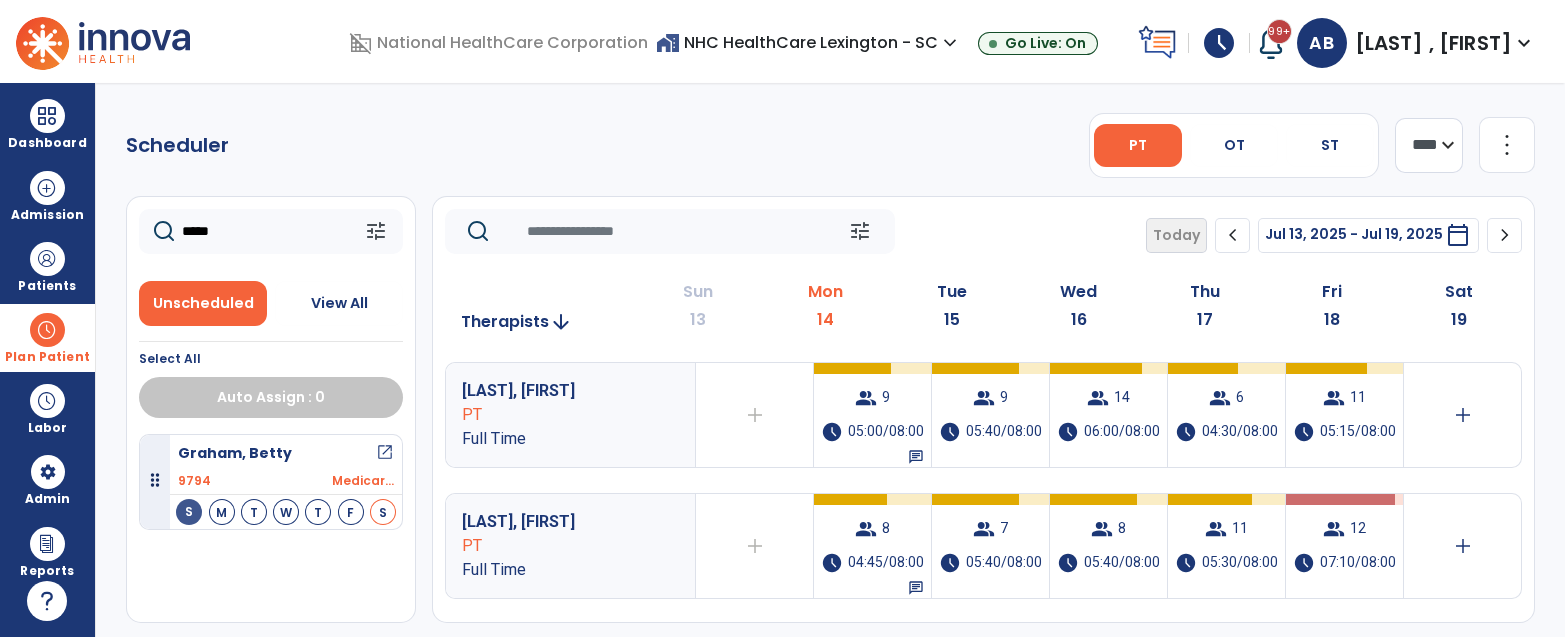 type on "*****" 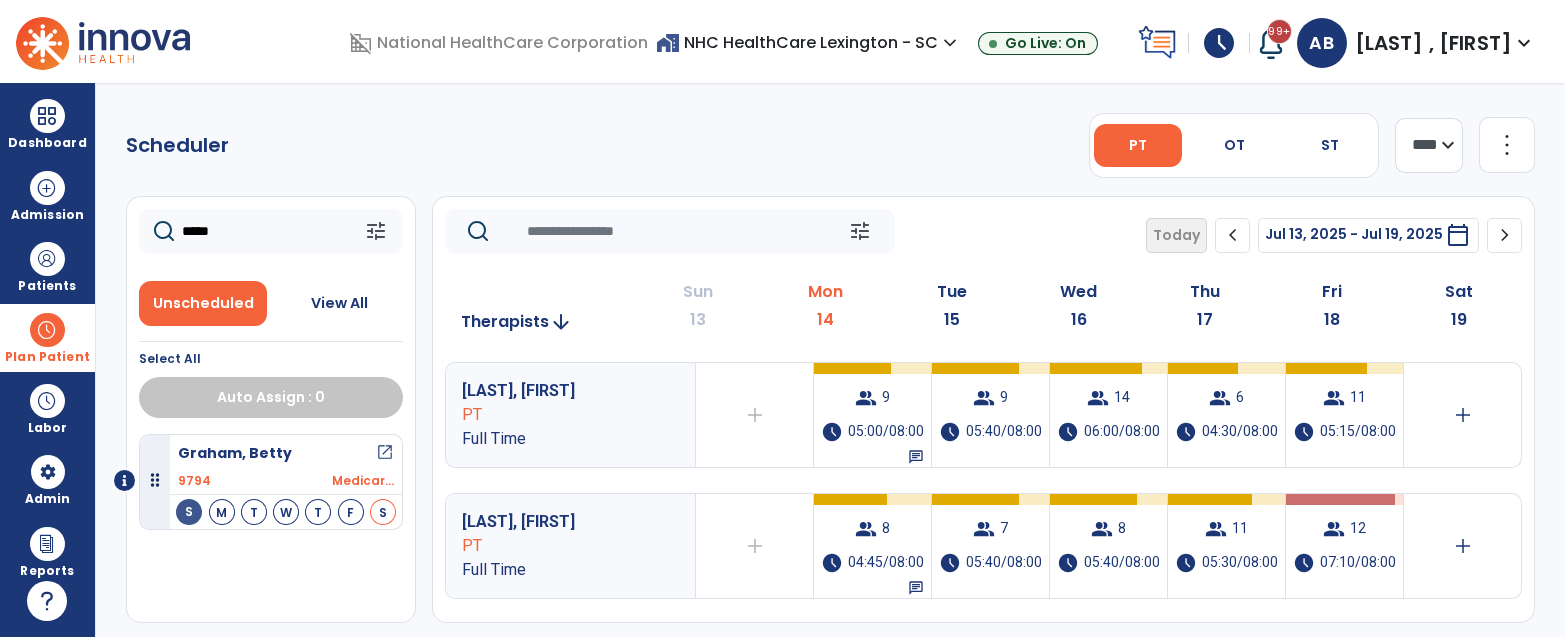 click 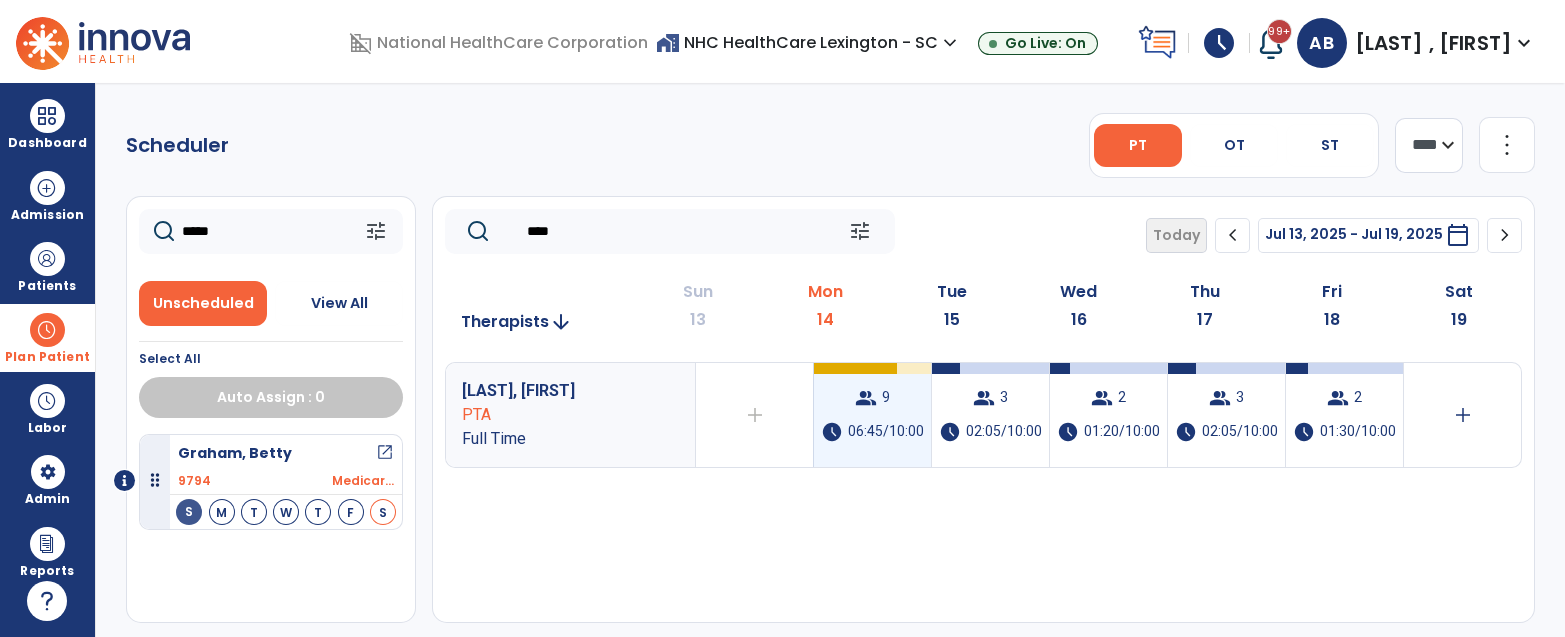 click on "group" at bounding box center [866, 398] 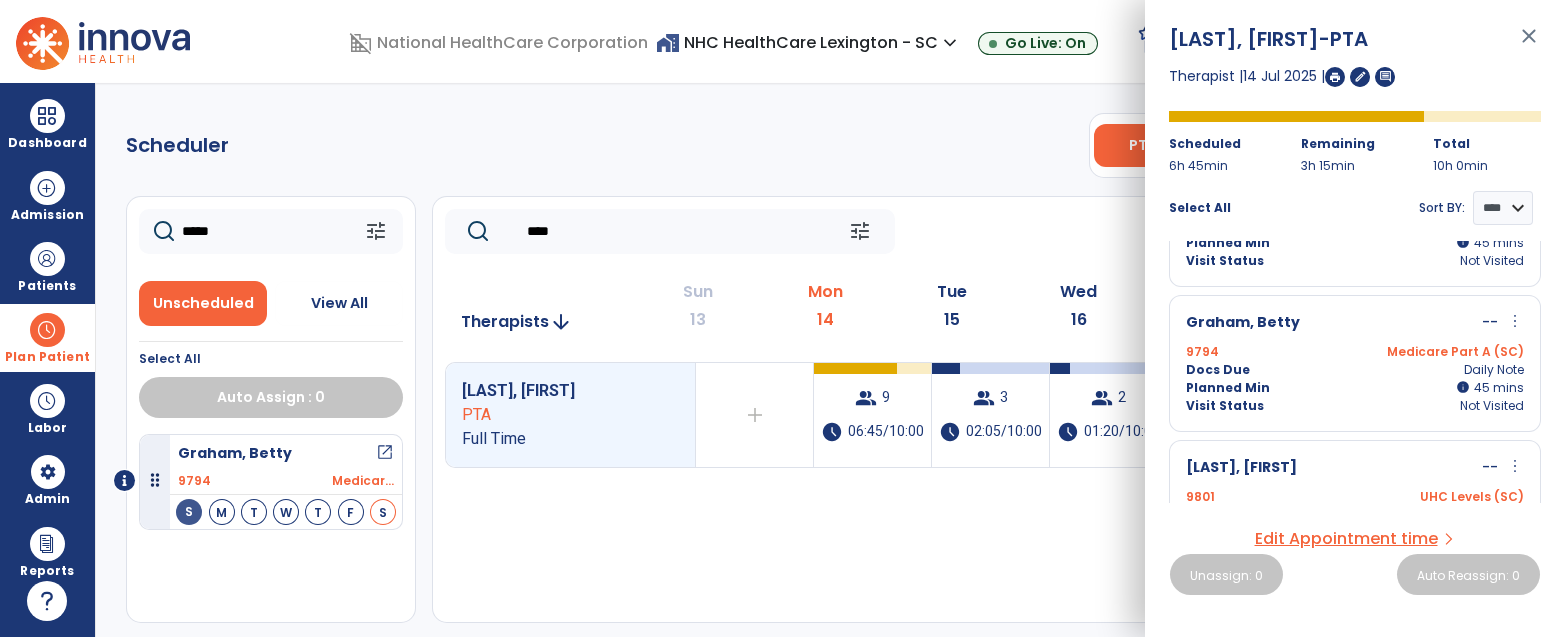 scroll, scrollTop: 592, scrollLeft: 0, axis: vertical 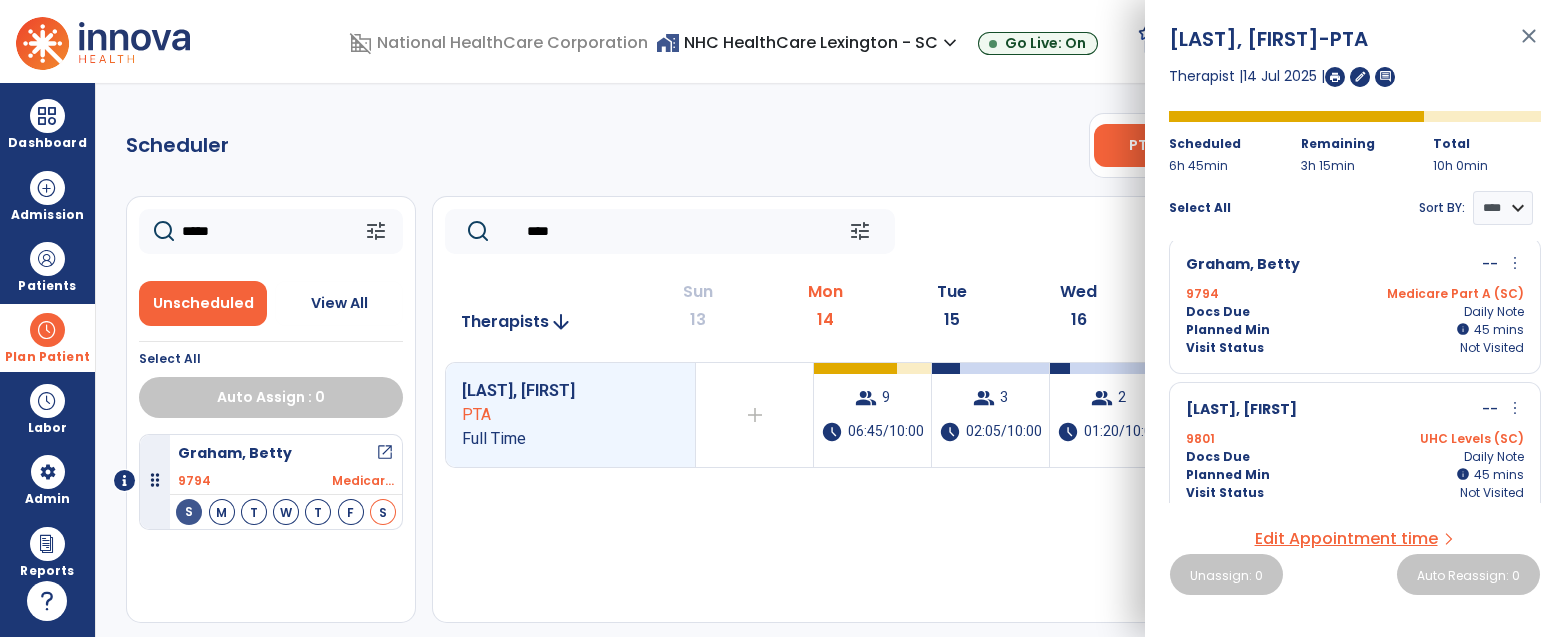 click on "Visit Status  Not Visited" at bounding box center (1355, 348) 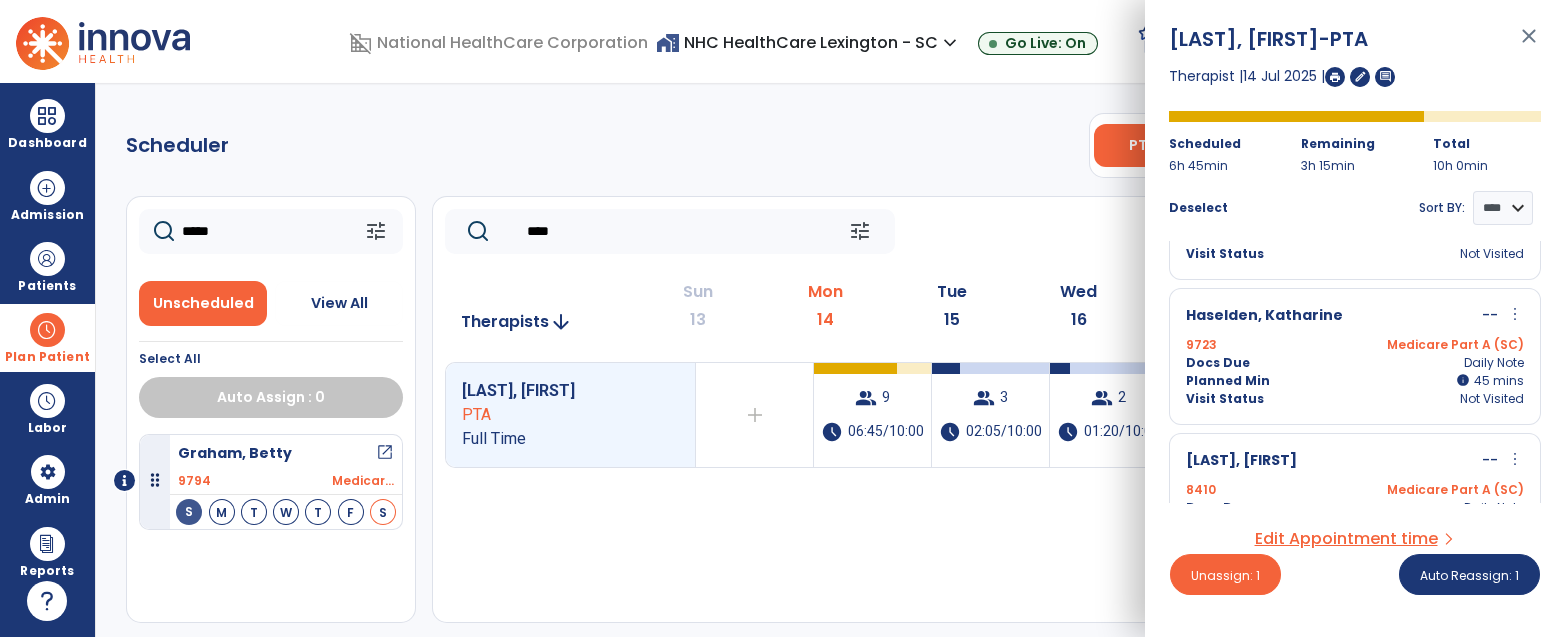 scroll, scrollTop: 1039, scrollLeft: 0, axis: vertical 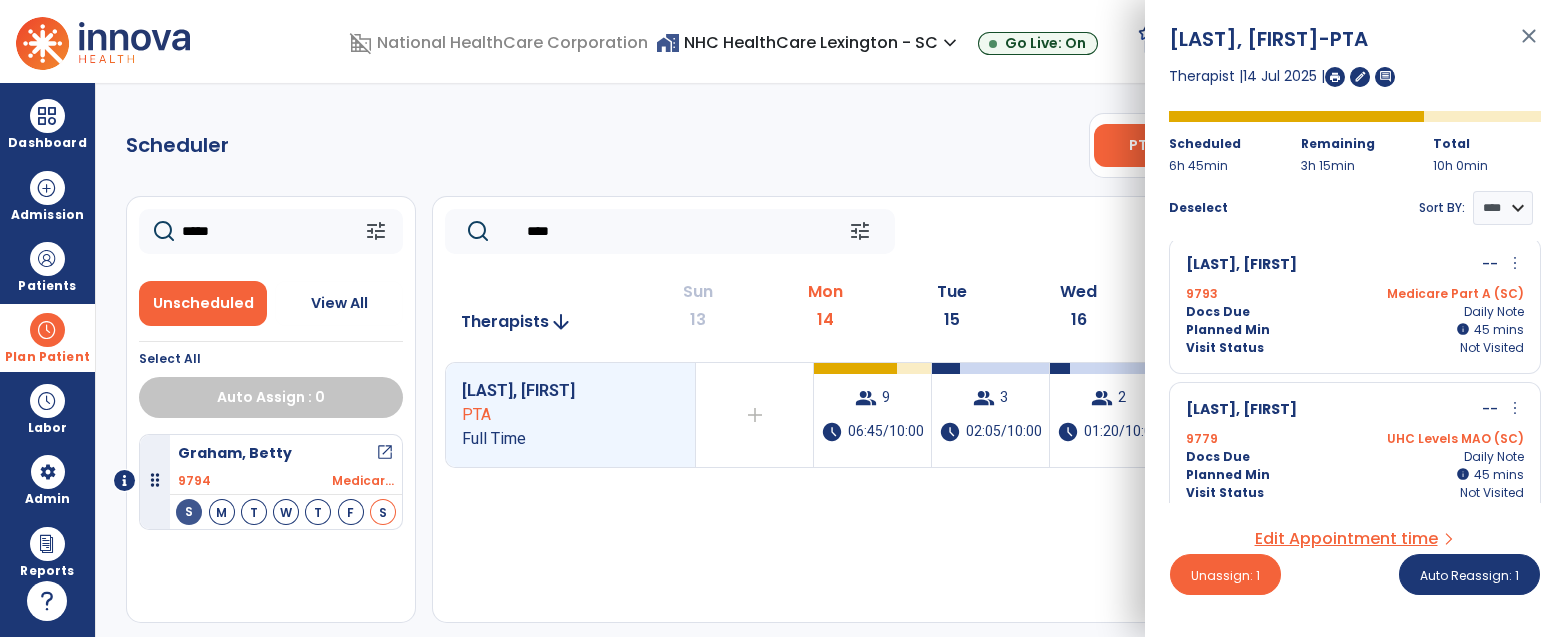 click on "[LAST], [FIRST]   --  more_vert  edit   Edit Session   alt_route   Split Minutes" at bounding box center (1355, 410) 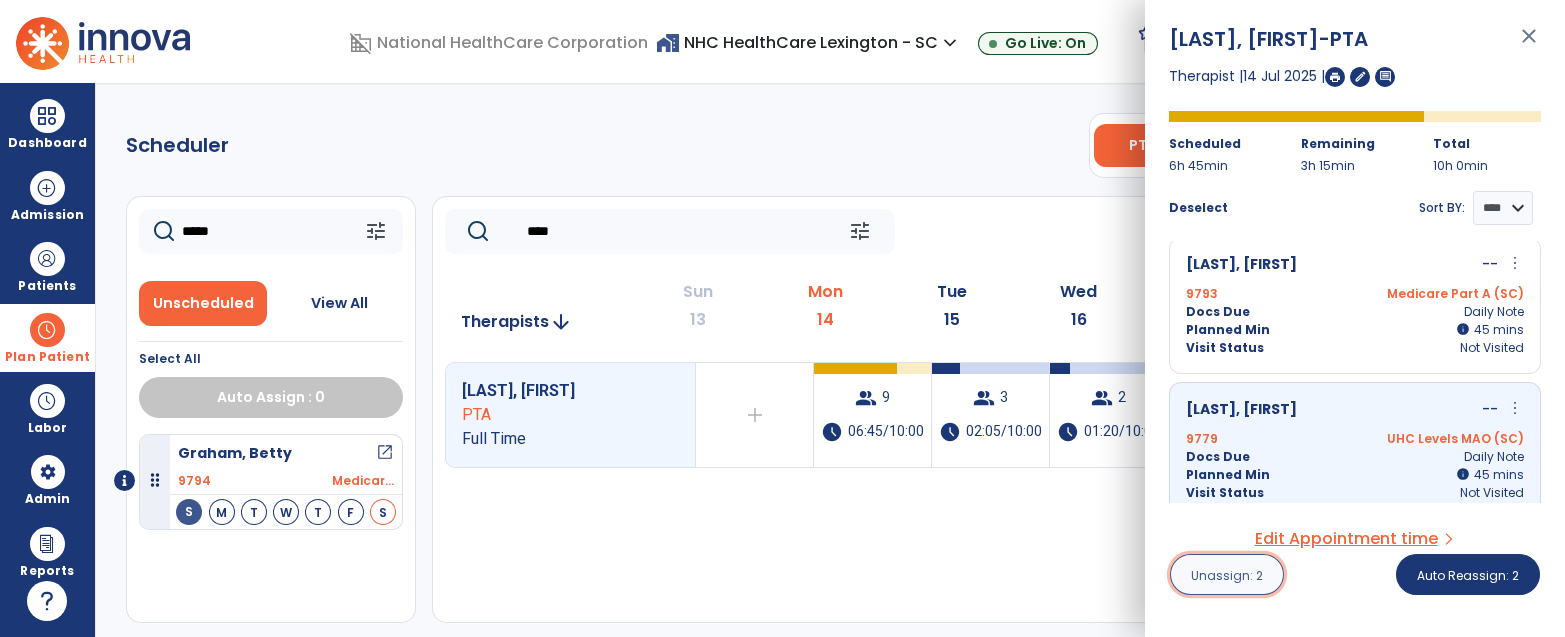 click on "Unassign: 2" at bounding box center (1227, 574) 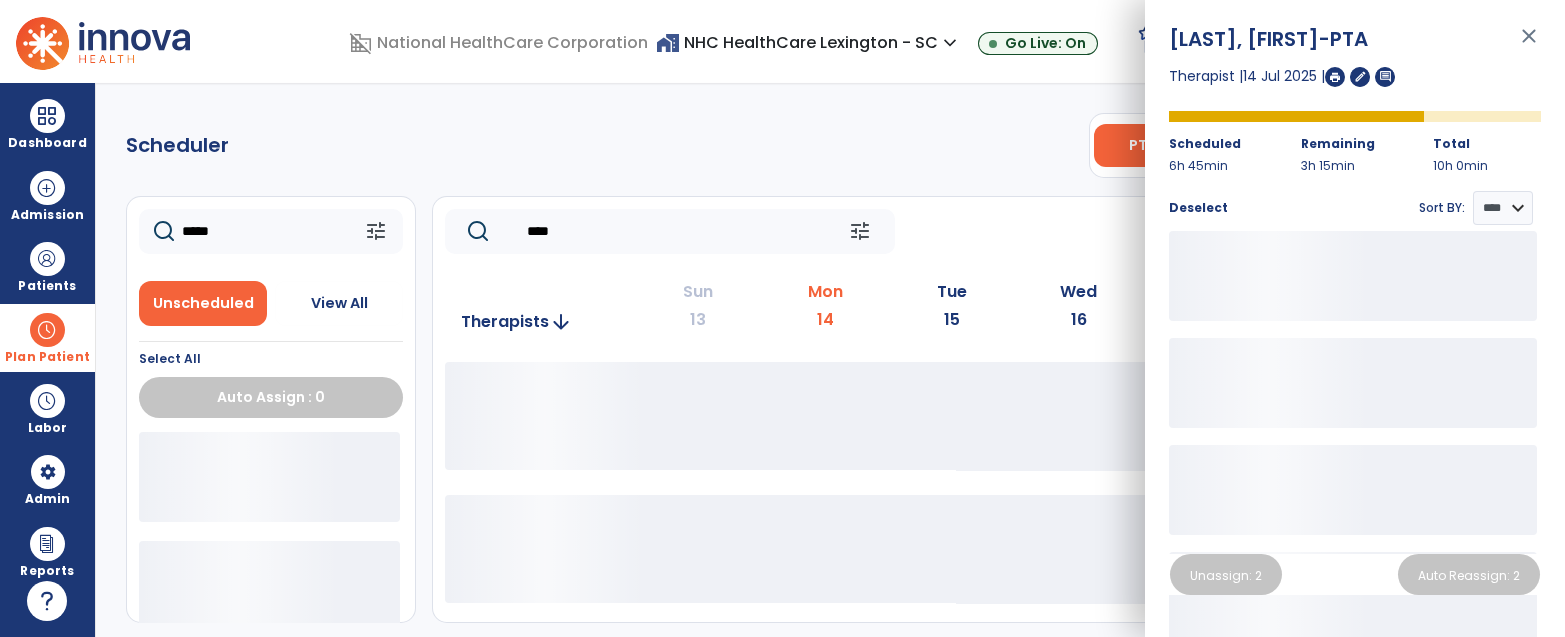 click on "****" 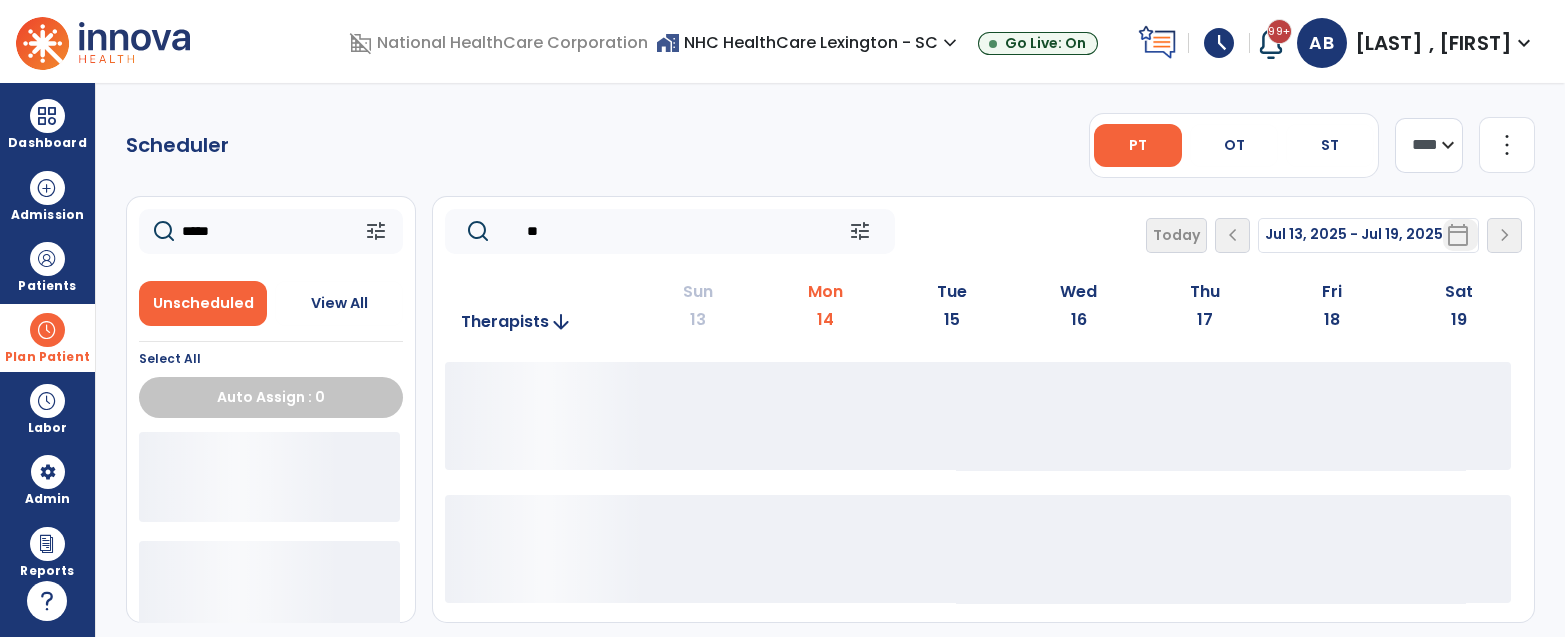 type on "*" 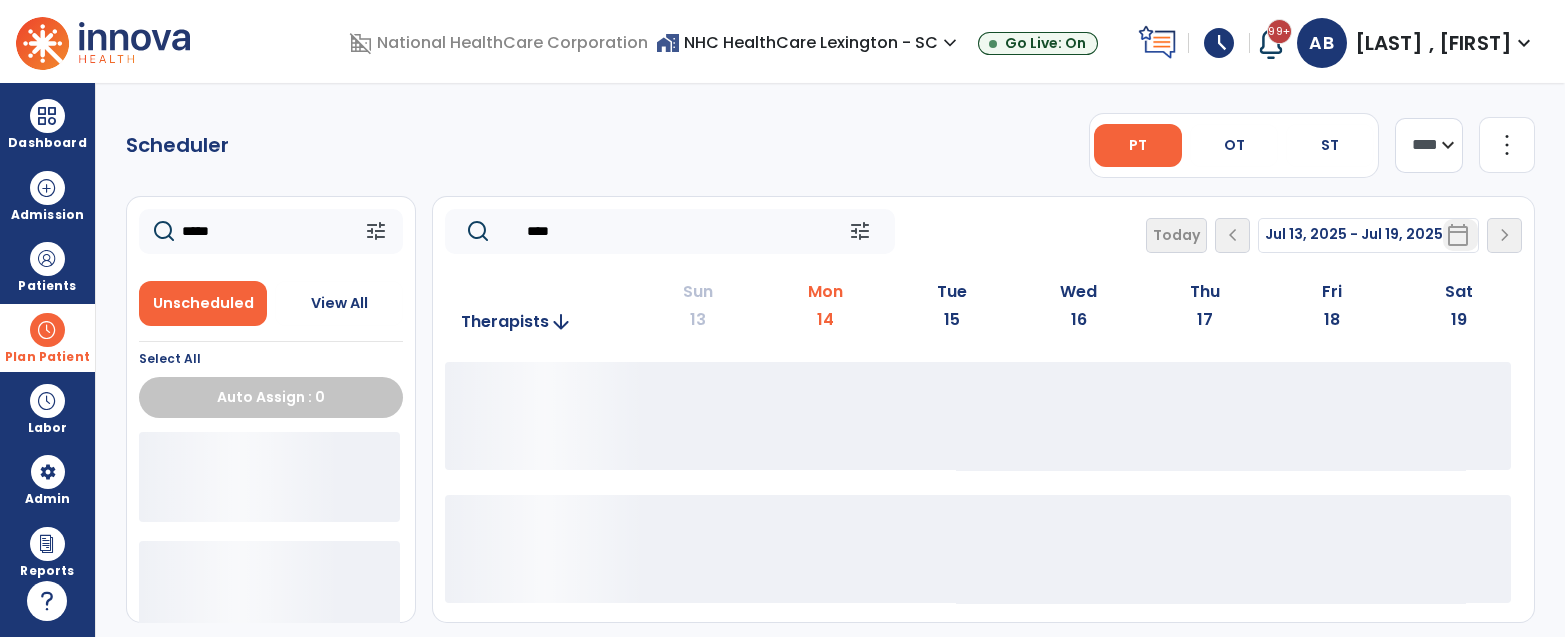 type on "****" 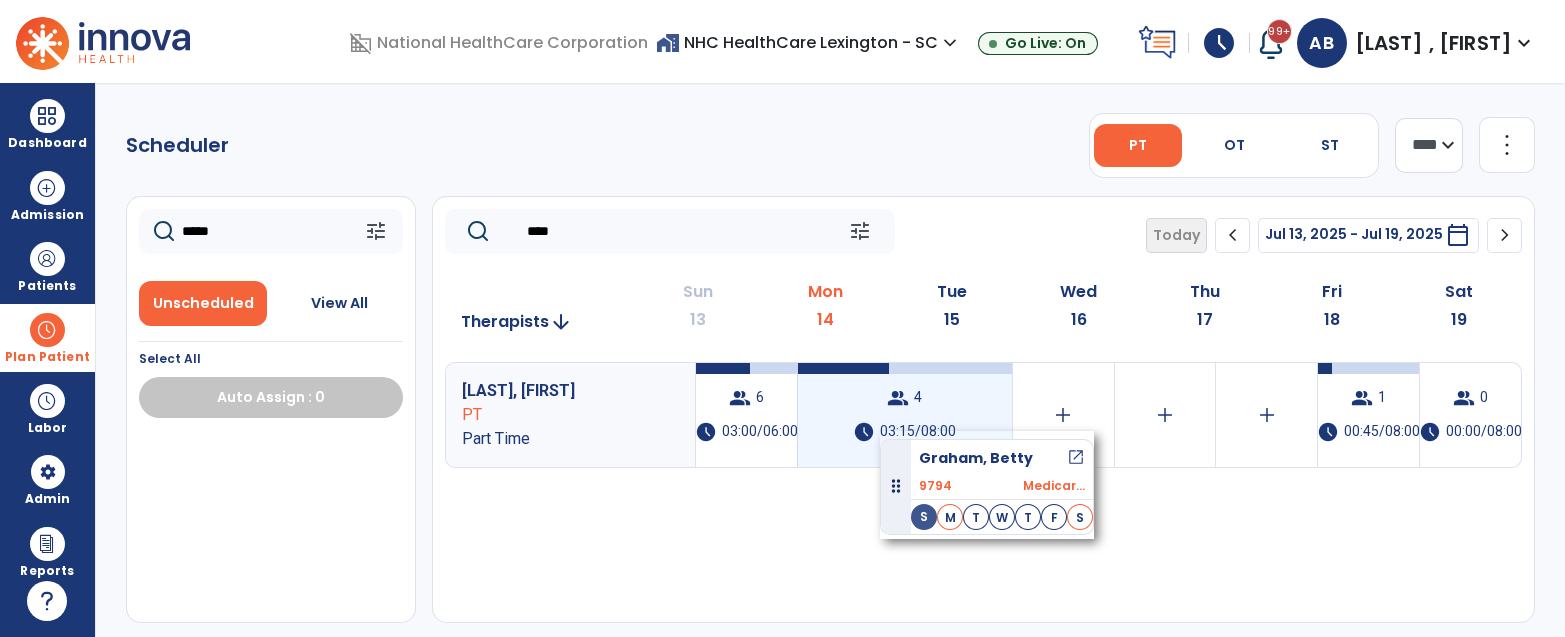 drag, startPoint x: 307, startPoint y: 457, endPoint x: 880, endPoint y: 431, distance: 573.5896 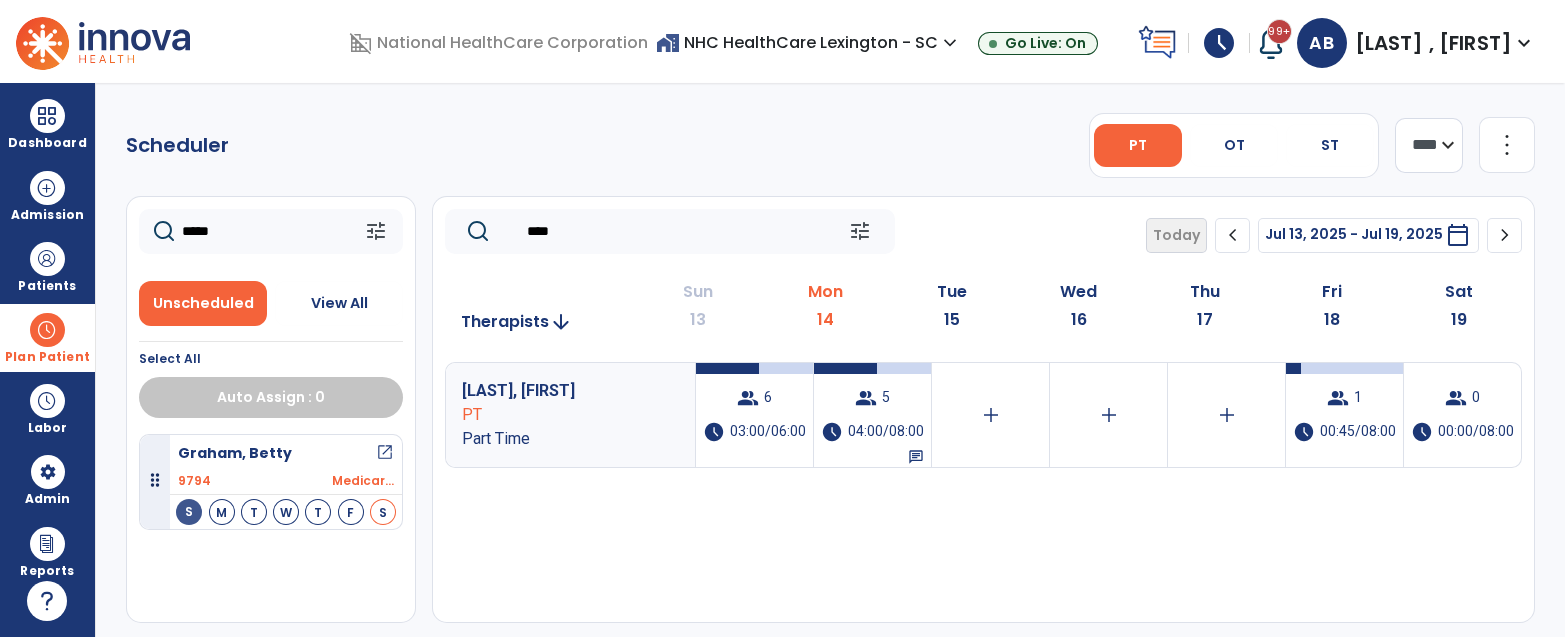 click on "*****" 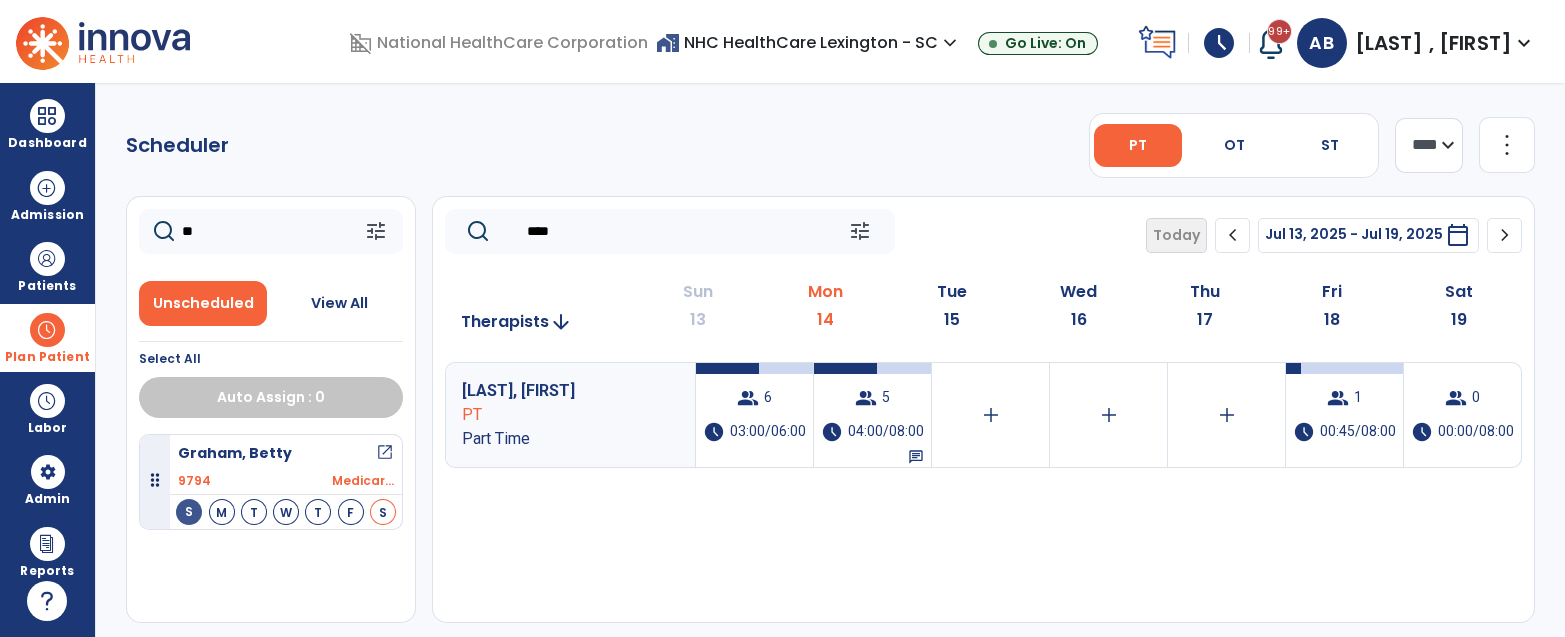 type on "*" 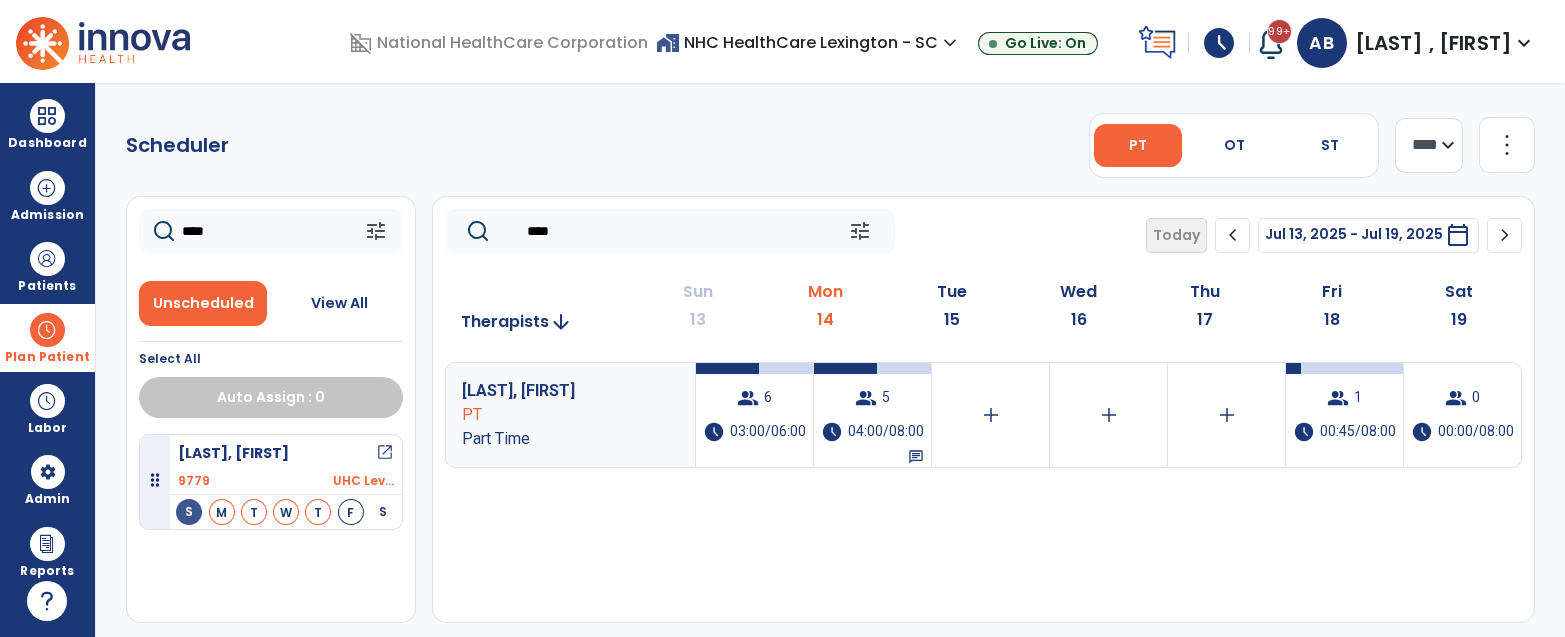 type on "****" 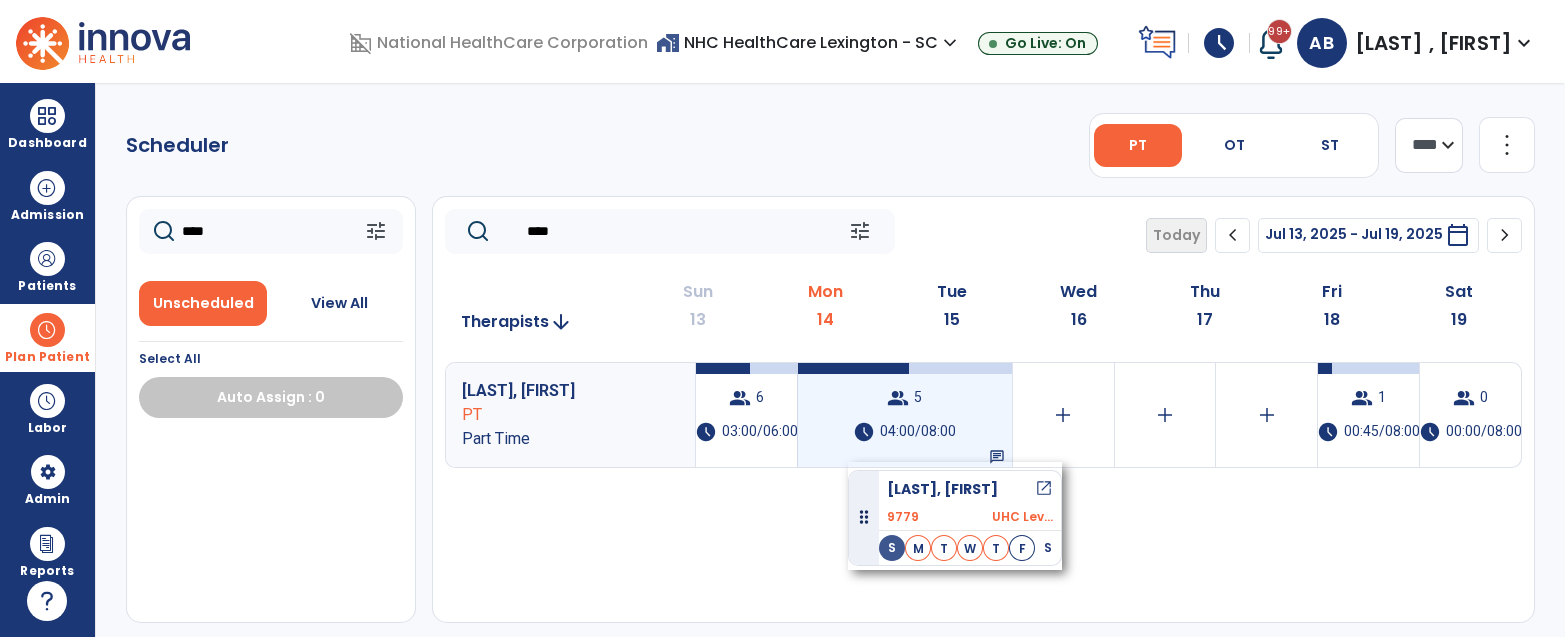 drag, startPoint x: 257, startPoint y: 465, endPoint x: 857, endPoint y: 460, distance: 600.0208 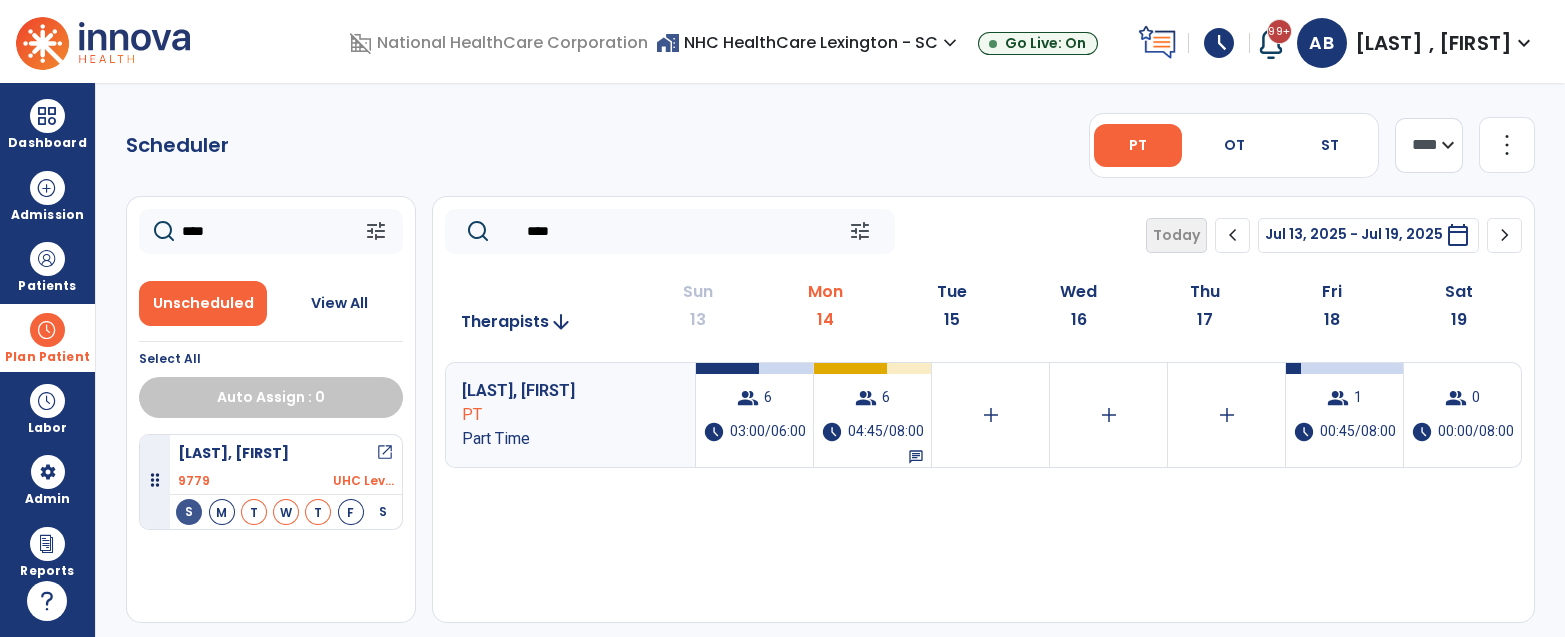 click on "****" 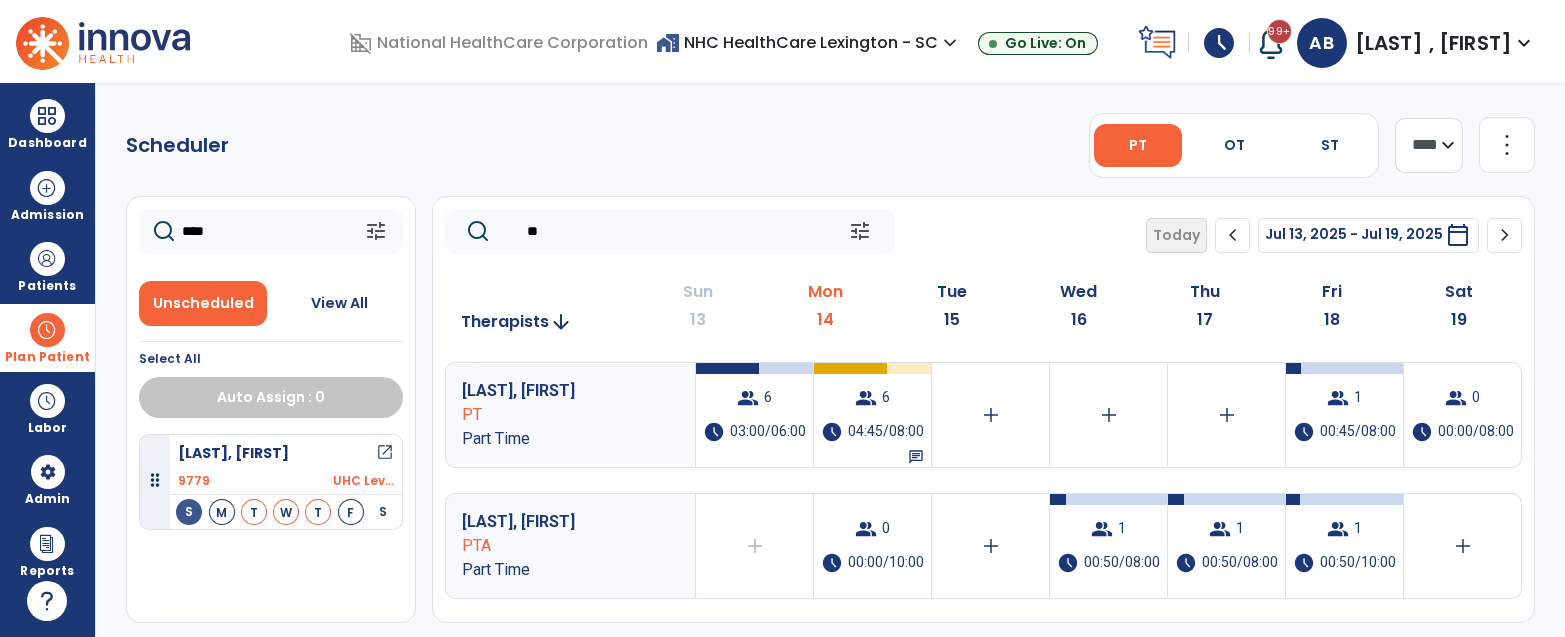 type on "*" 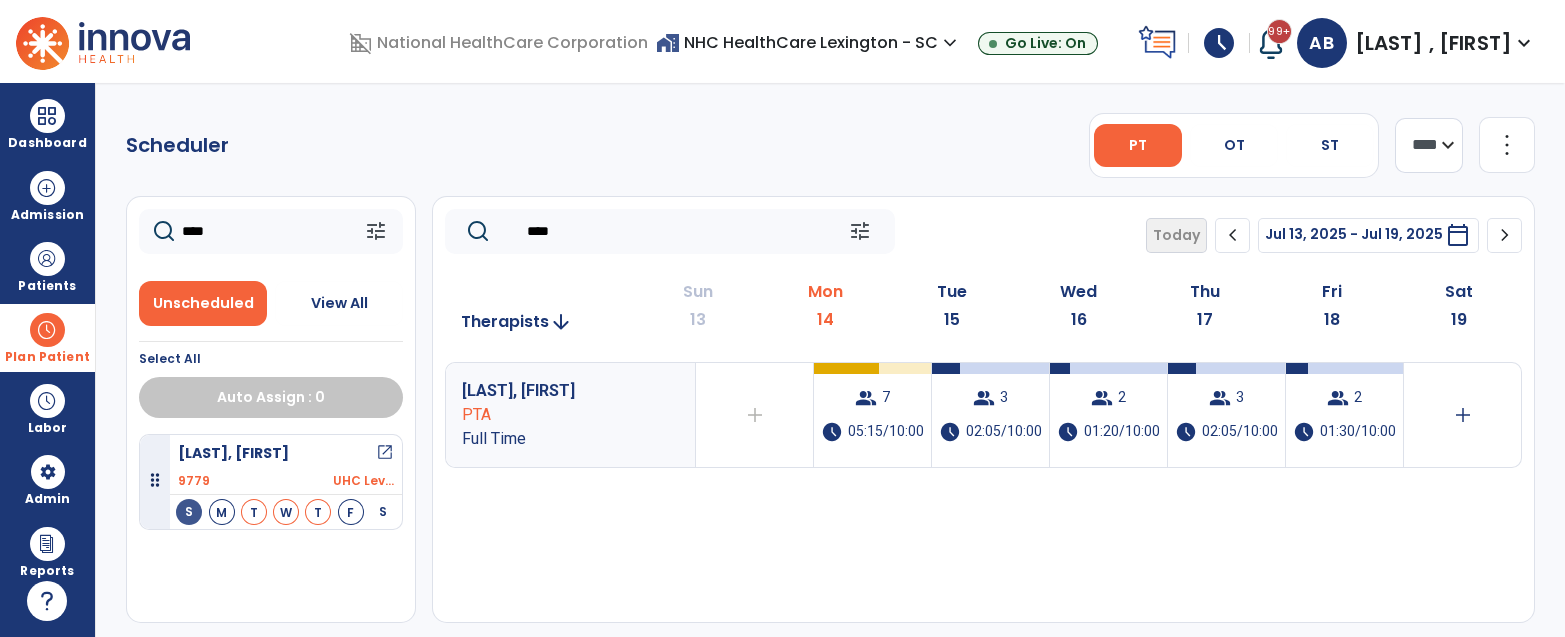 type on "****" 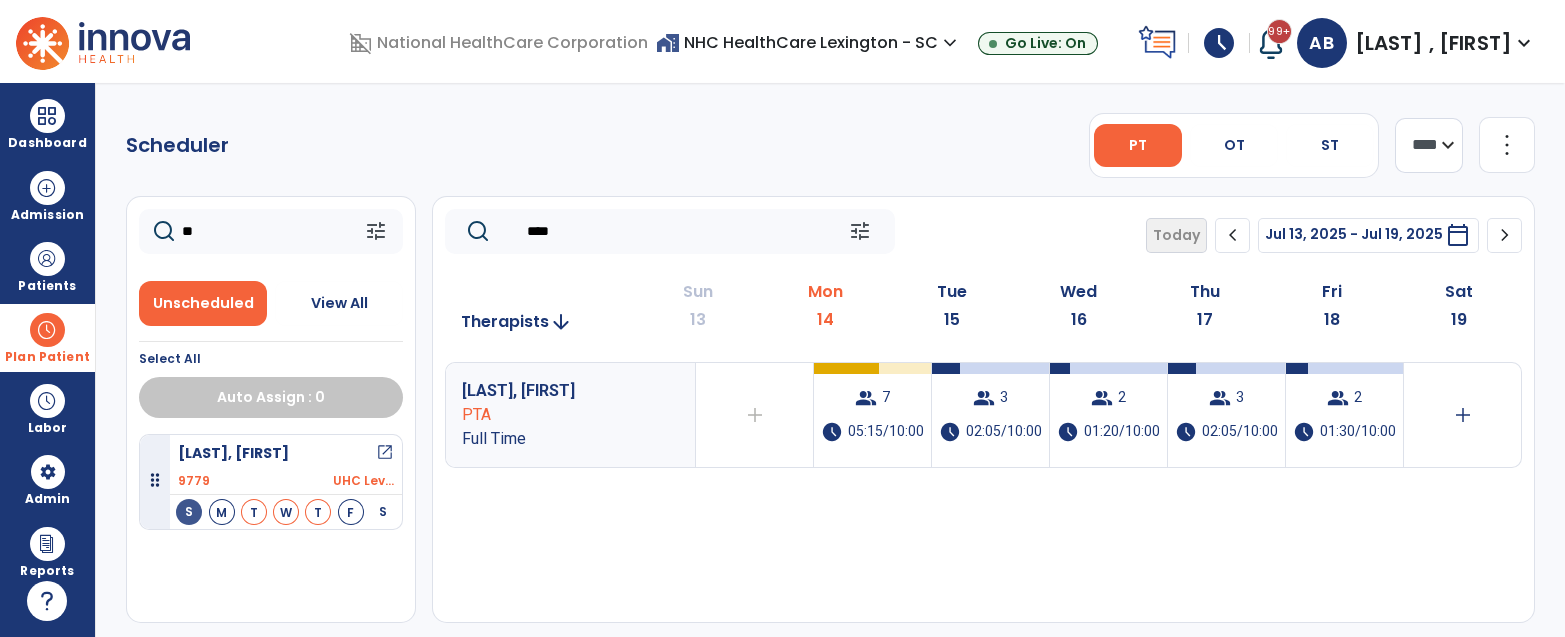 type on "*" 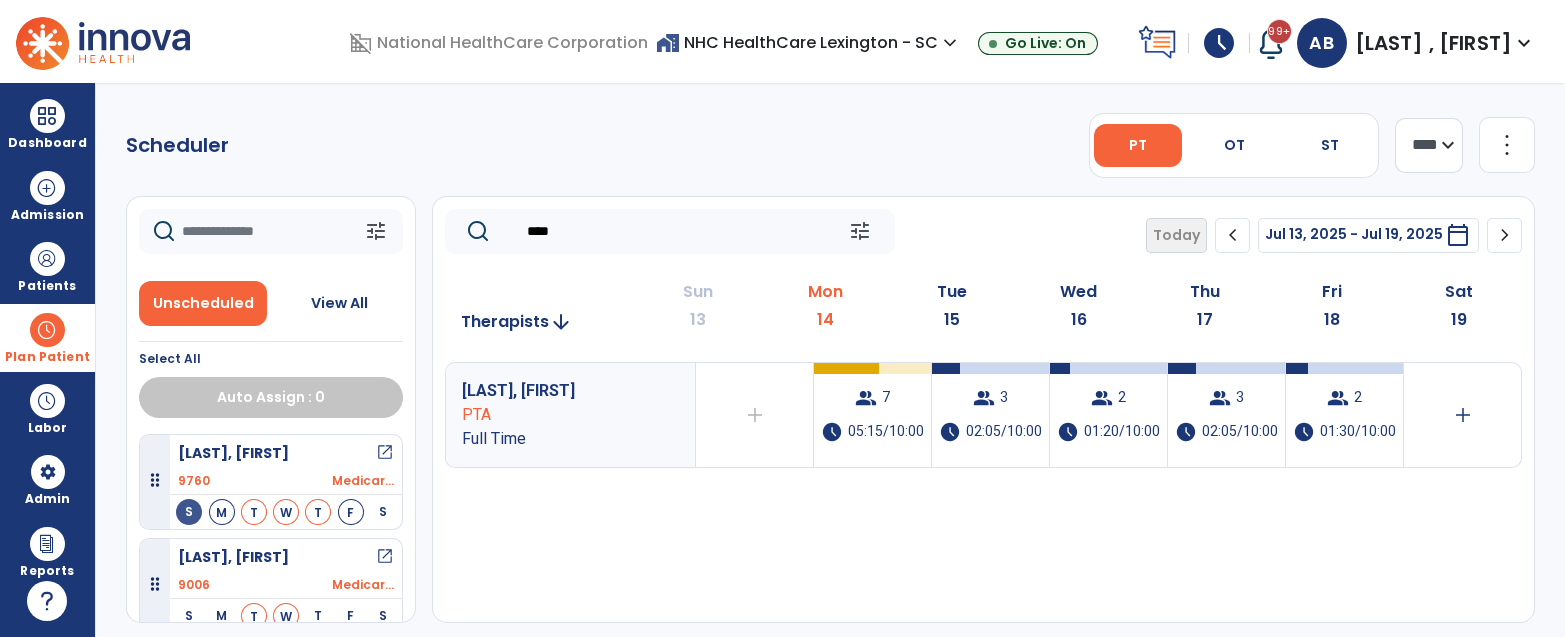 type 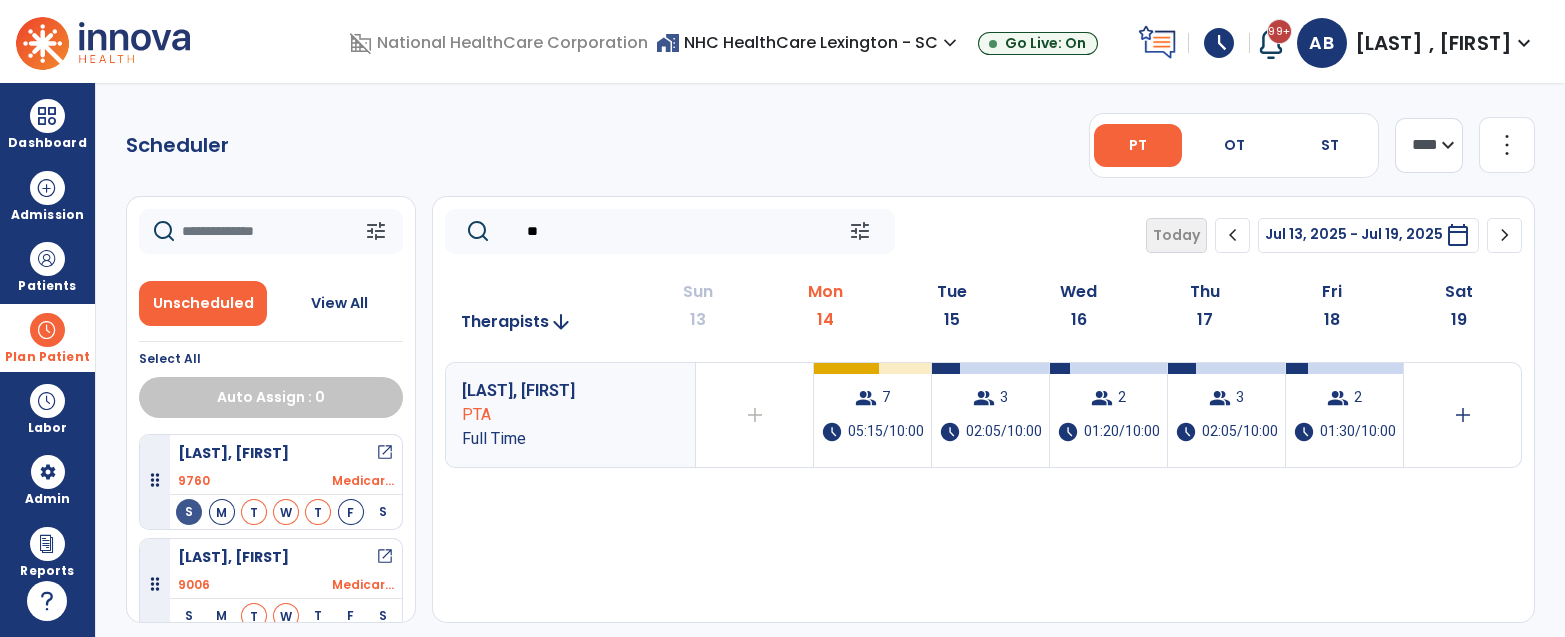 type on "*" 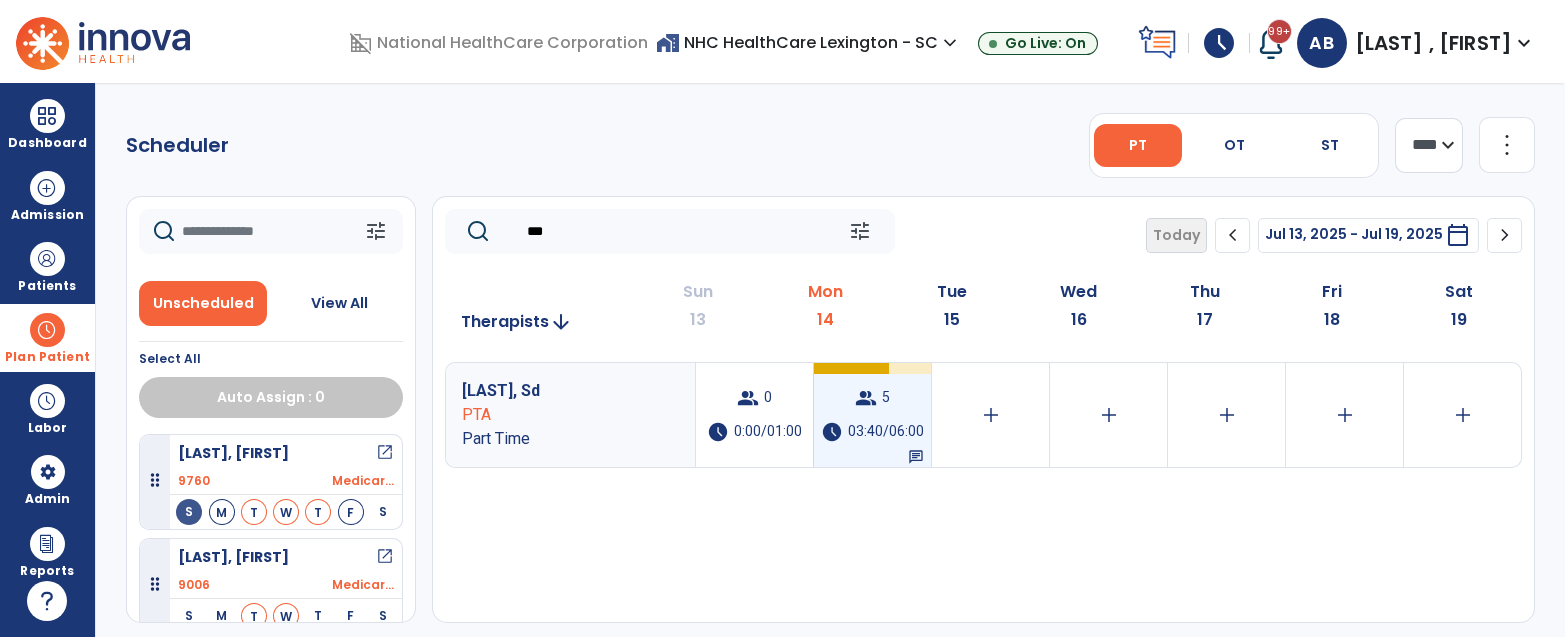 click on "group  5  schedule  03:40/06:00   chat" at bounding box center (872, 415) 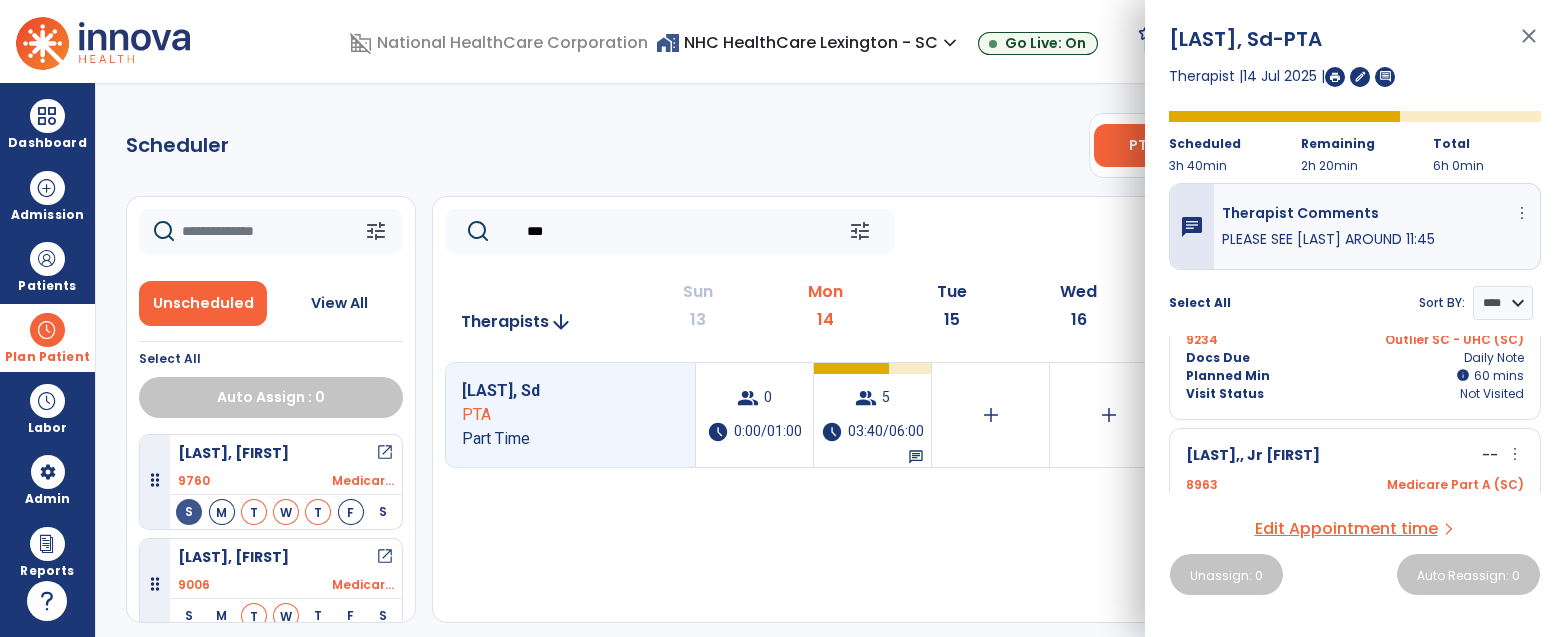 scroll, scrollTop: 0, scrollLeft: 0, axis: both 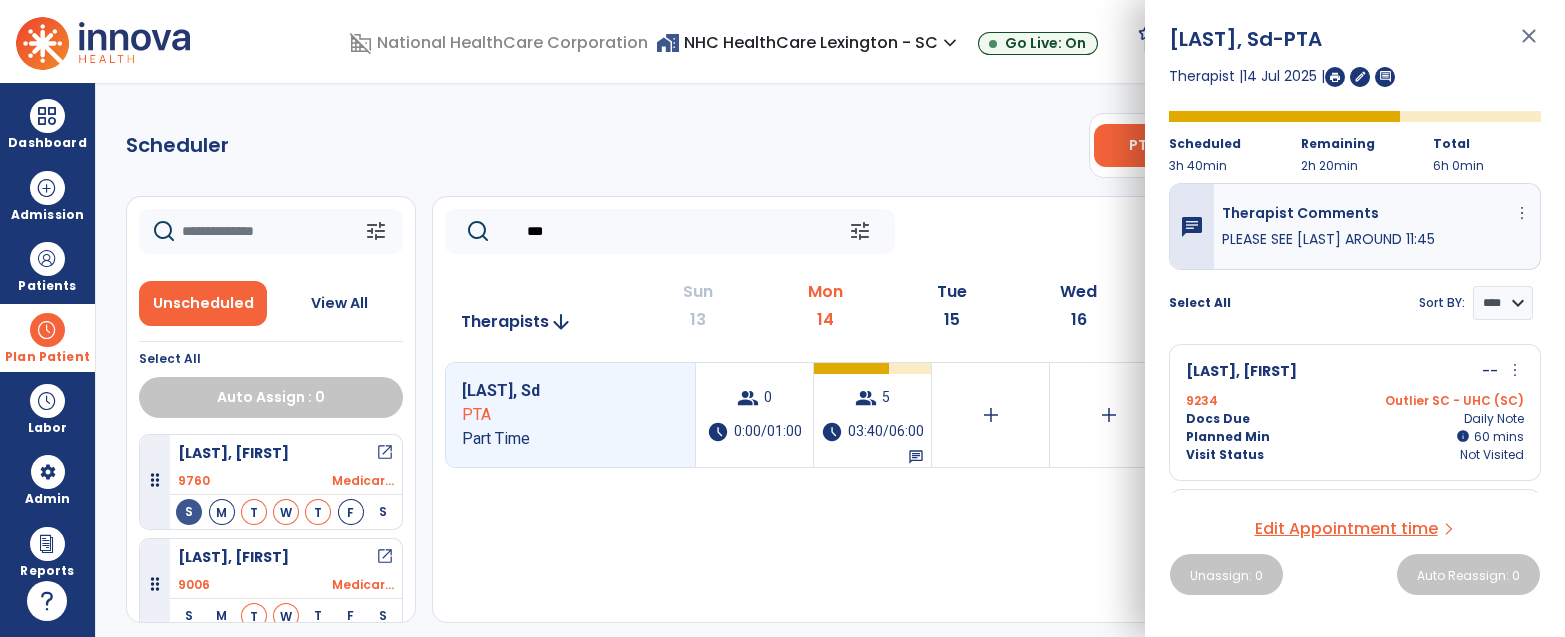 click on "Docs Due Daily Note" at bounding box center [1355, 419] 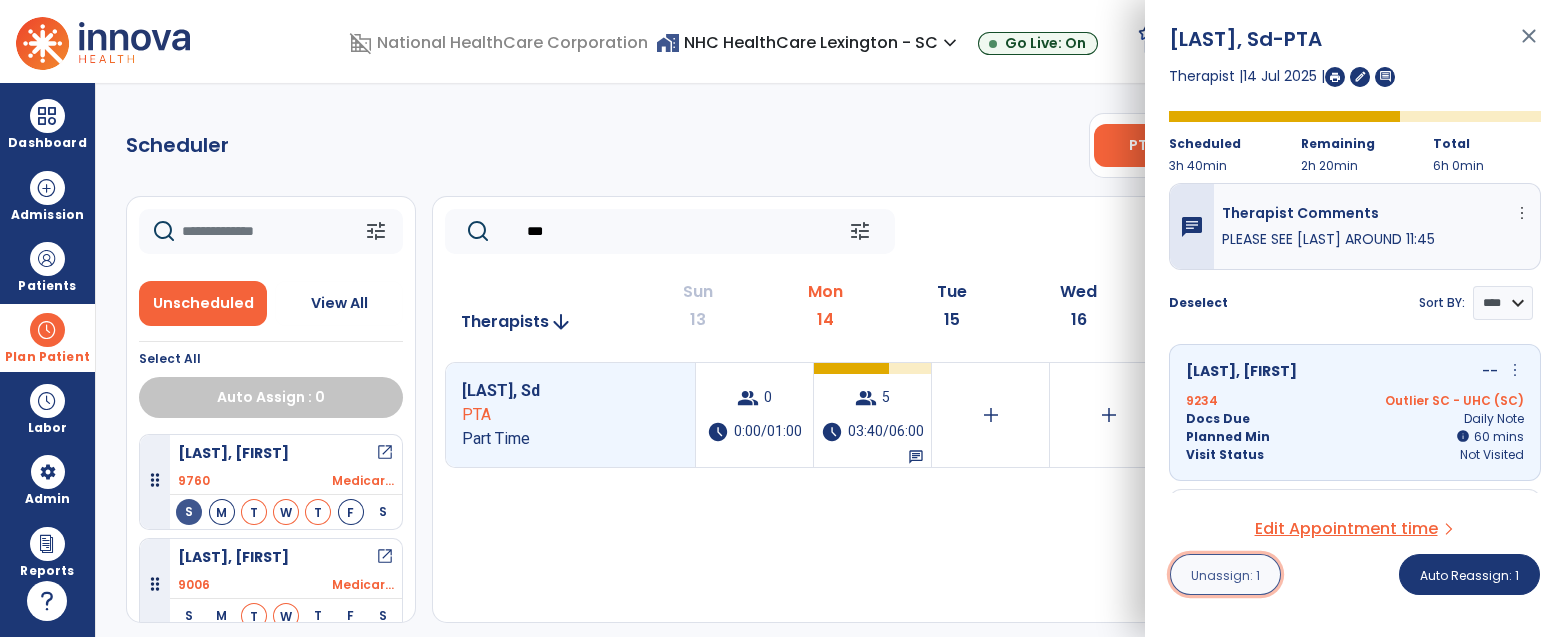 click on "Unassign: 1" at bounding box center [1225, 575] 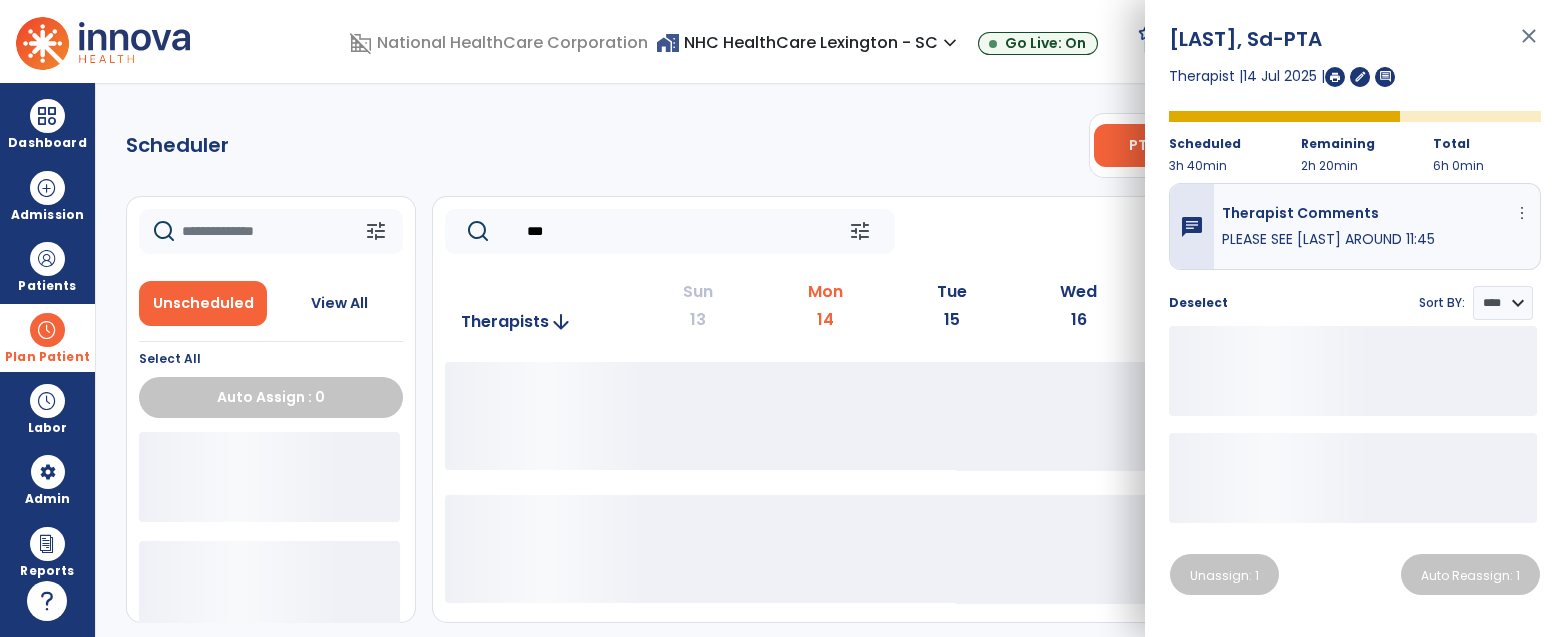 click on "***" 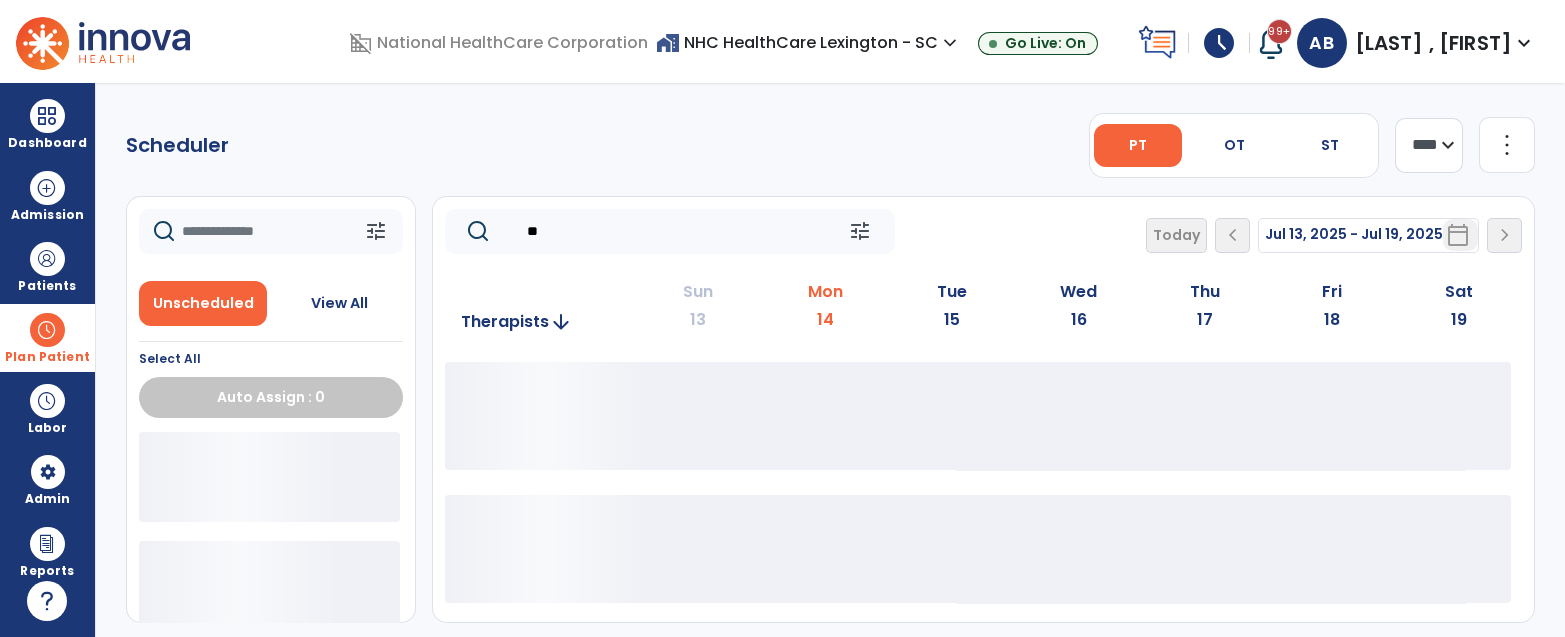 type on "*" 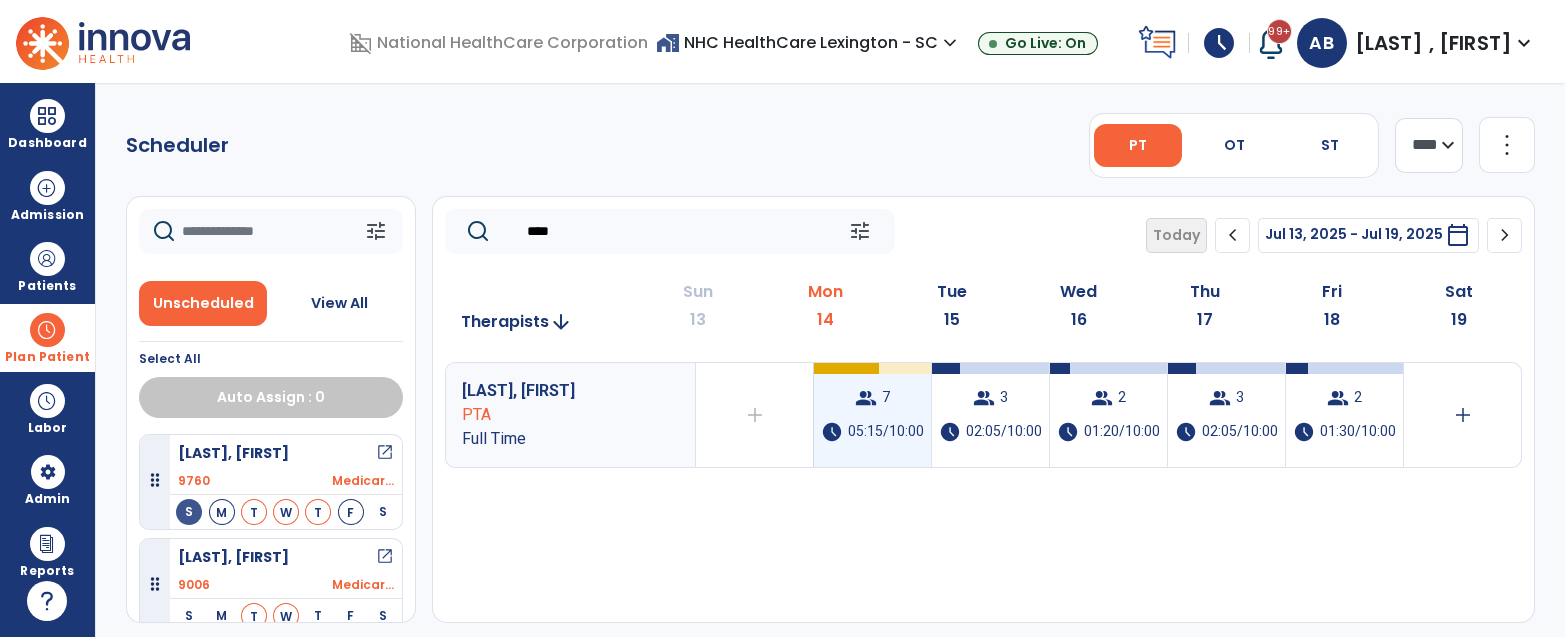 type on "****" 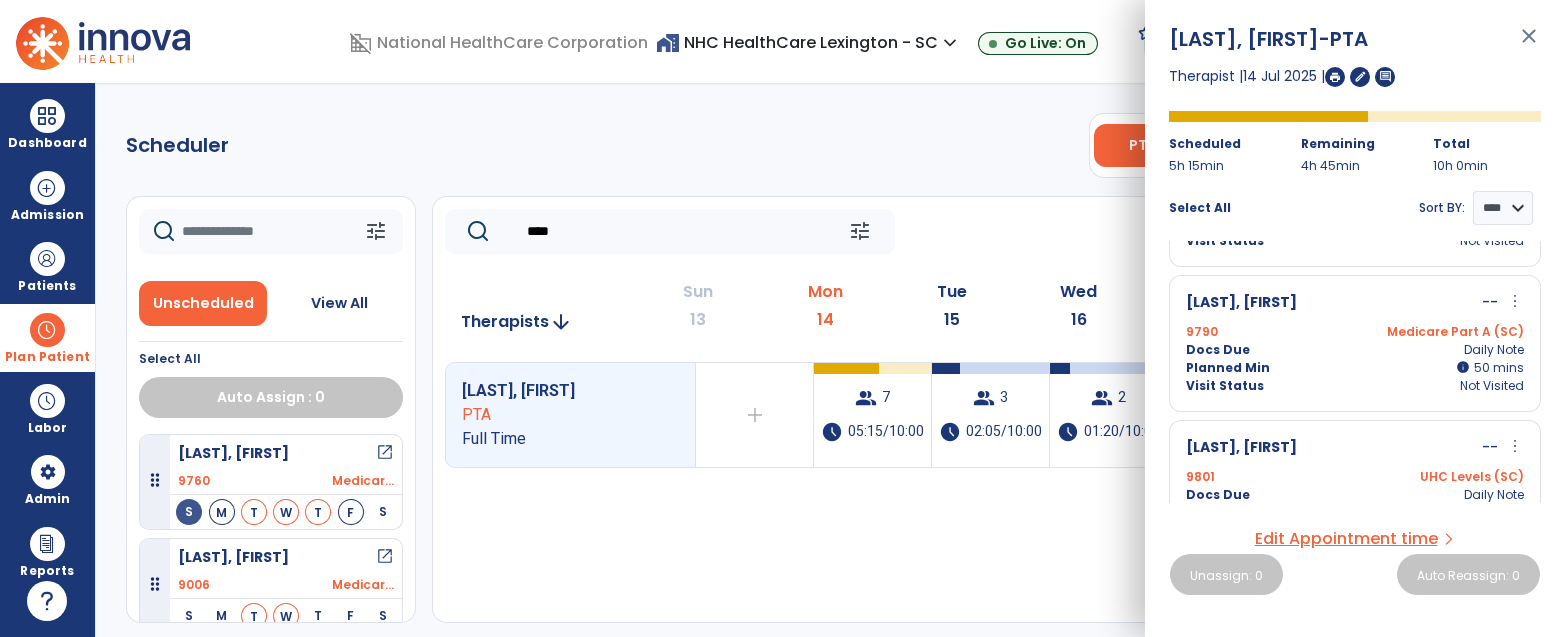 scroll, scrollTop: 0, scrollLeft: 0, axis: both 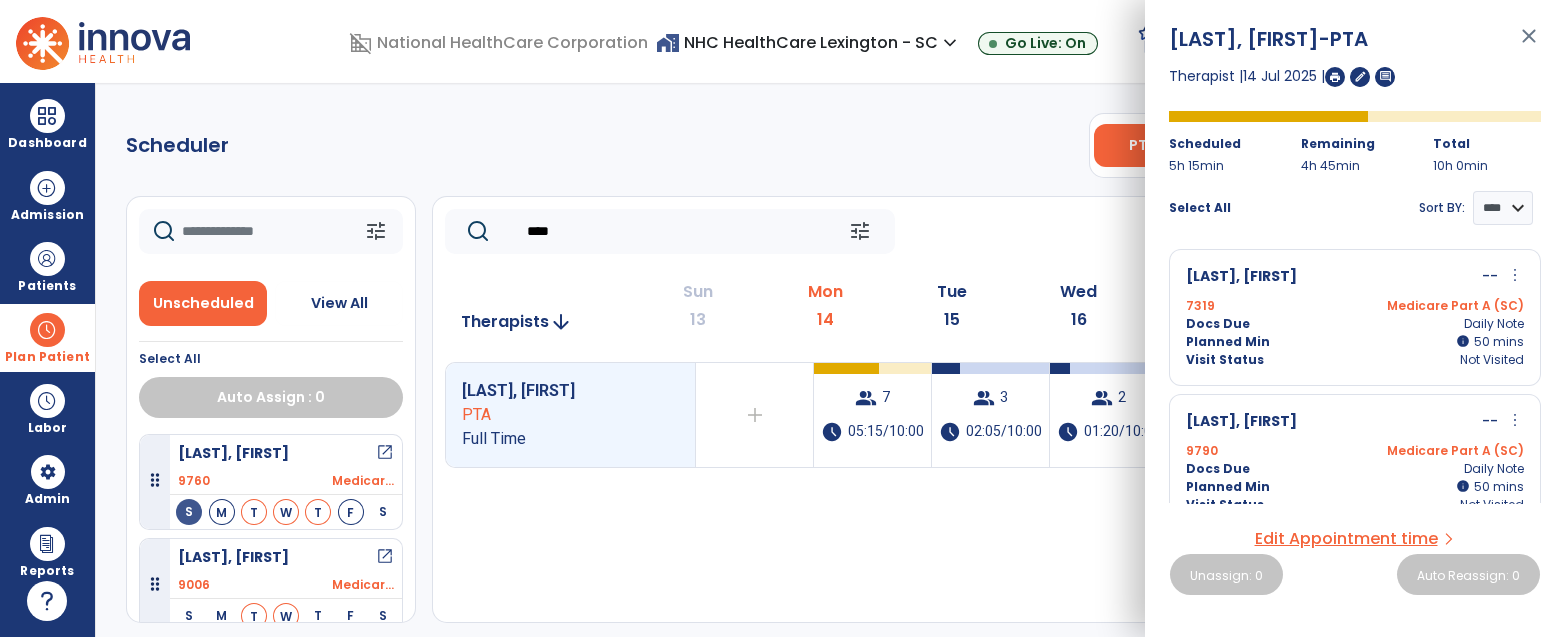 click on "Medicare Part A (SC)" at bounding box center [1439, 306] 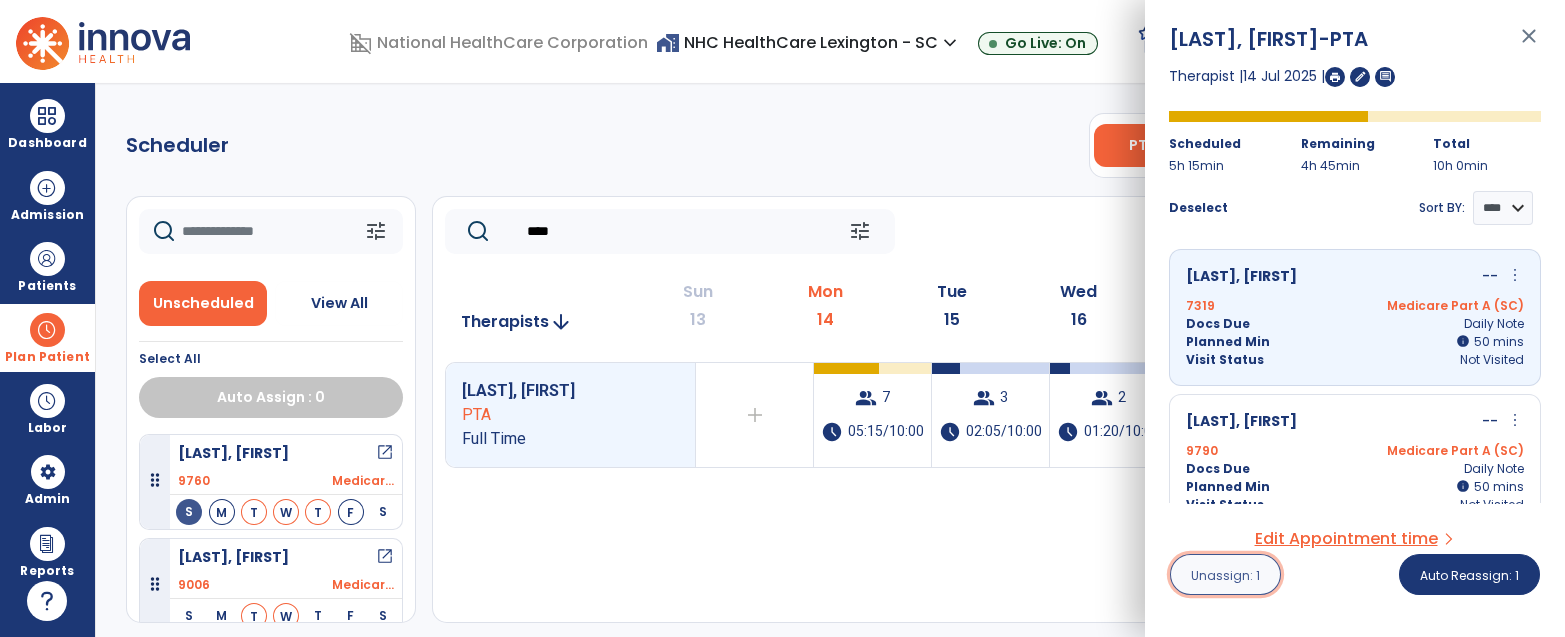 click on "Unassign: 1" at bounding box center (1225, 574) 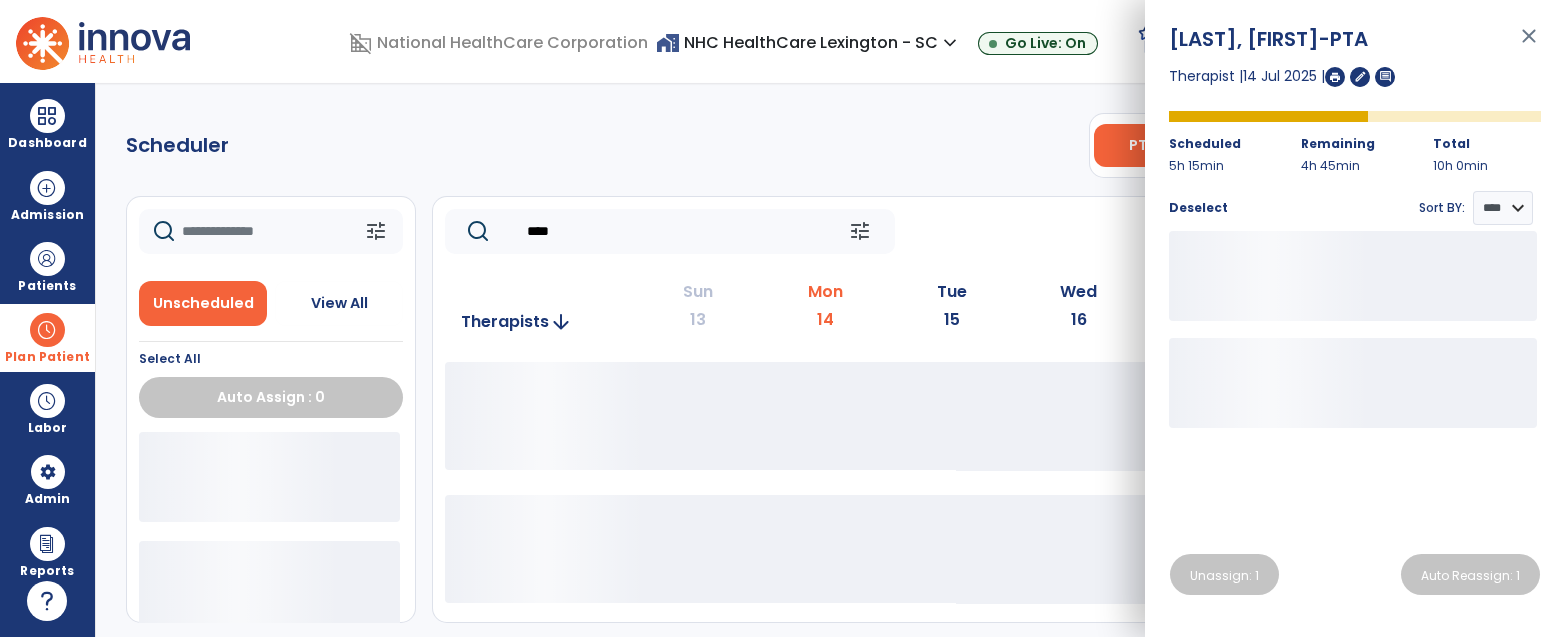 click 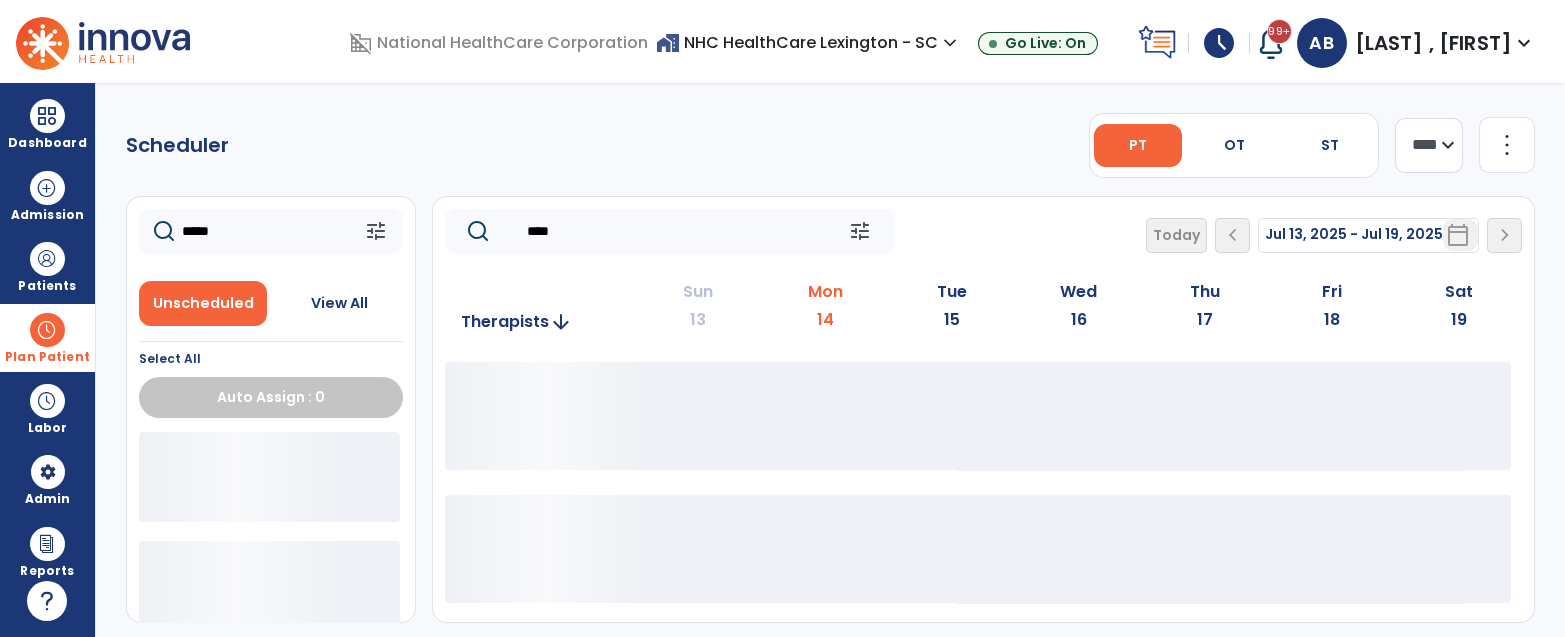 type on "*****" 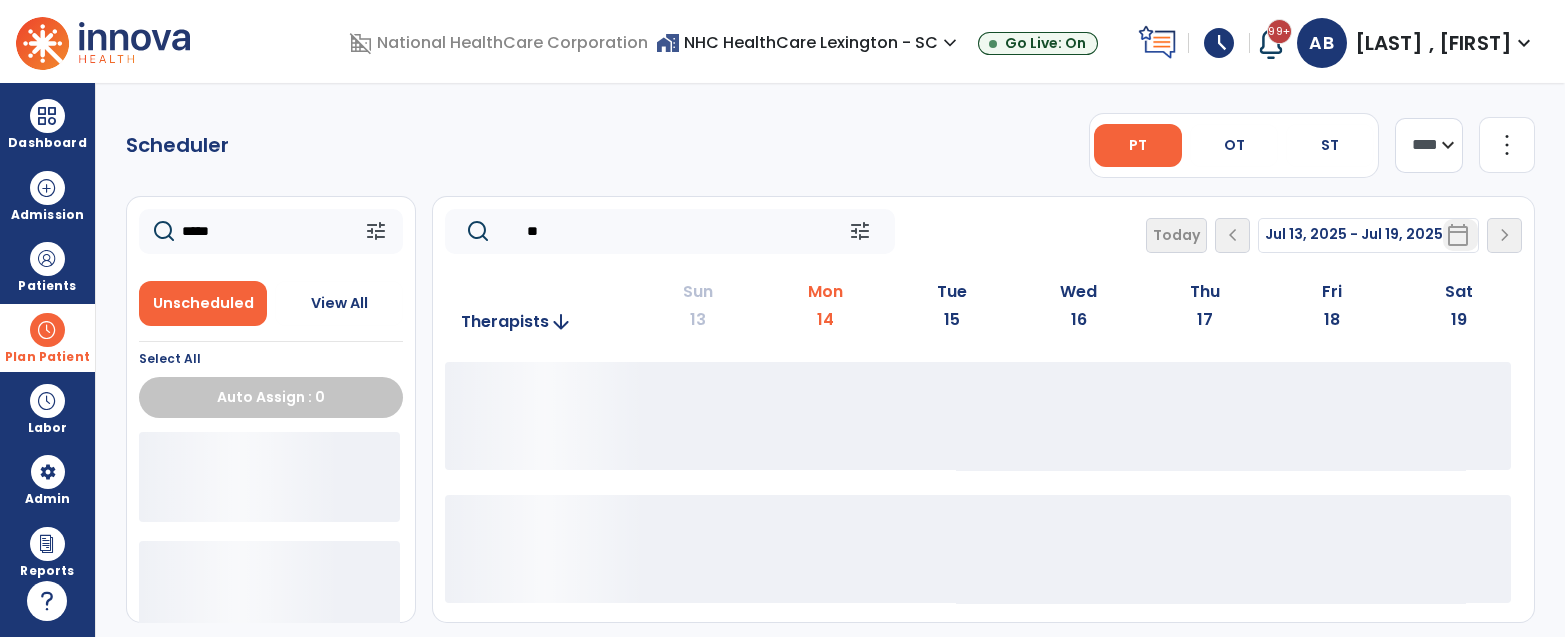type on "*" 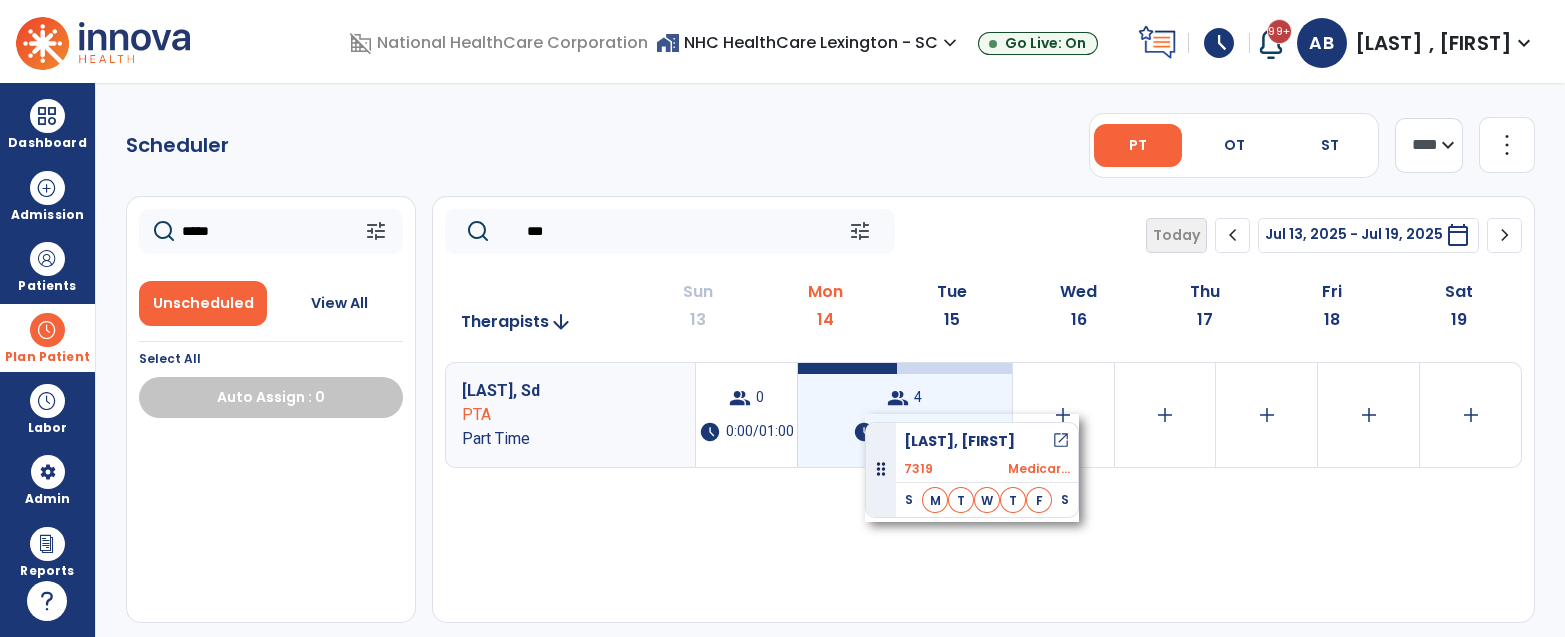drag, startPoint x: 314, startPoint y: 467, endPoint x: 865, endPoint y: 414, distance: 553.54315 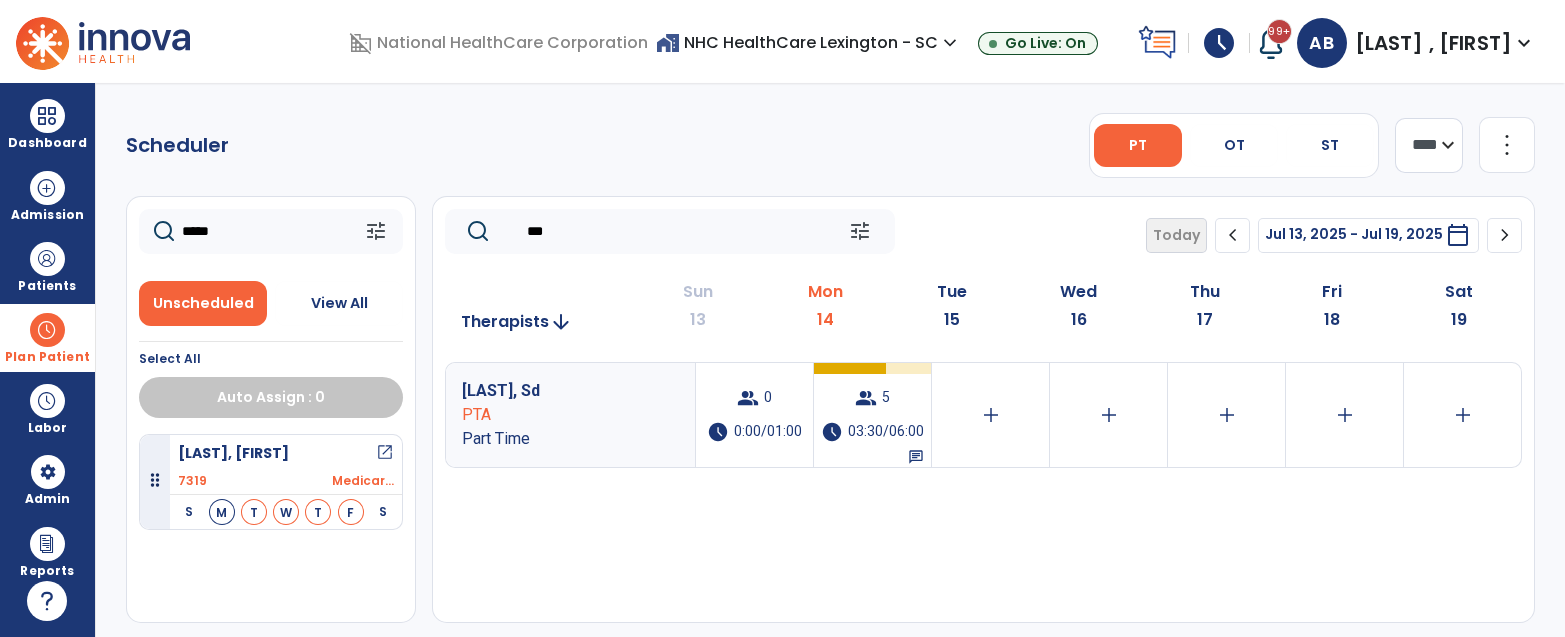 click on "***" 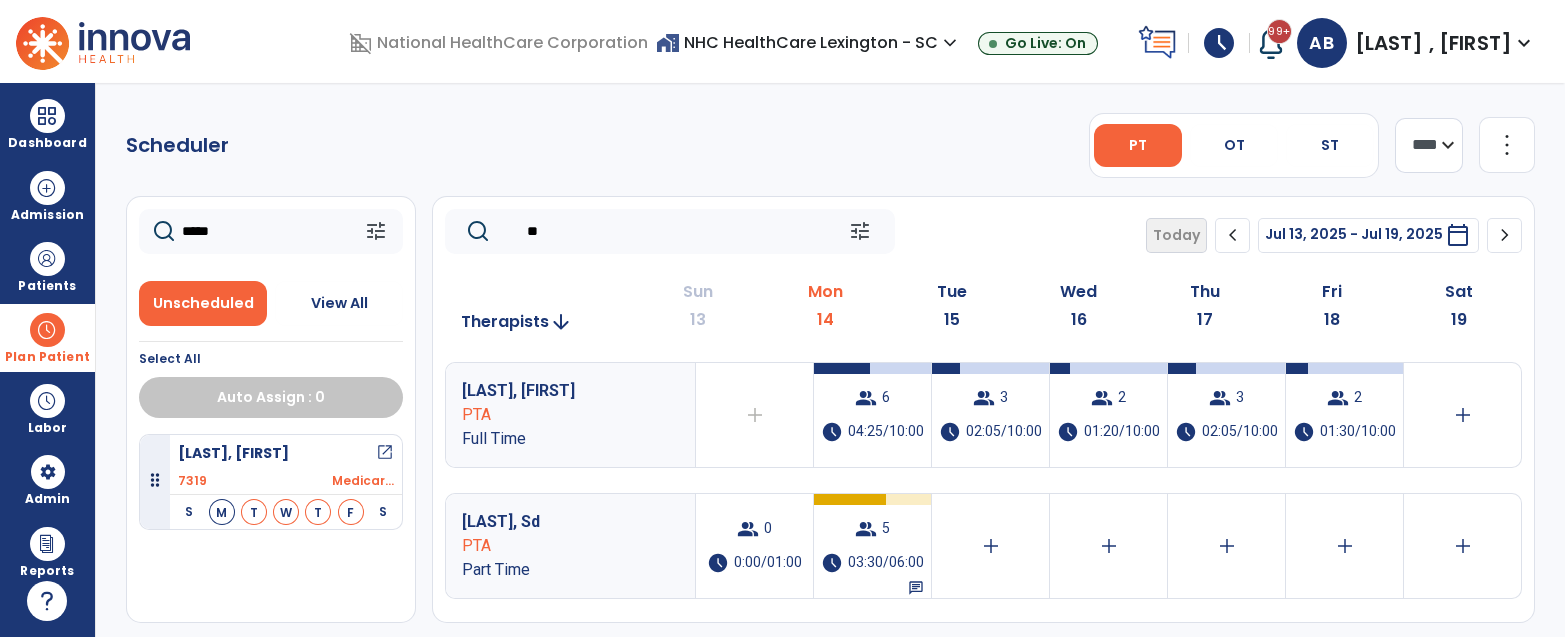 type on "*" 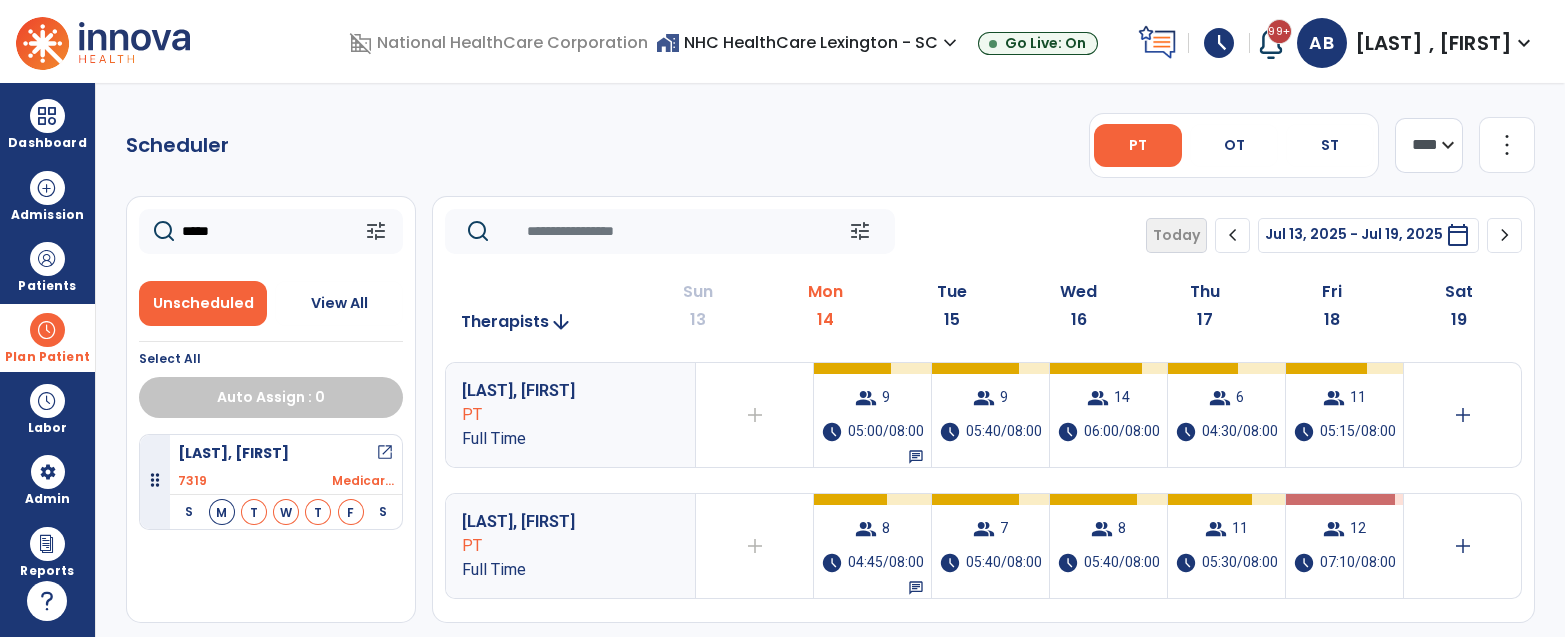 type 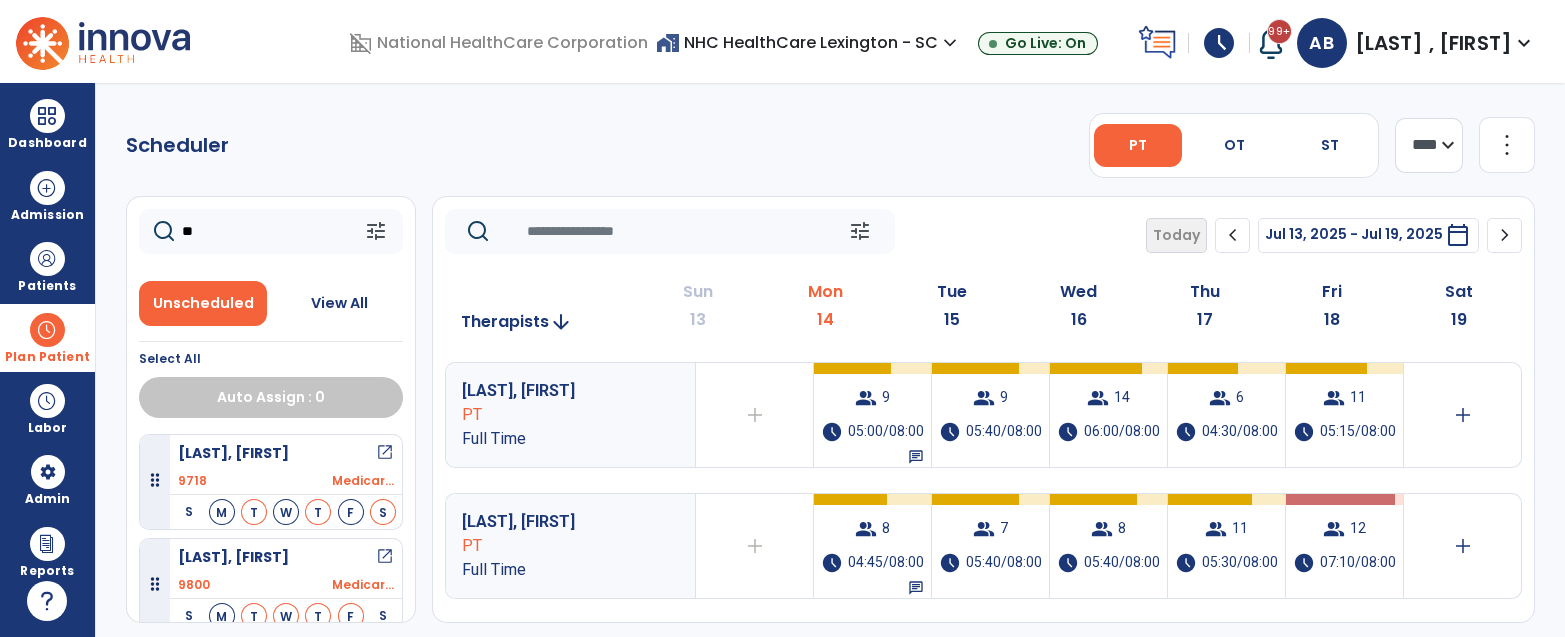 type on "*" 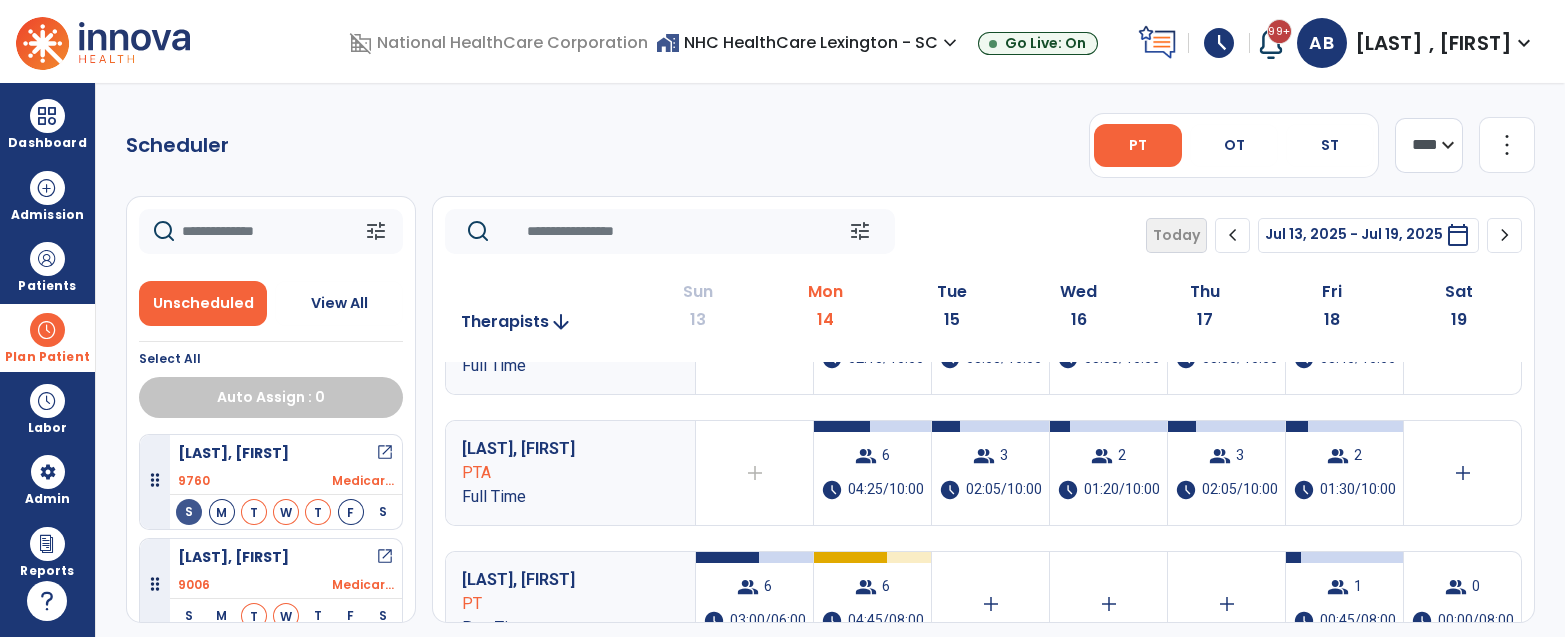 scroll, scrollTop: 595, scrollLeft: 0, axis: vertical 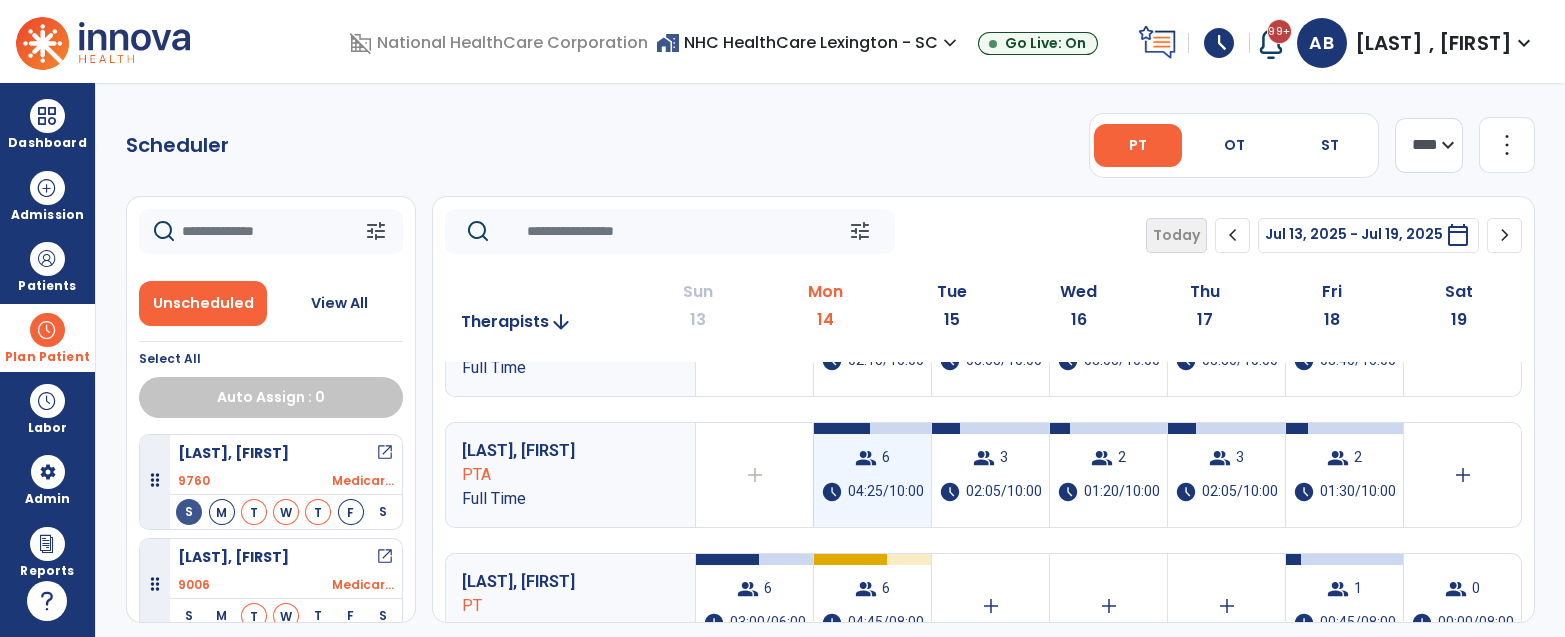 click on "04:25/10:00" at bounding box center (886, 492) 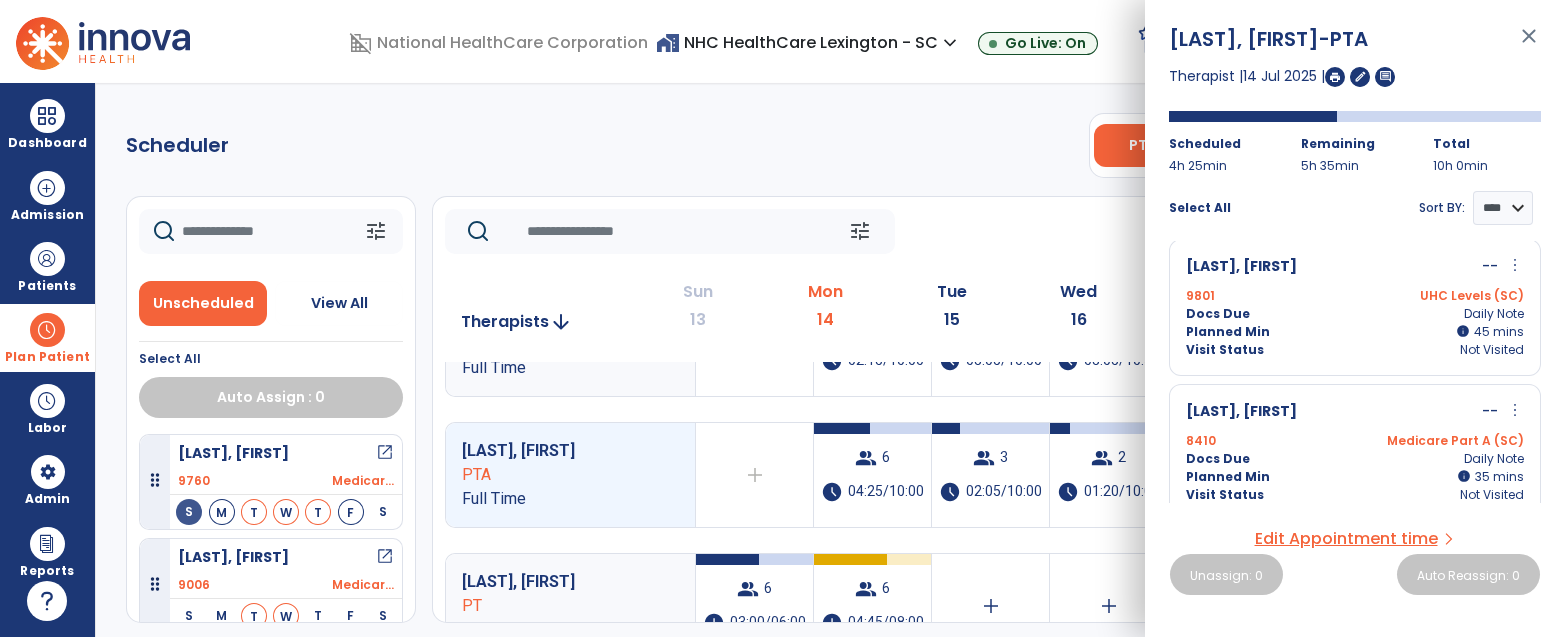 scroll, scrollTop: 605, scrollLeft: 0, axis: vertical 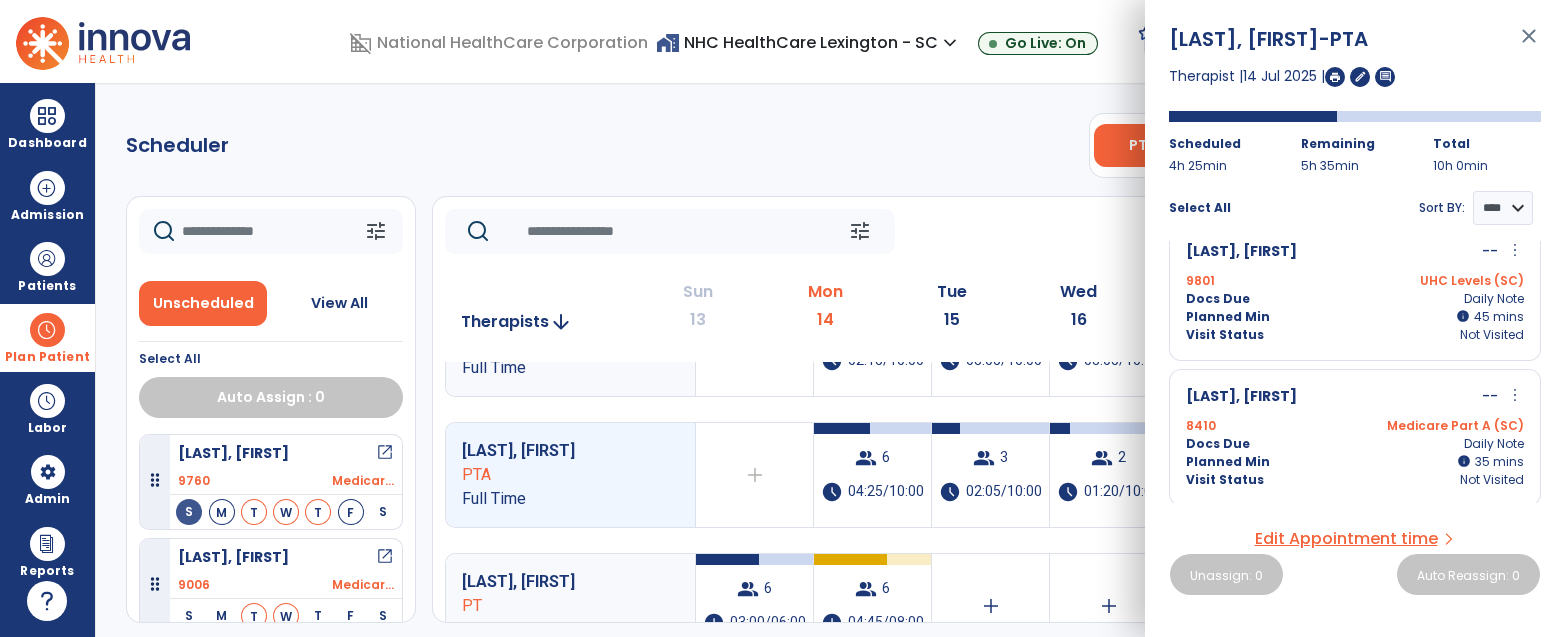 click on "[LAST], [FIRST]   --  more_vert  edit   Edit Session   alt_route   Split Minutes" at bounding box center (1355, 397) 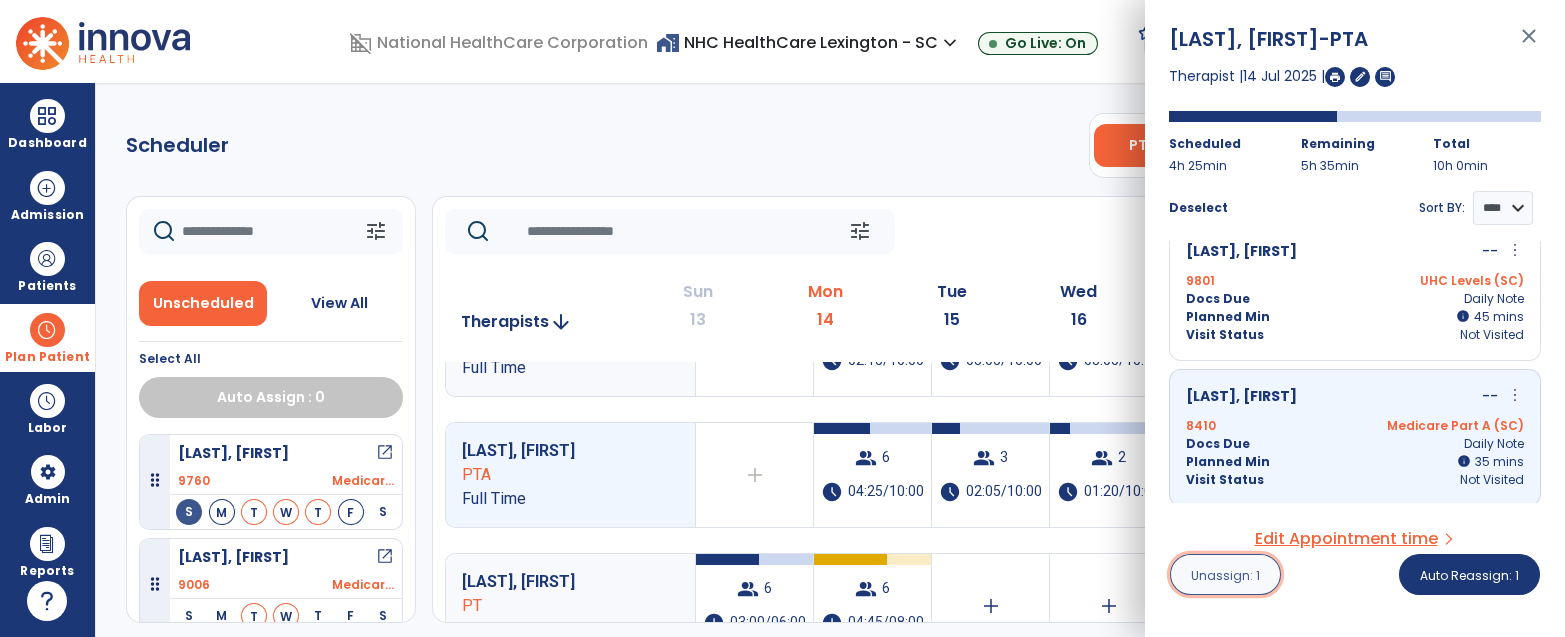 click on "Unassign: 1" at bounding box center (1225, 574) 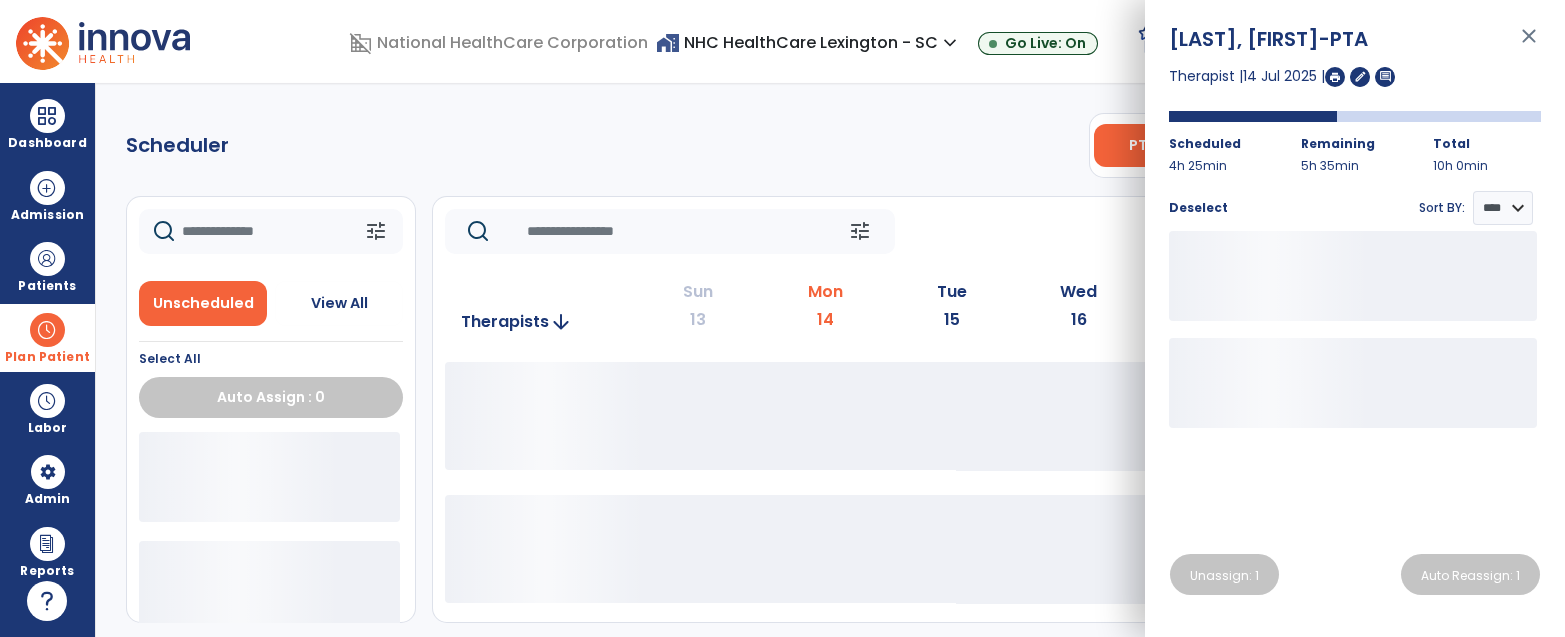 click 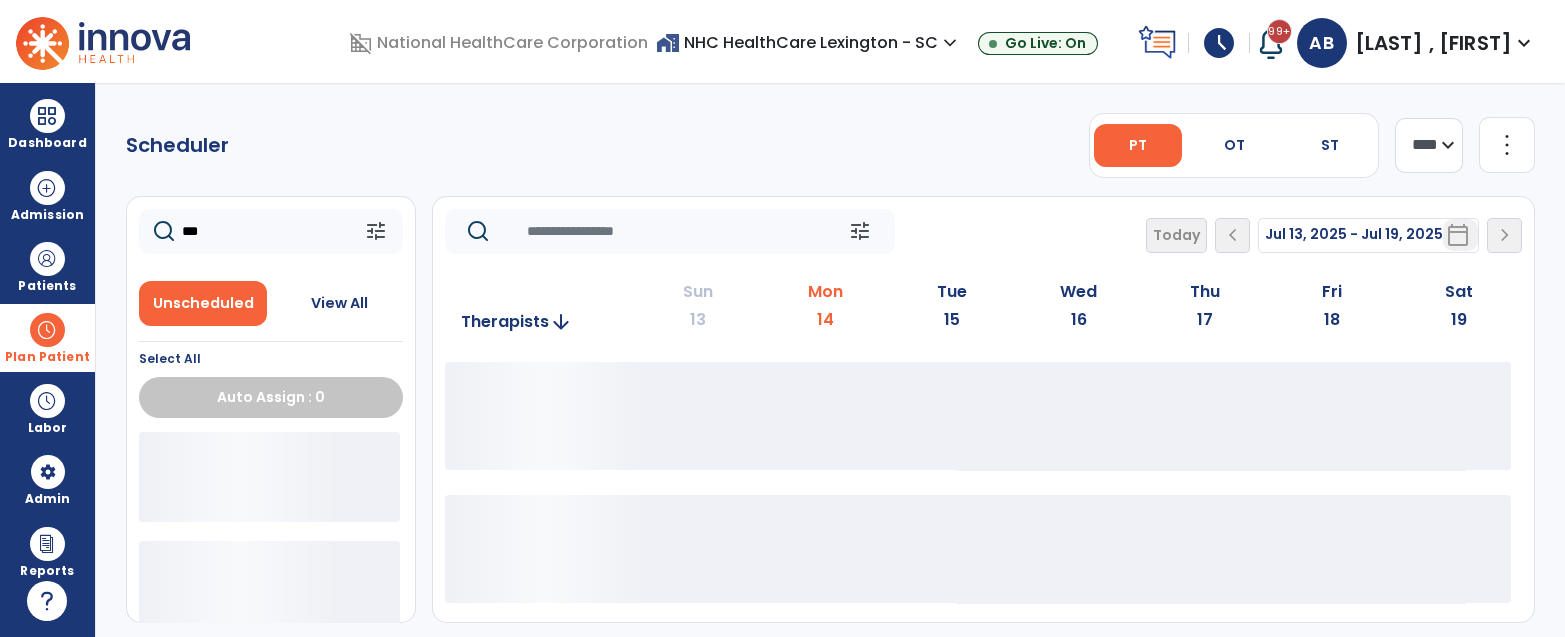 type on "***" 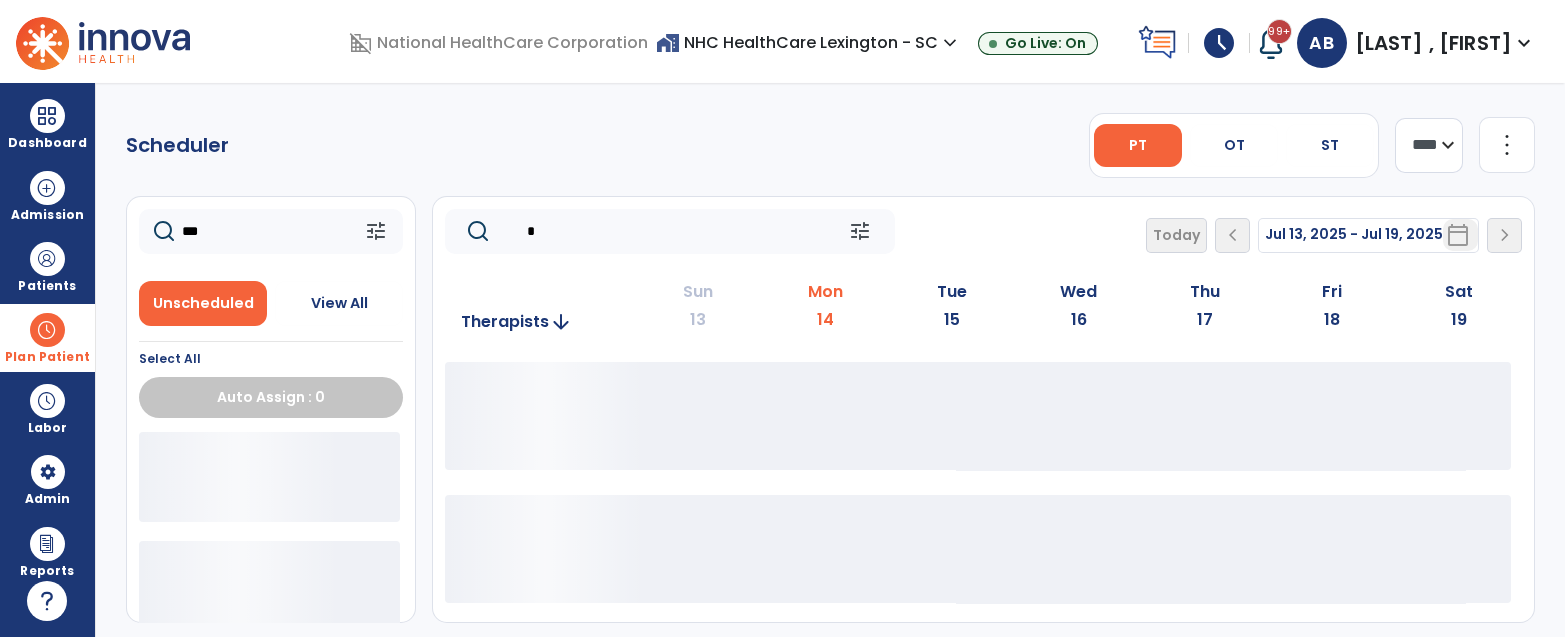 click on "*" 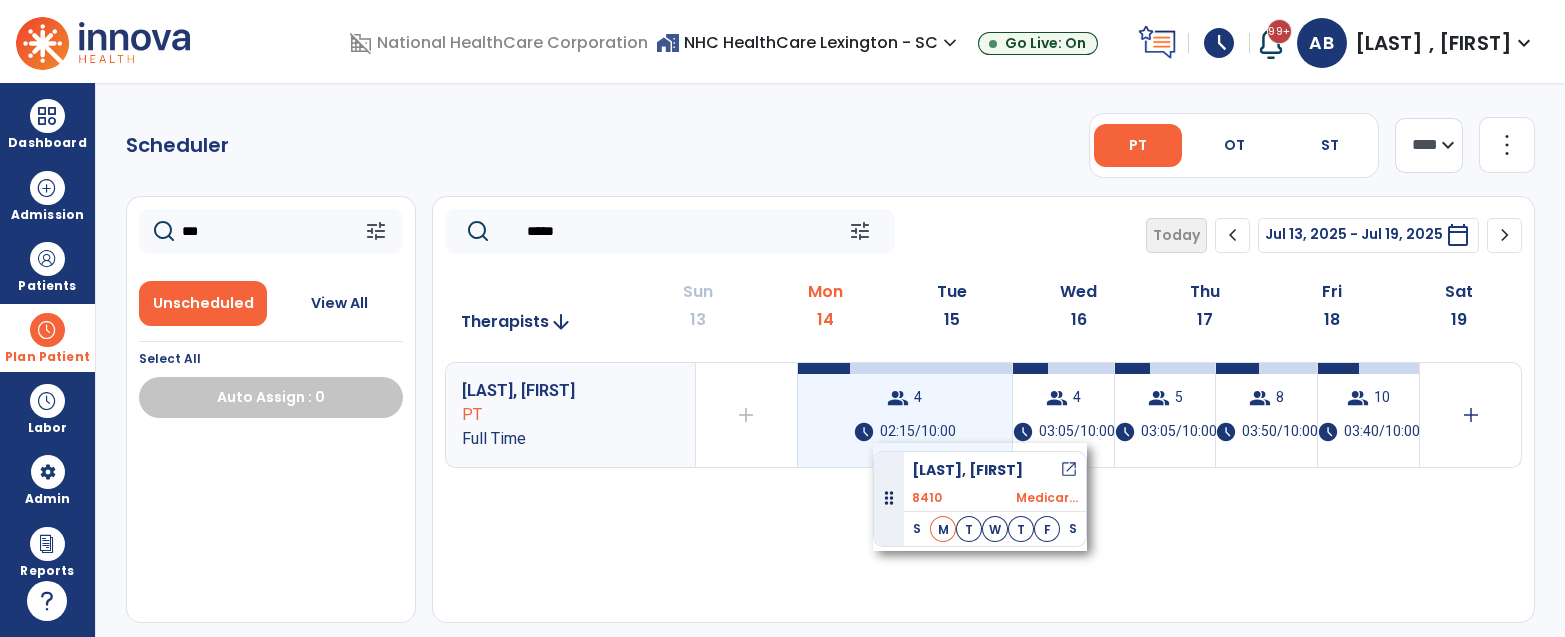 drag, startPoint x: 310, startPoint y: 467, endPoint x: 873, endPoint y: 443, distance: 563.5113 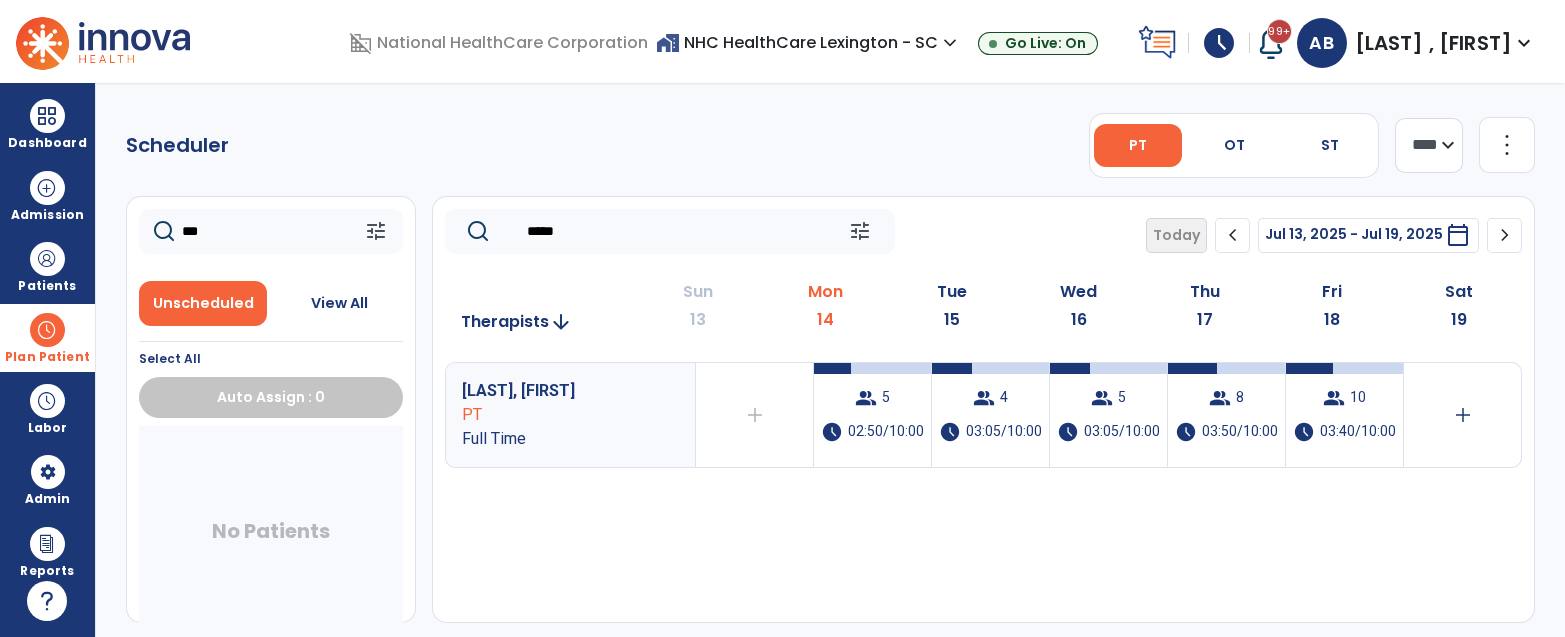 drag, startPoint x: 641, startPoint y: 253, endPoint x: 627, endPoint y: 224, distance: 32.202484 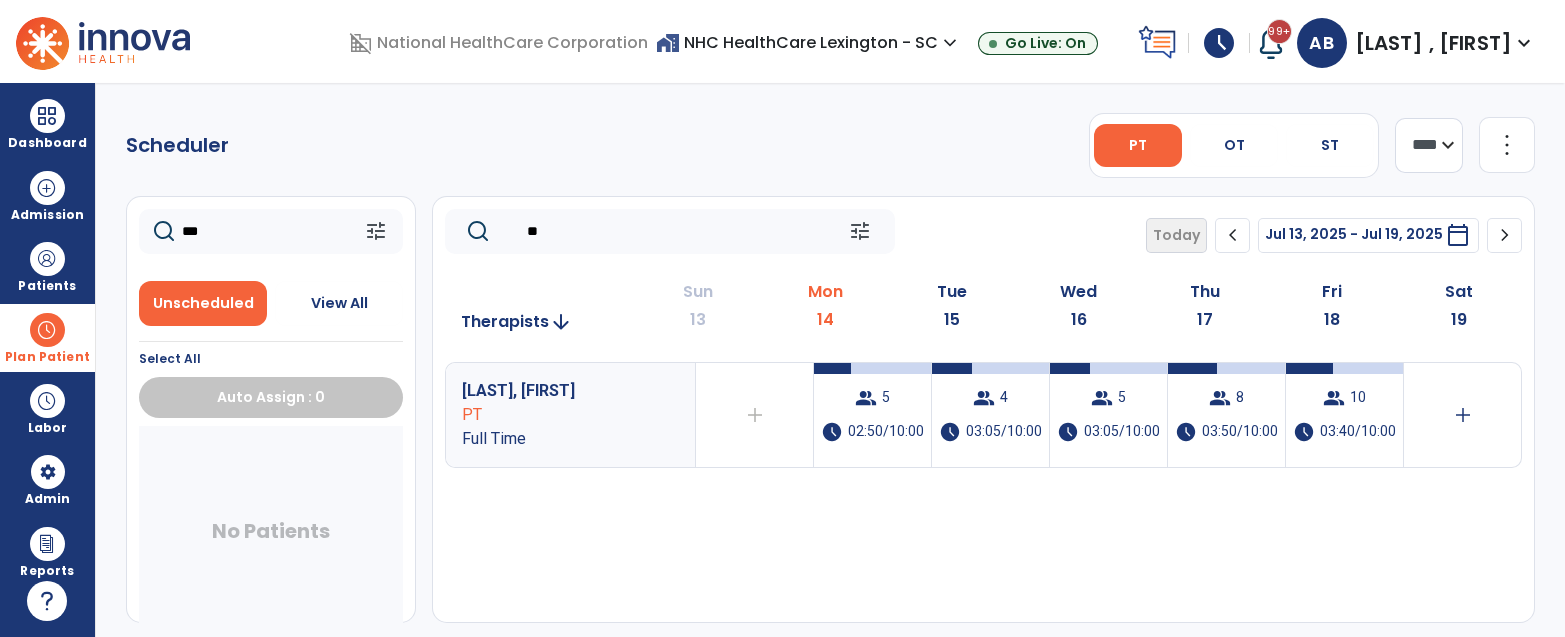 type on "*" 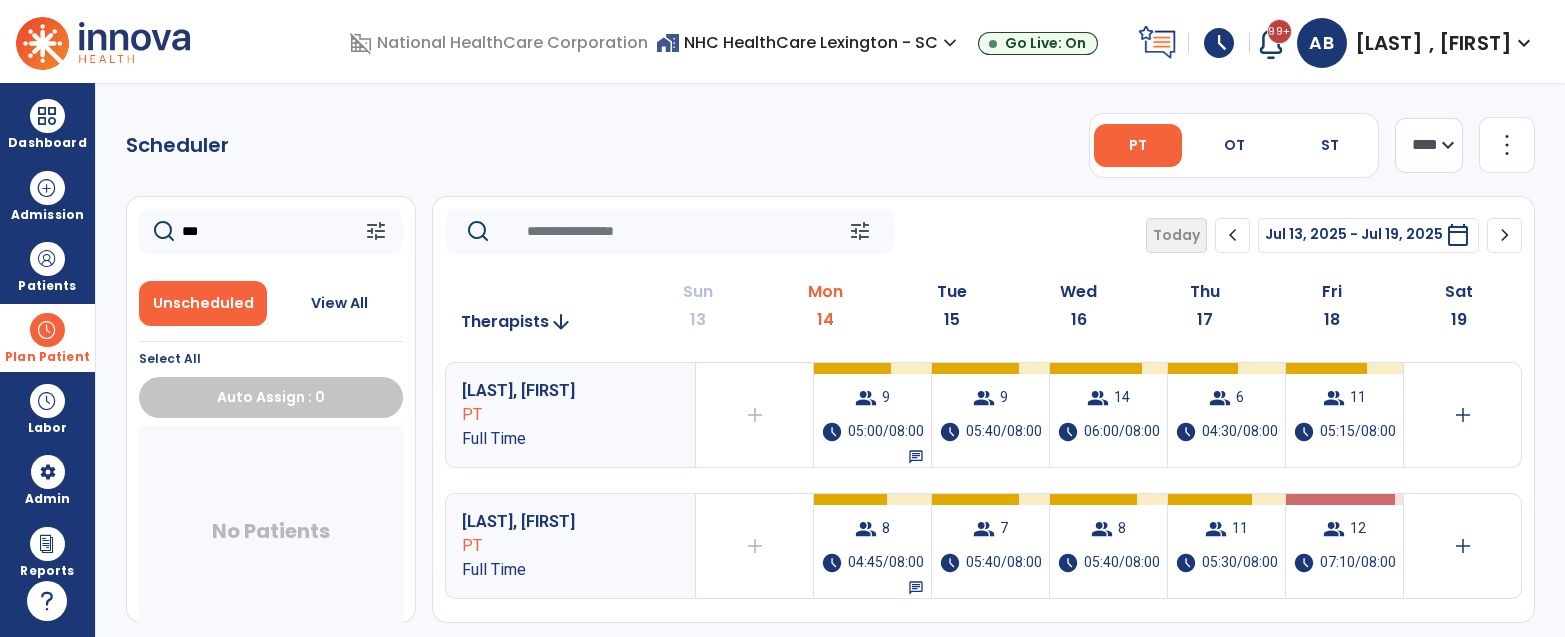 type 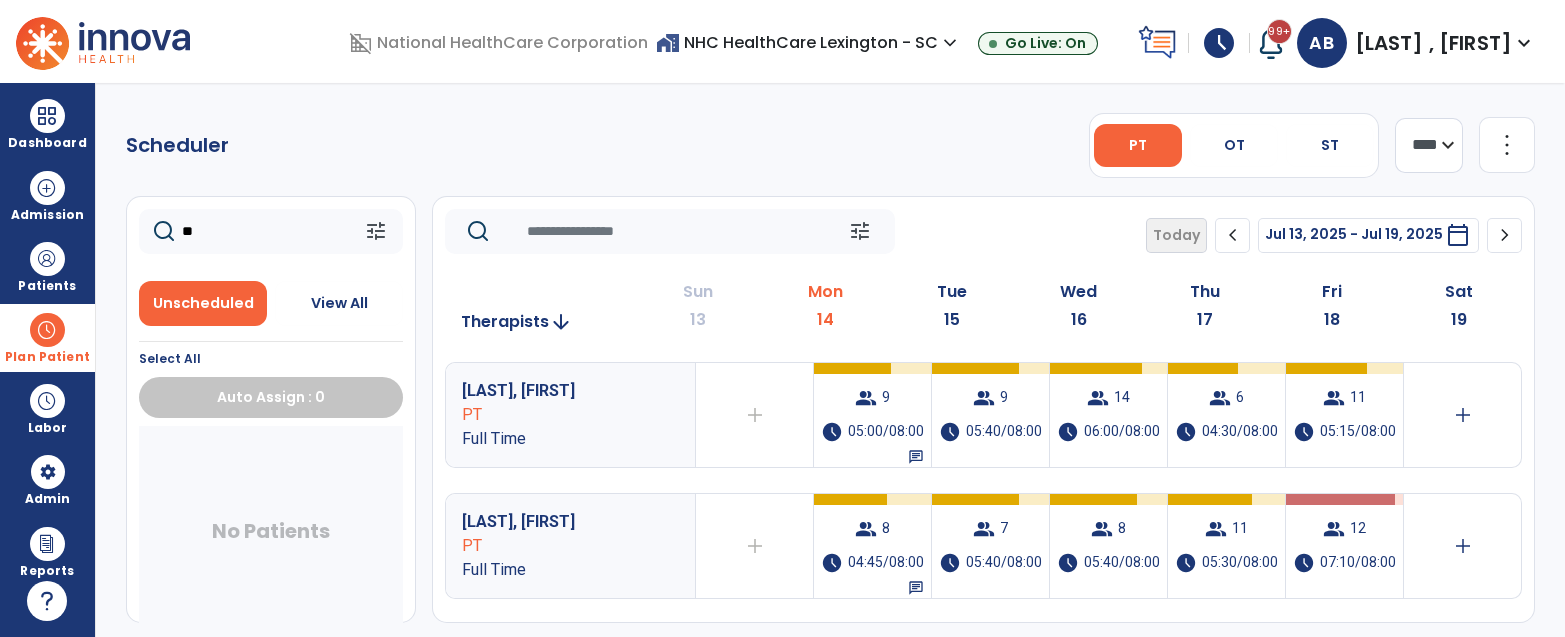 type on "*" 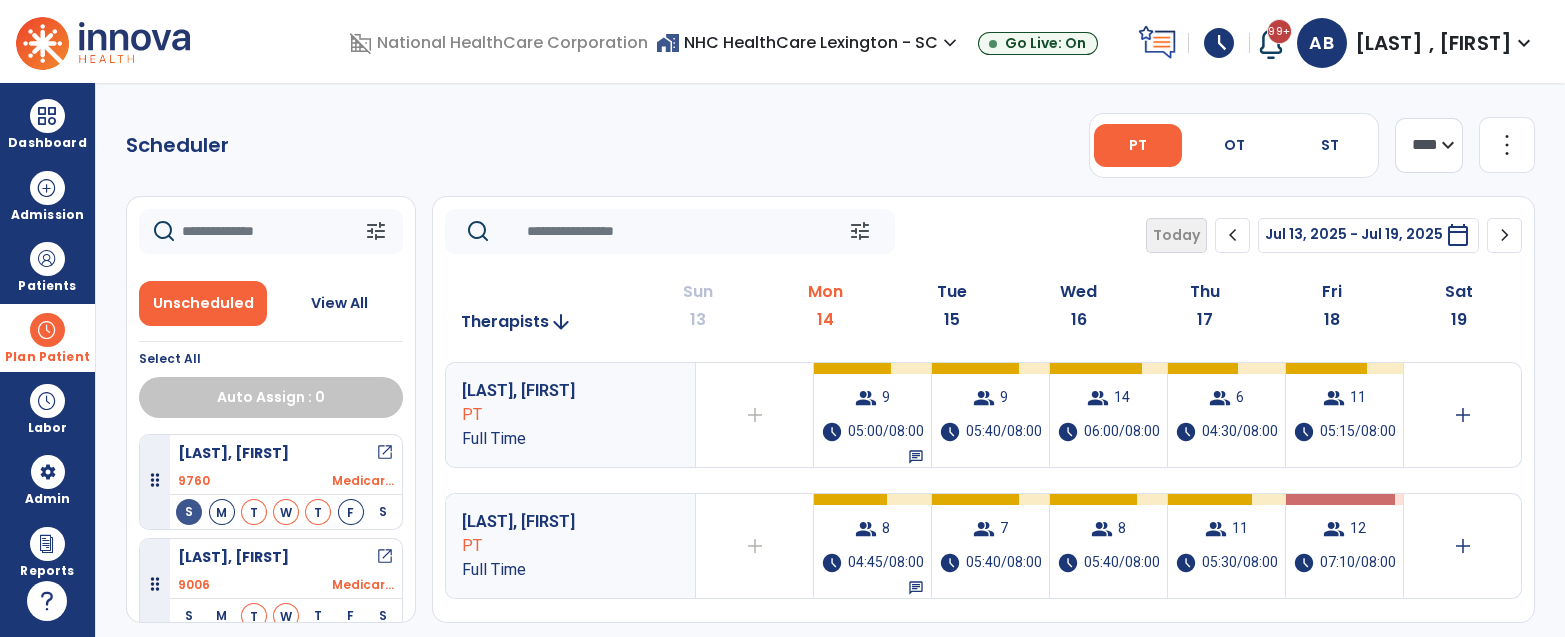 click on "Scheduler   PT   OT   ST  **** *** more_vert  Manage Labor   View All Therapists   Print" 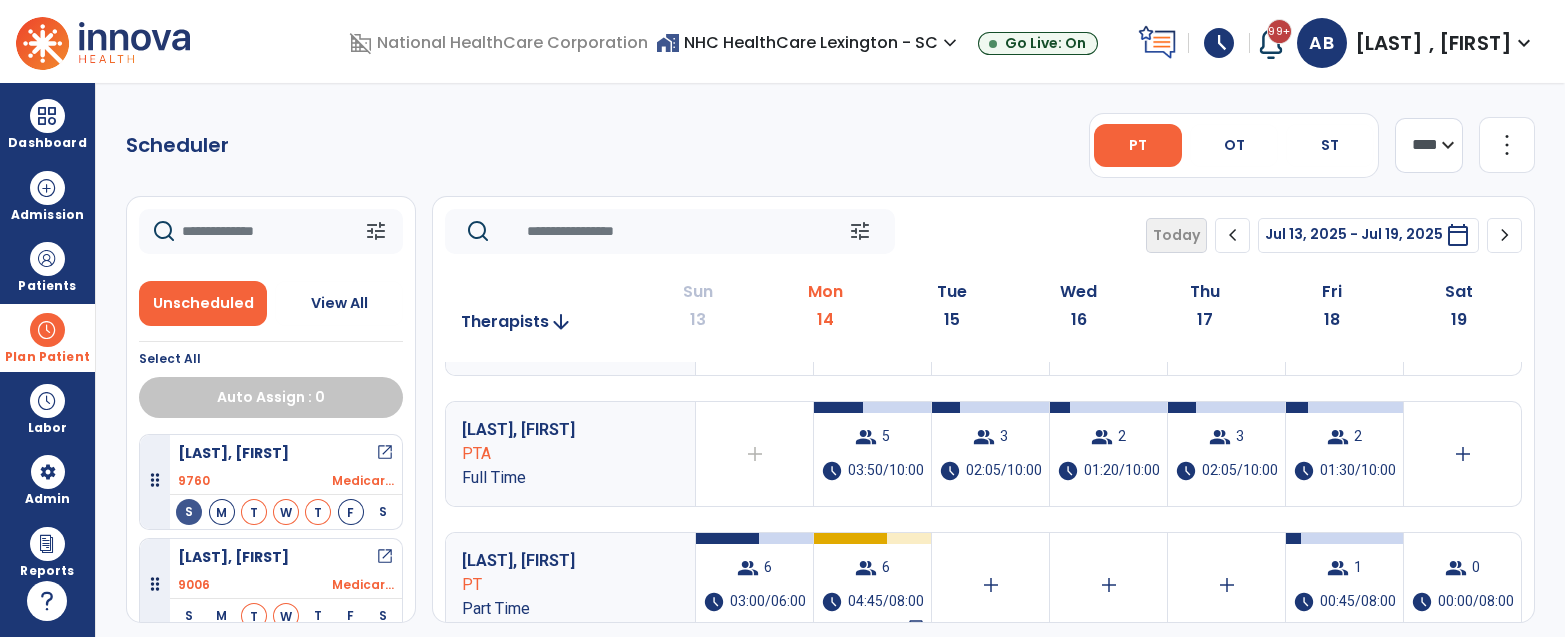 scroll, scrollTop: 610, scrollLeft: 0, axis: vertical 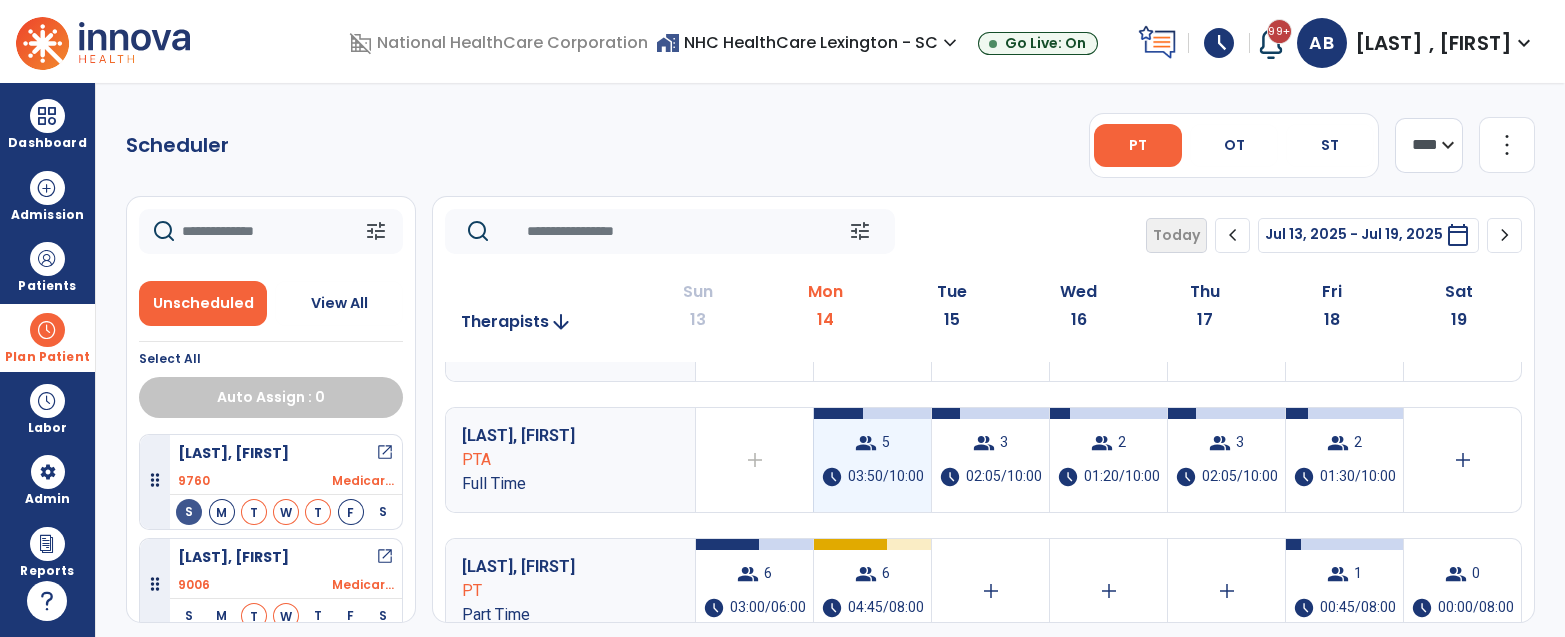 click on "03:50/10:00" at bounding box center [886, 477] 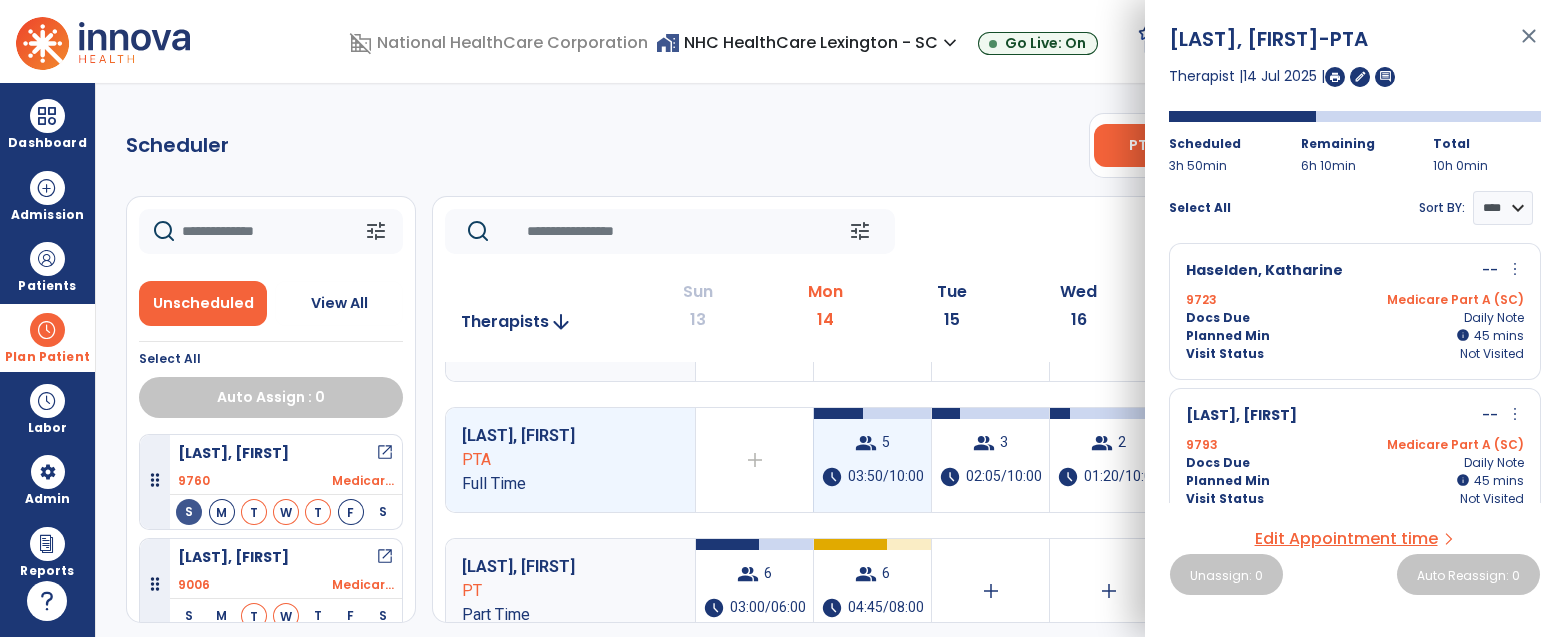 scroll, scrollTop: 460, scrollLeft: 0, axis: vertical 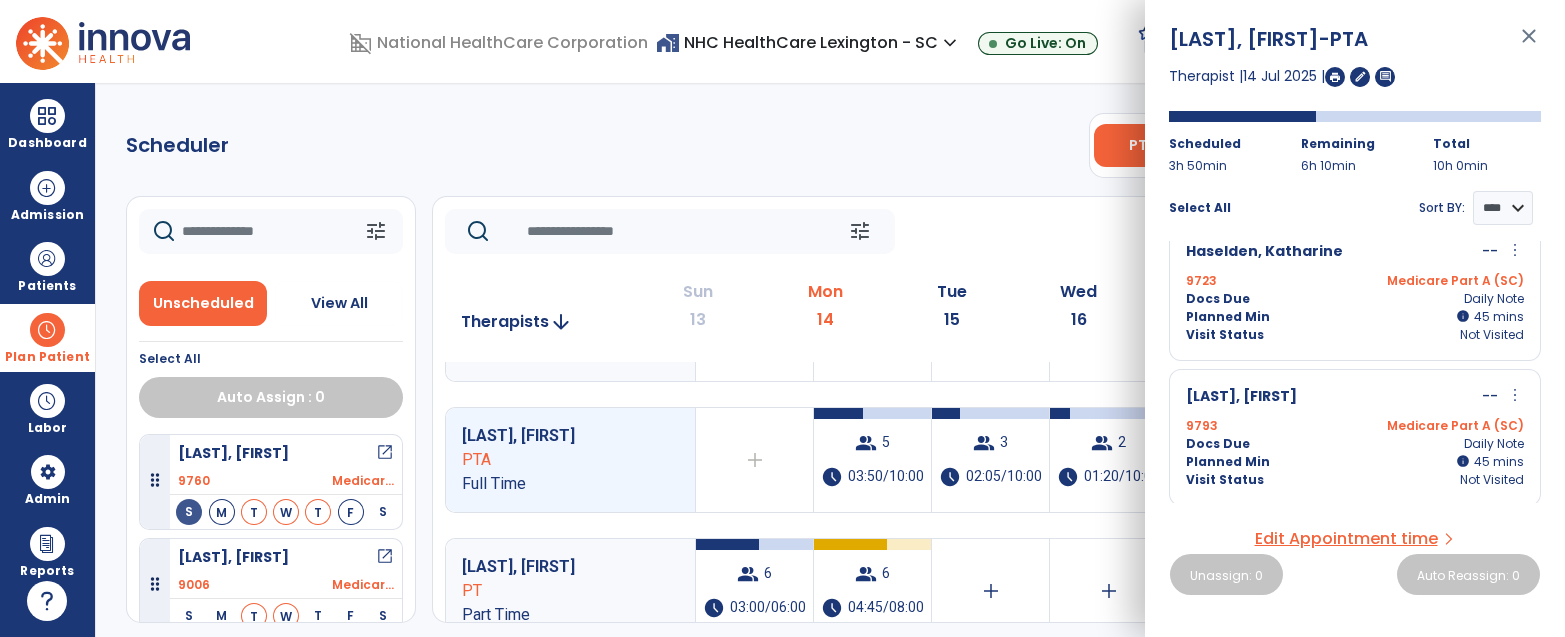 click on "Planned Min  info   45 I 45 mins" at bounding box center [1355, 462] 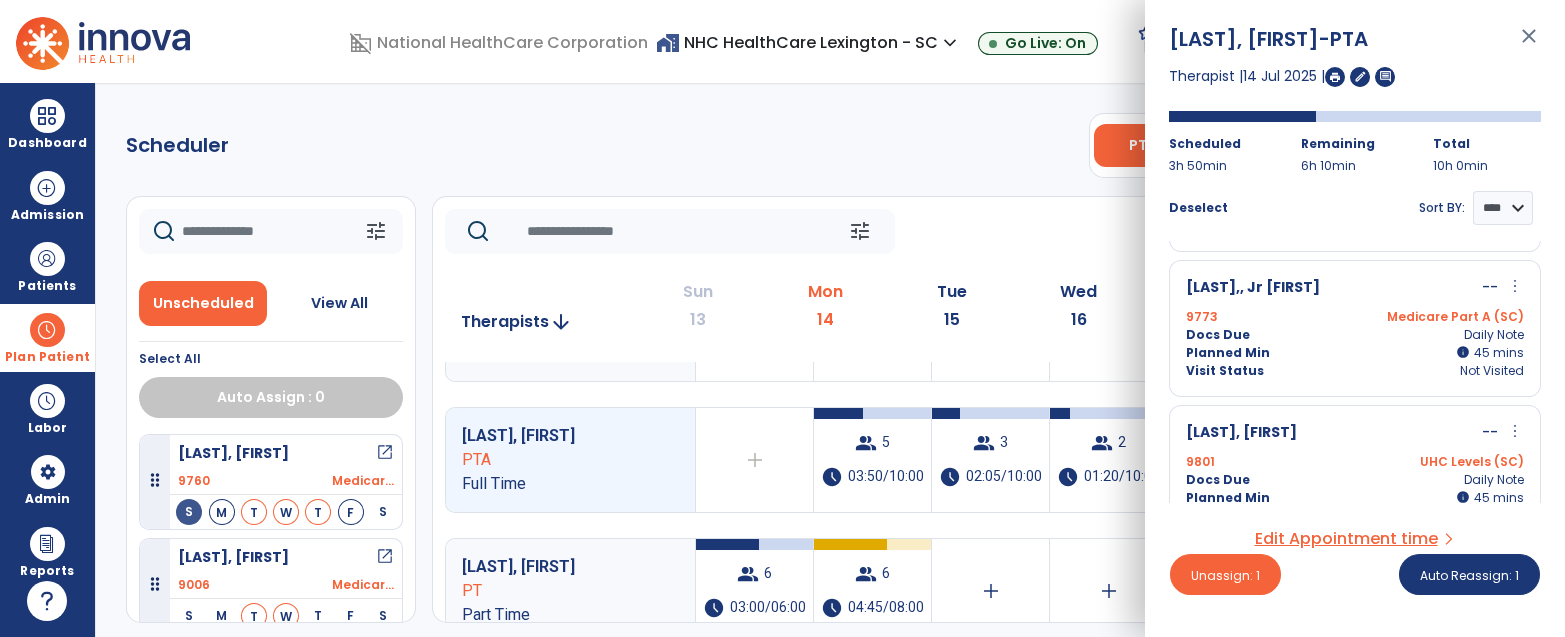 scroll, scrollTop: 0, scrollLeft: 0, axis: both 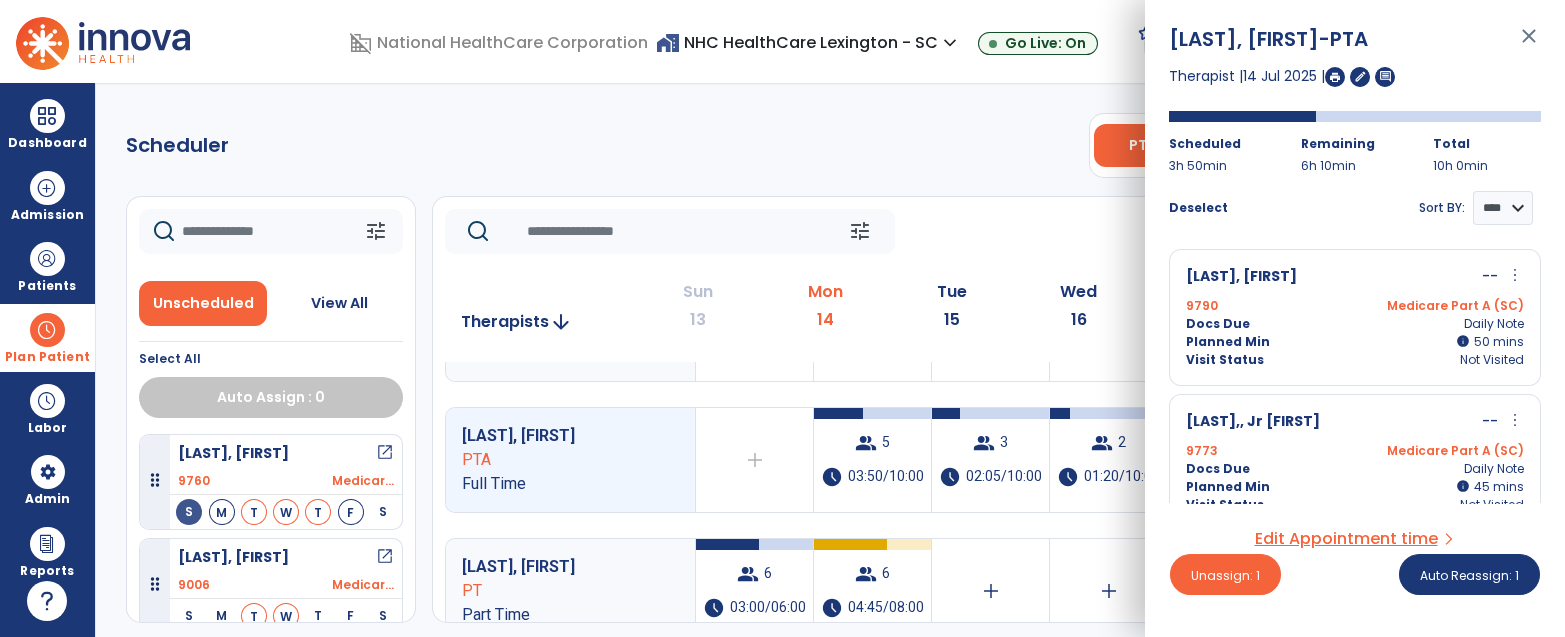 click on "Docs Due Daily Note" at bounding box center [1355, 324] 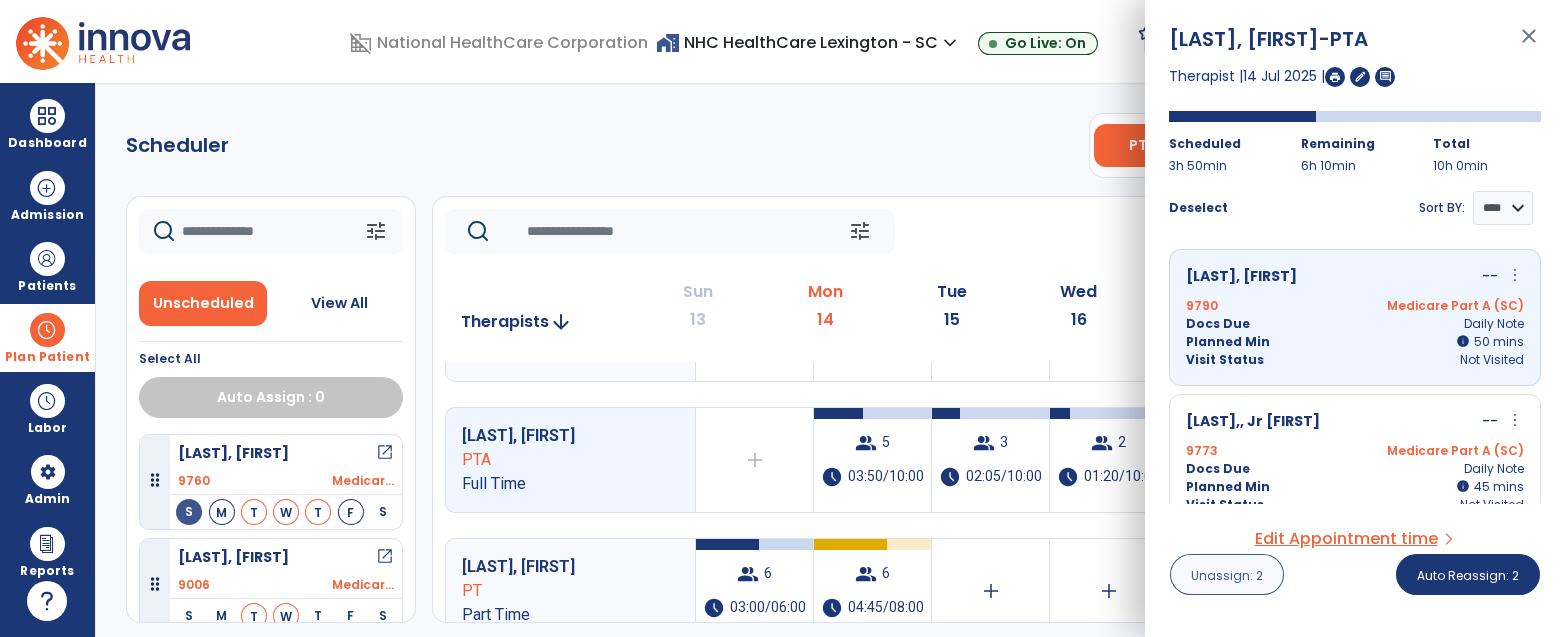 click on "Unassign: 2" at bounding box center [1227, 574] 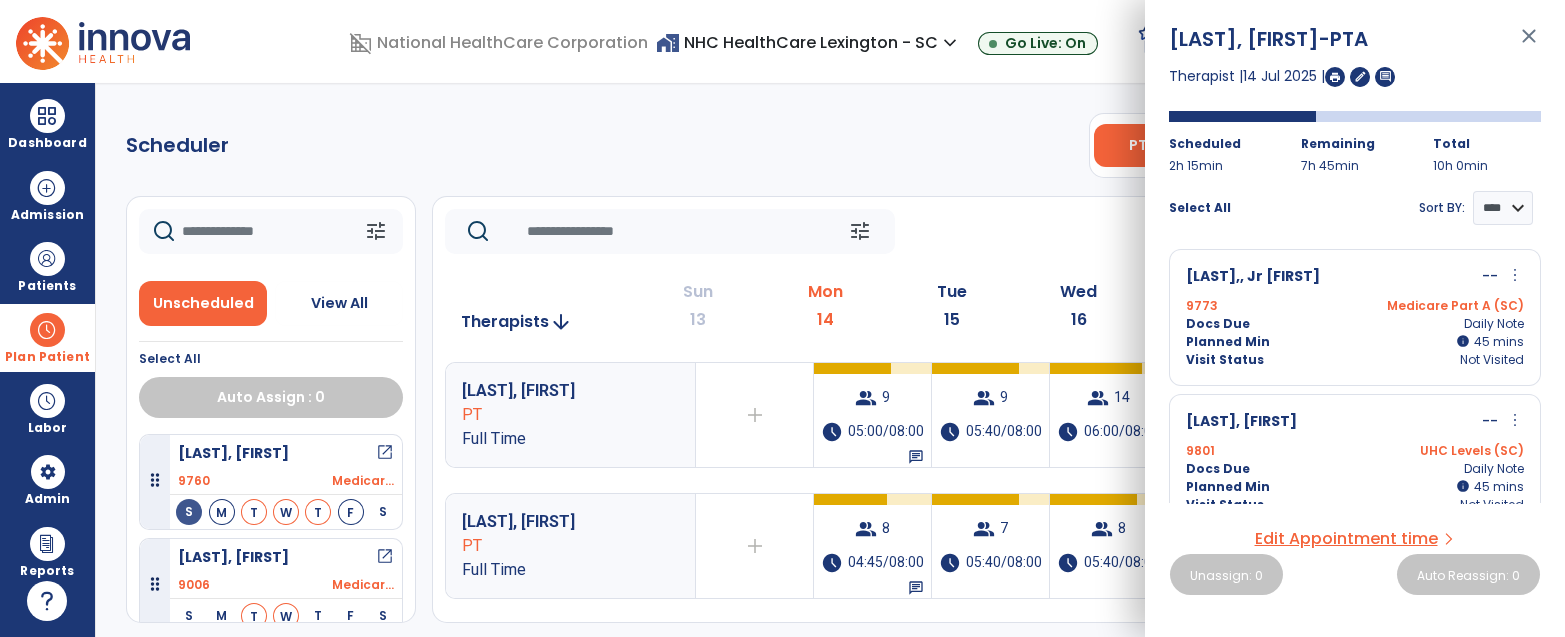 click 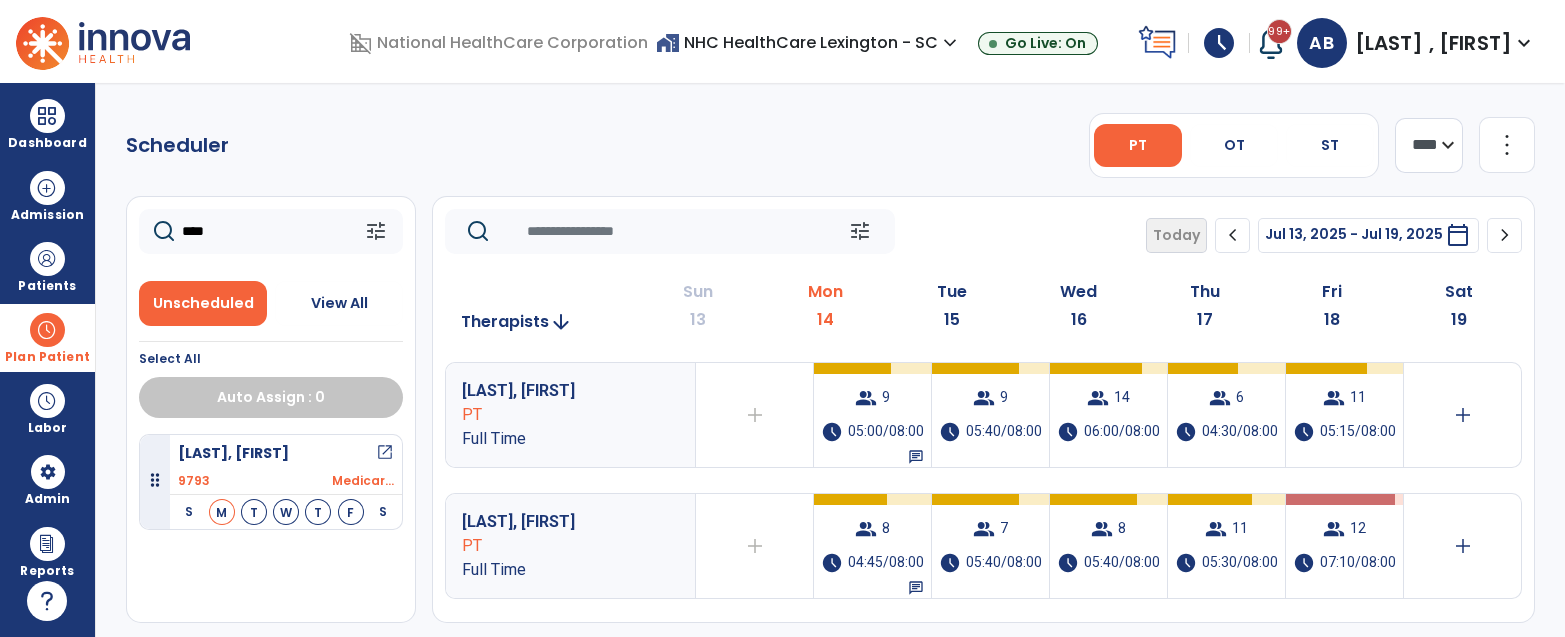 type on "****" 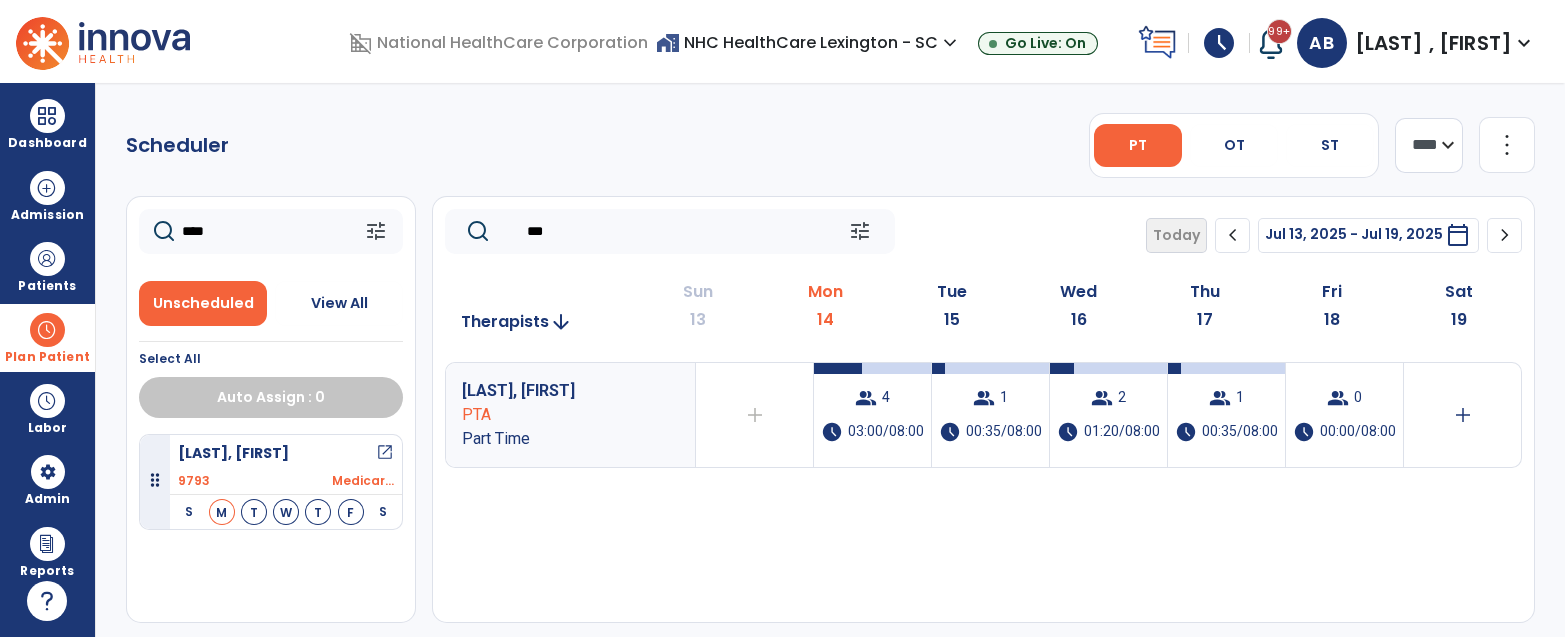 type on "***" 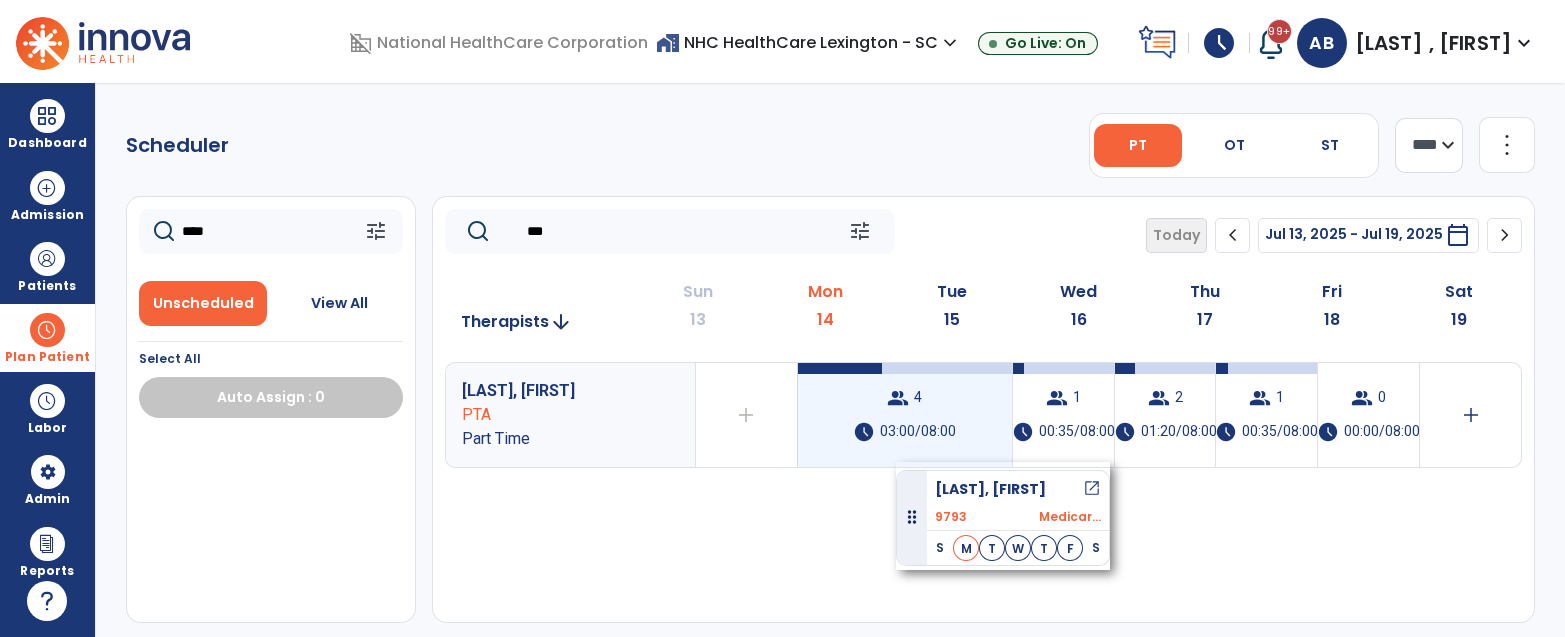 drag, startPoint x: 237, startPoint y: 452, endPoint x: 896, endPoint y: 462, distance: 659.07587 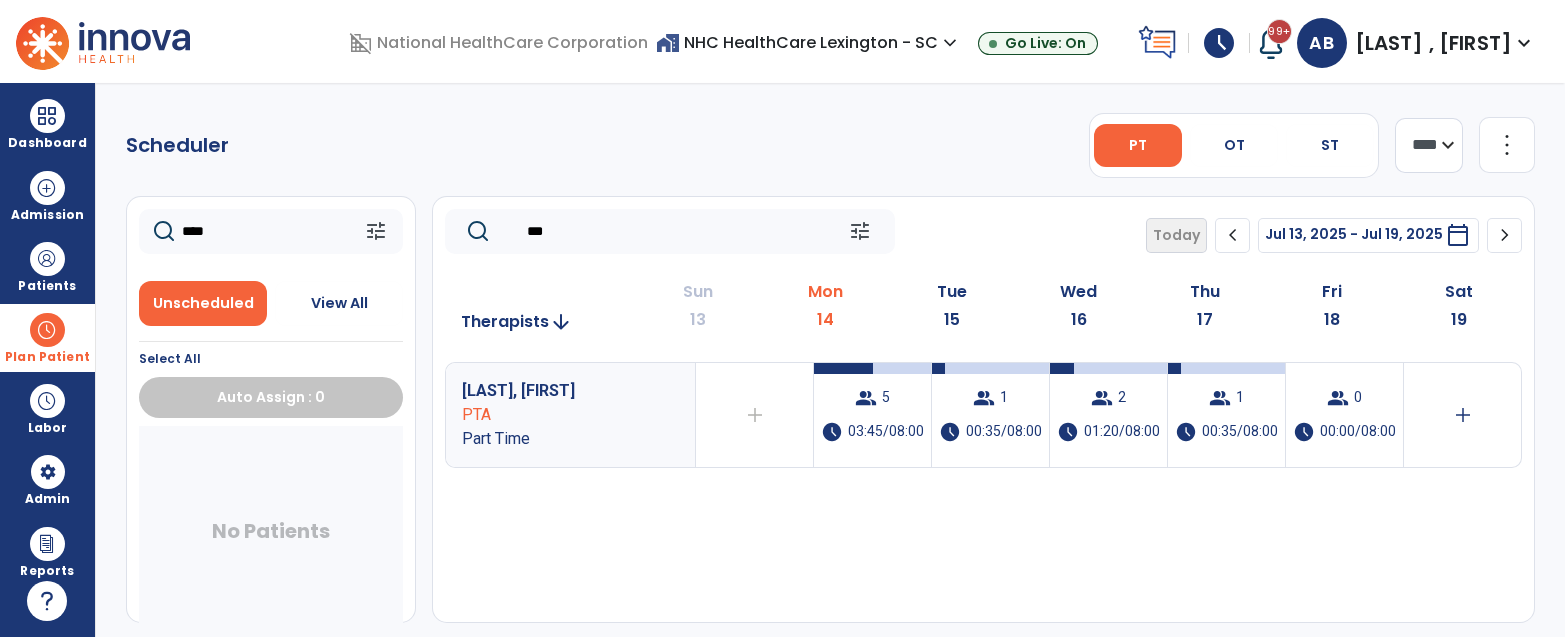 click on "****" 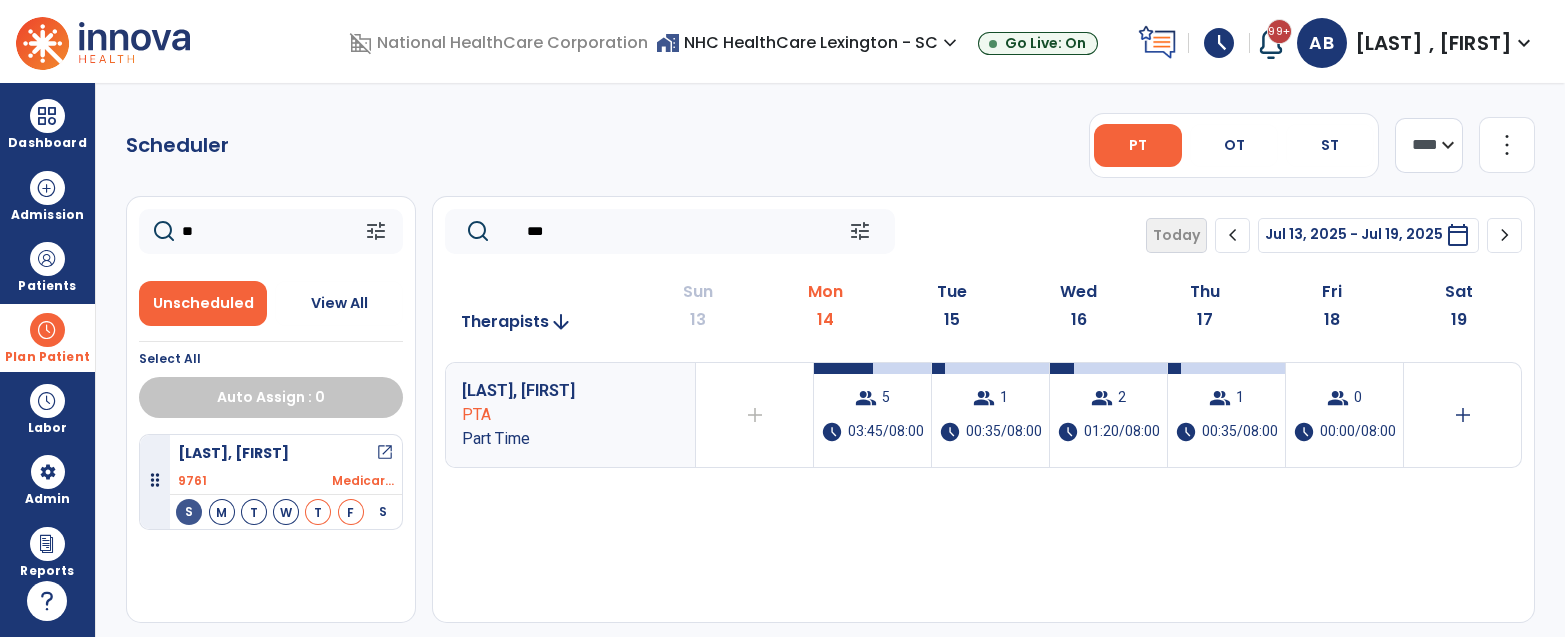 type on "*" 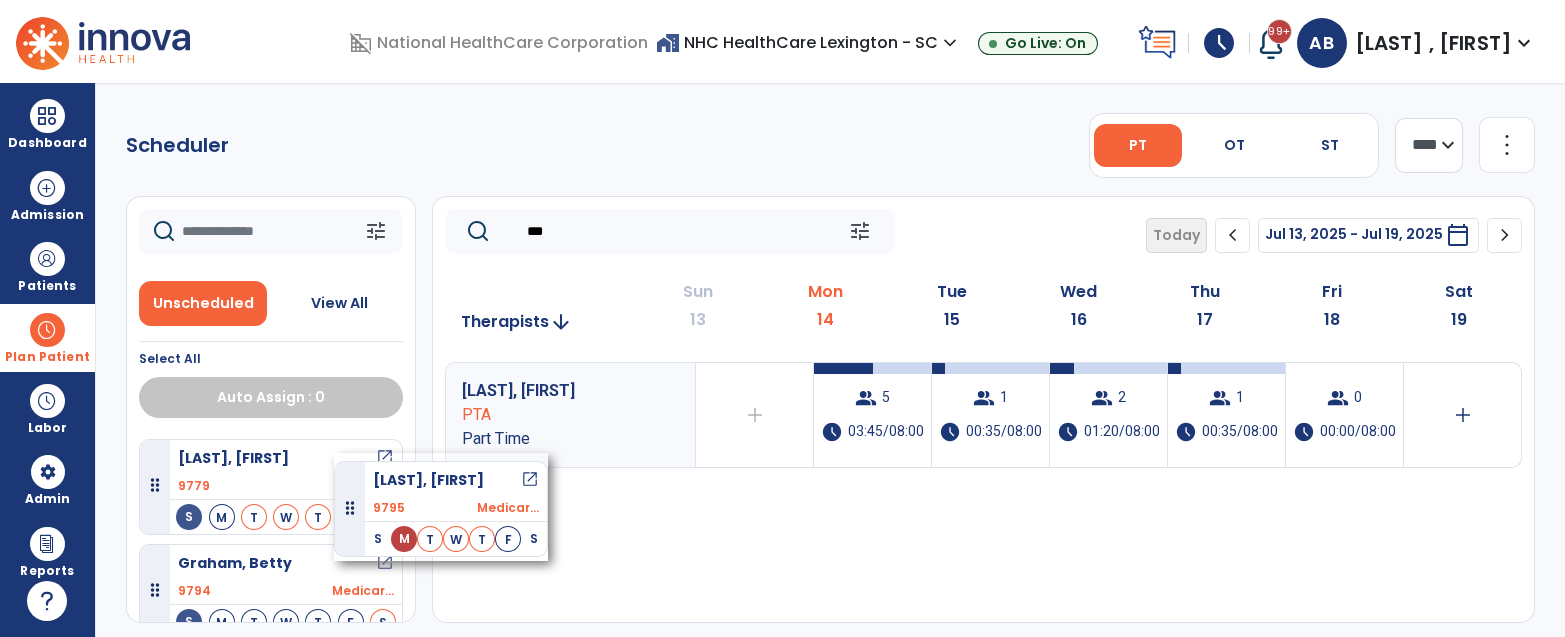 scroll, scrollTop: 1372, scrollLeft: 0, axis: vertical 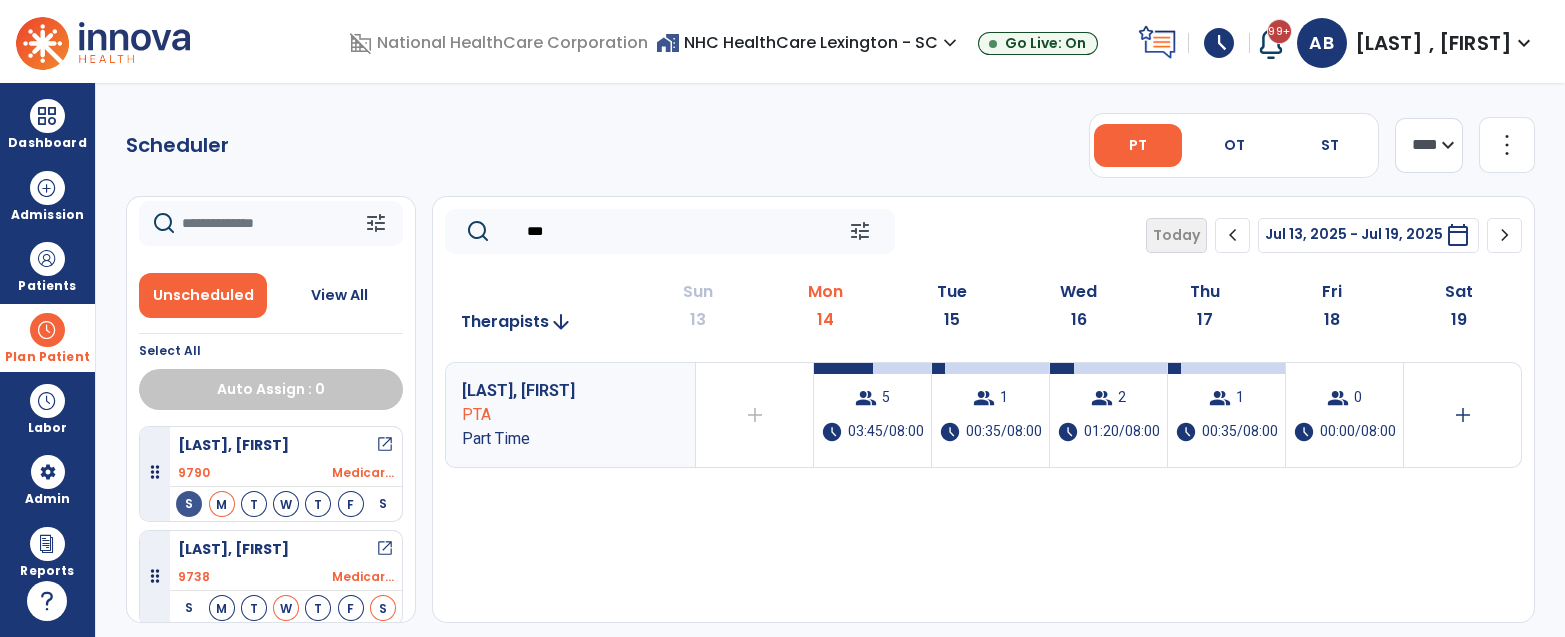 type 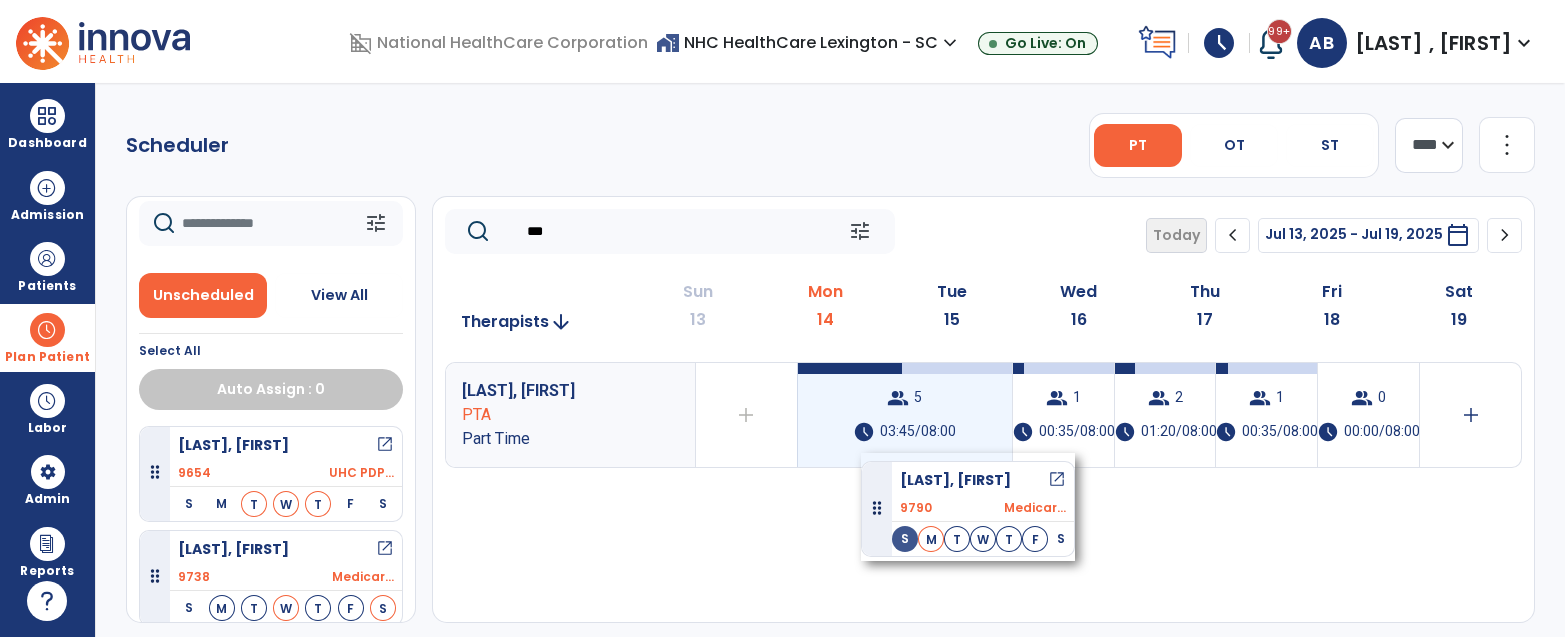 drag, startPoint x: 279, startPoint y: 440, endPoint x: 863, endPoint y: 448, distance: 584.0548 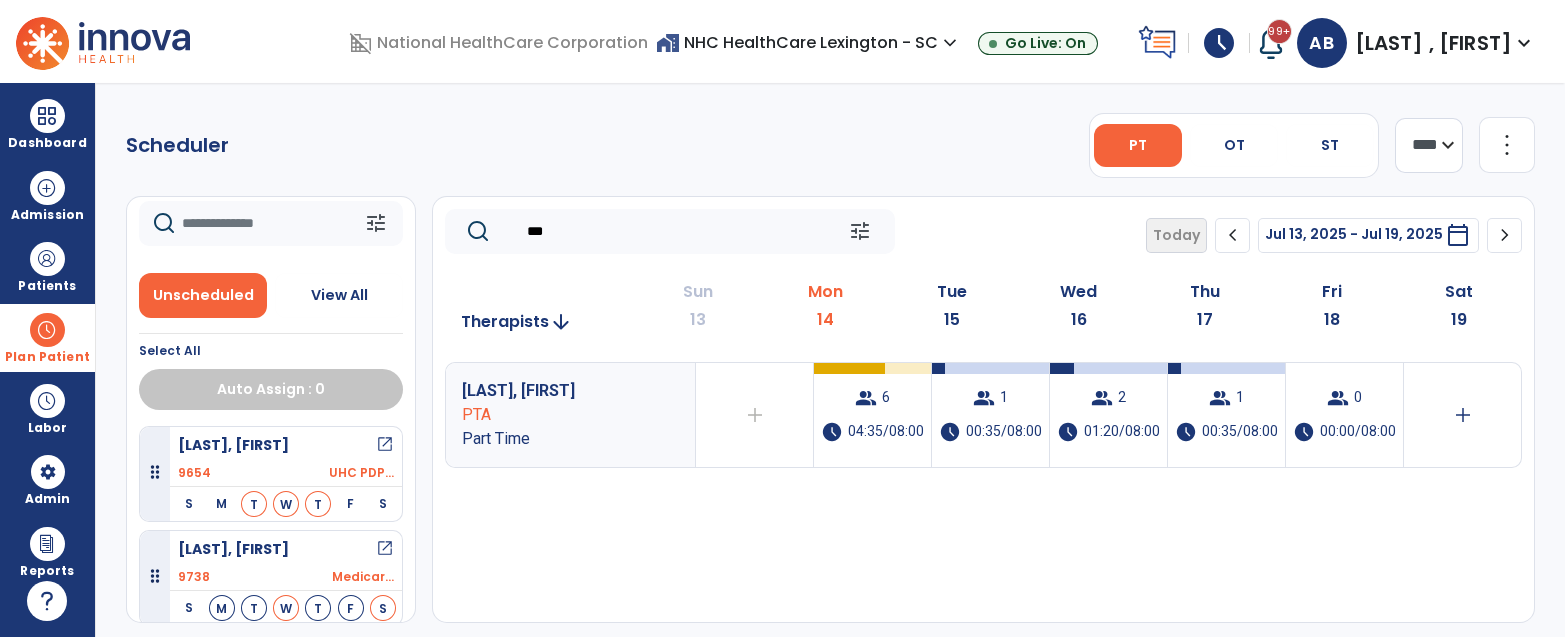 scroll, scrollTop: 2912, scrollLeft: 0, axis: vertical 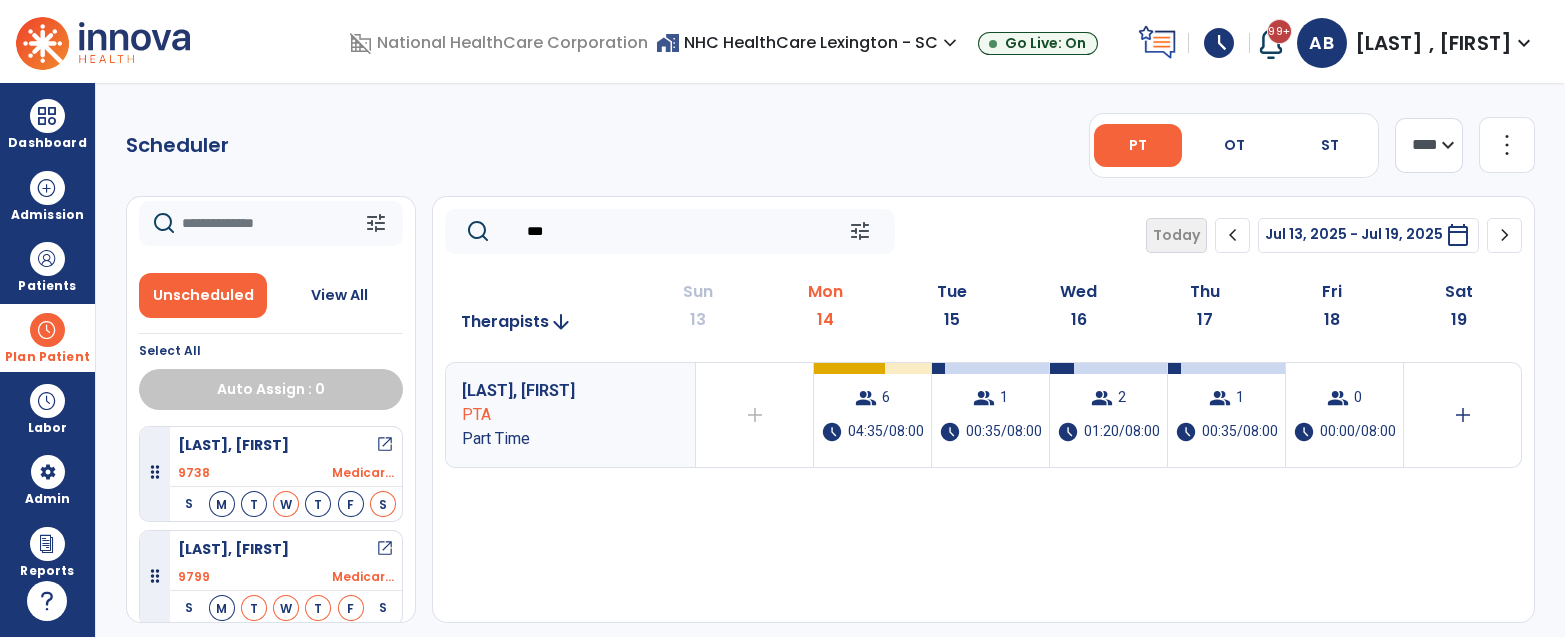 click on "***" 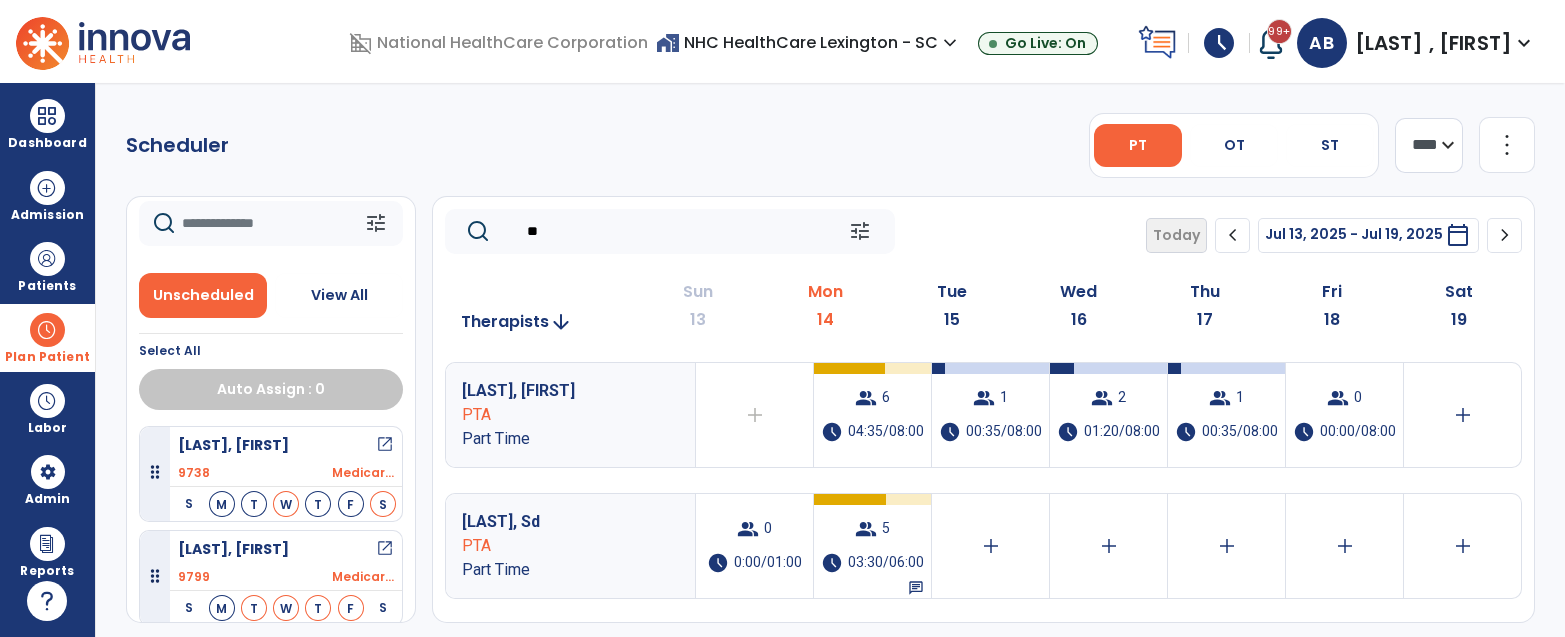 type on "*" 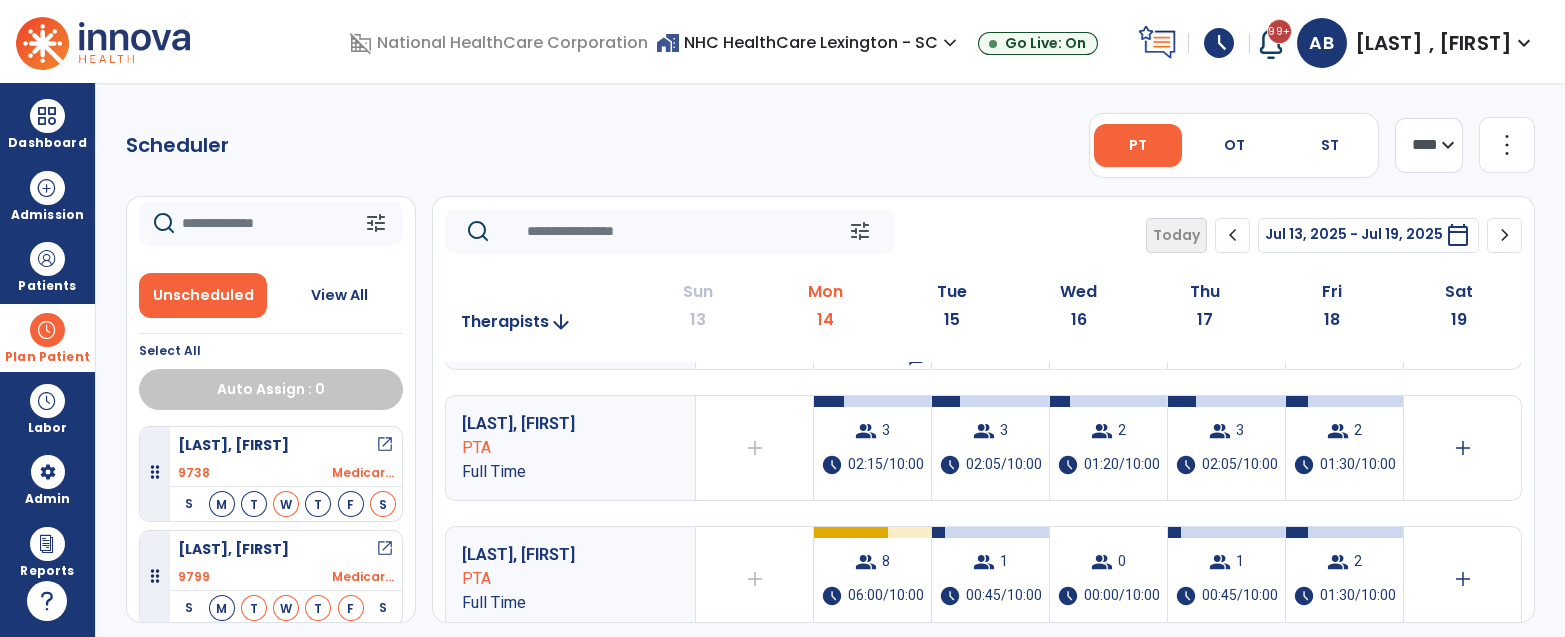 scroll, scrollTop: 752, scrollLeft: 0, axis: vertical 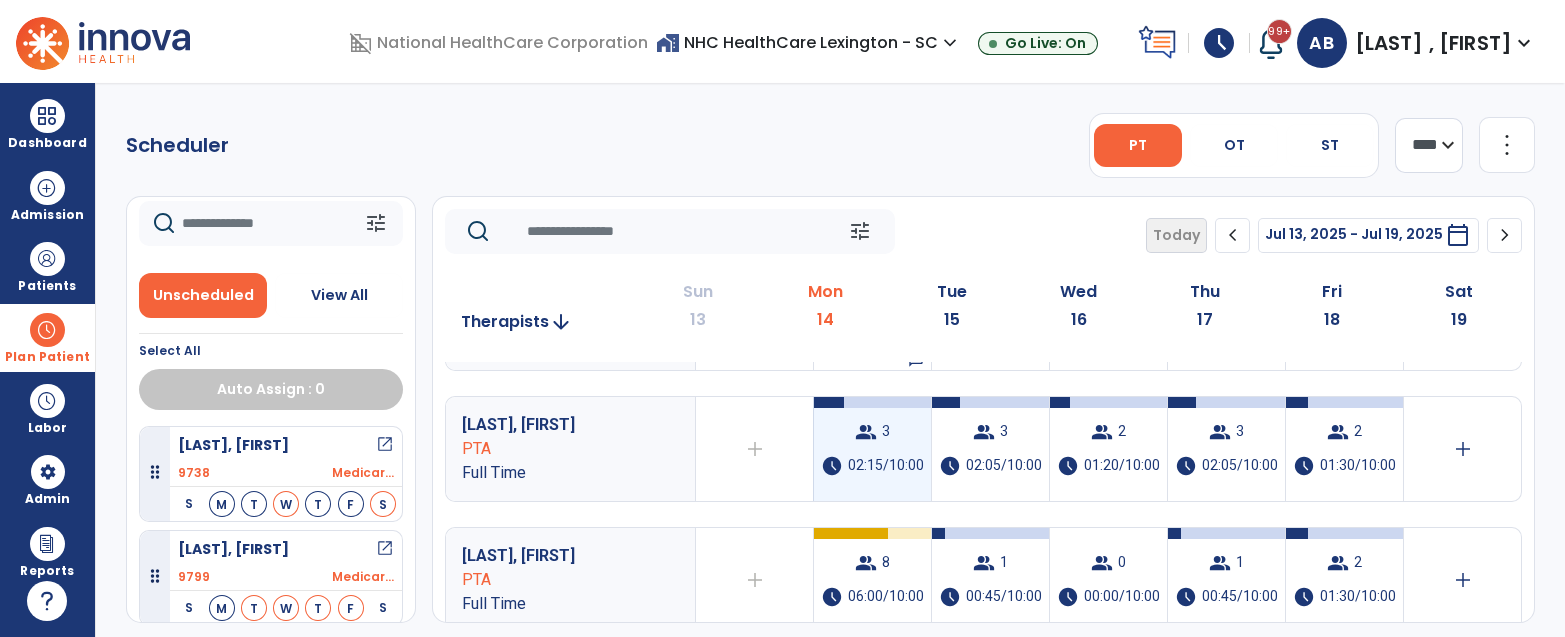 type 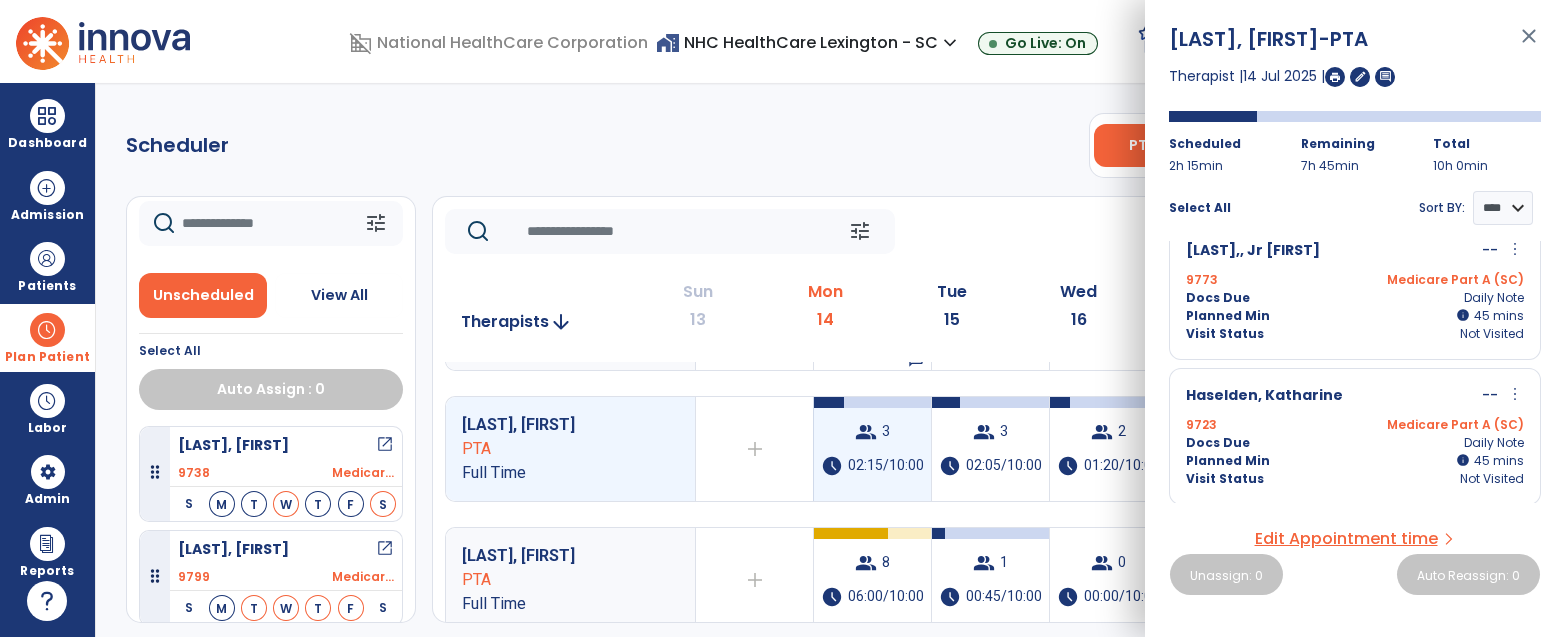 scroll, scrollTop: 0, scrollLeft: 0, axis: both 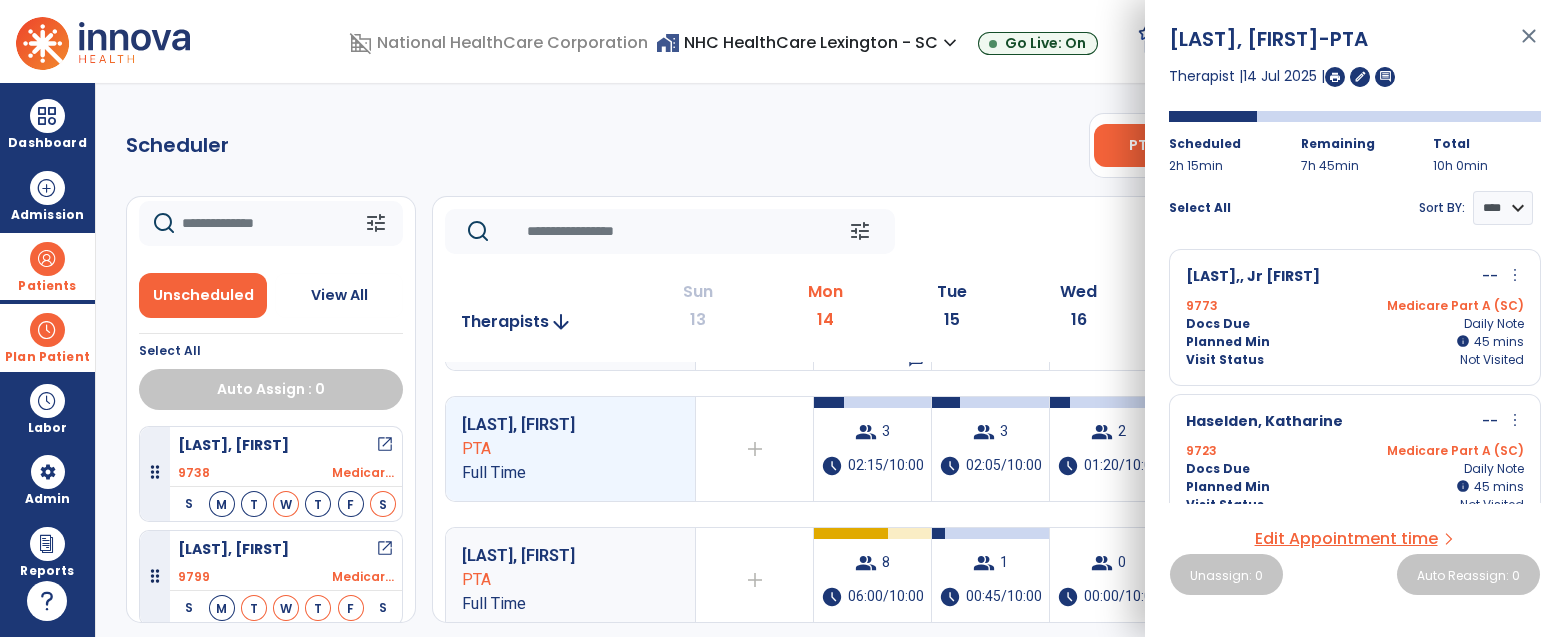 click at bounding box center (47, 259) 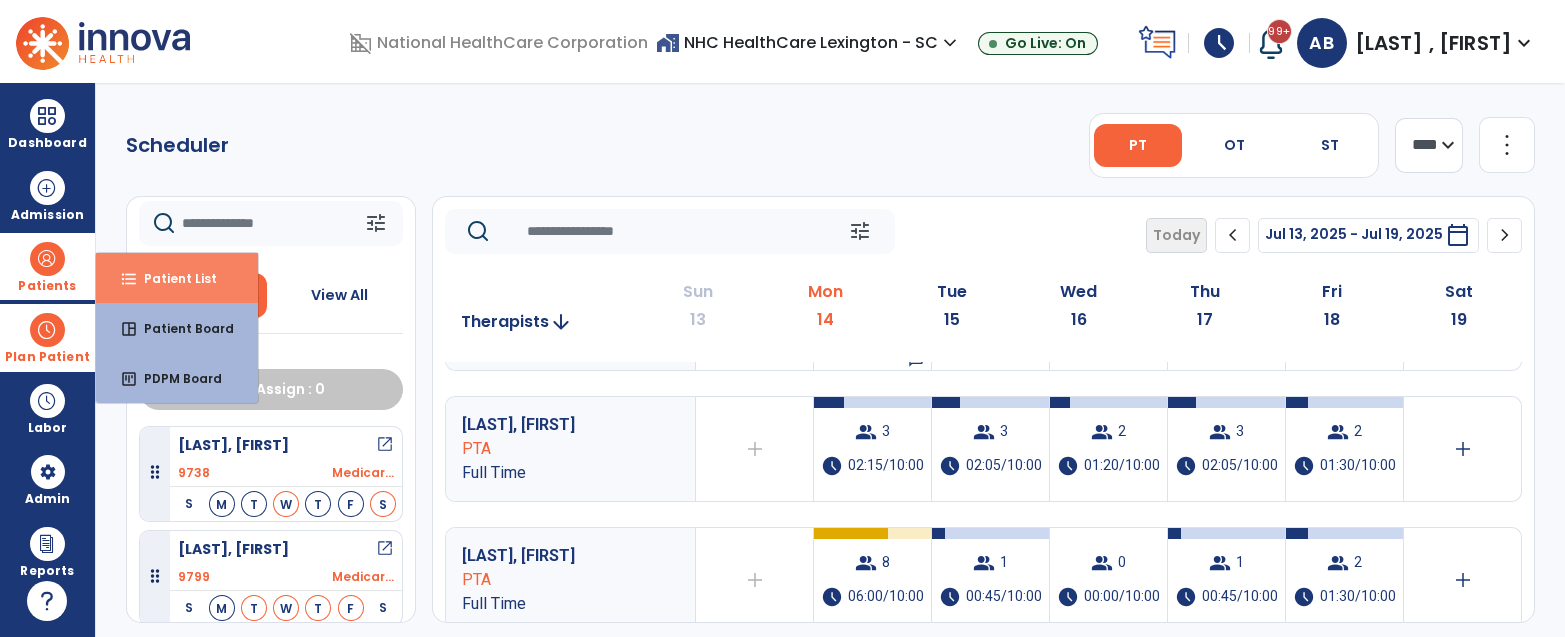 click on "format_list_bulleted  Patient List" at bounding box center (177, 278) 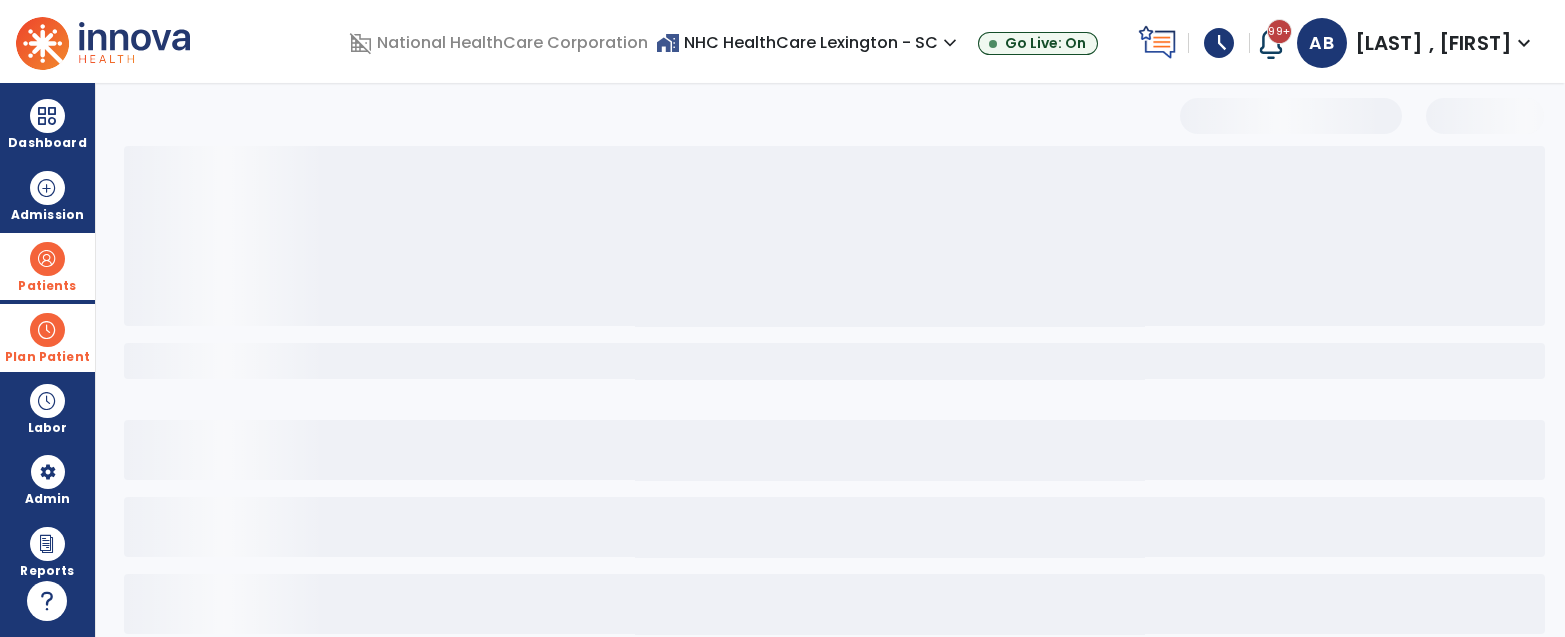 select on "***" 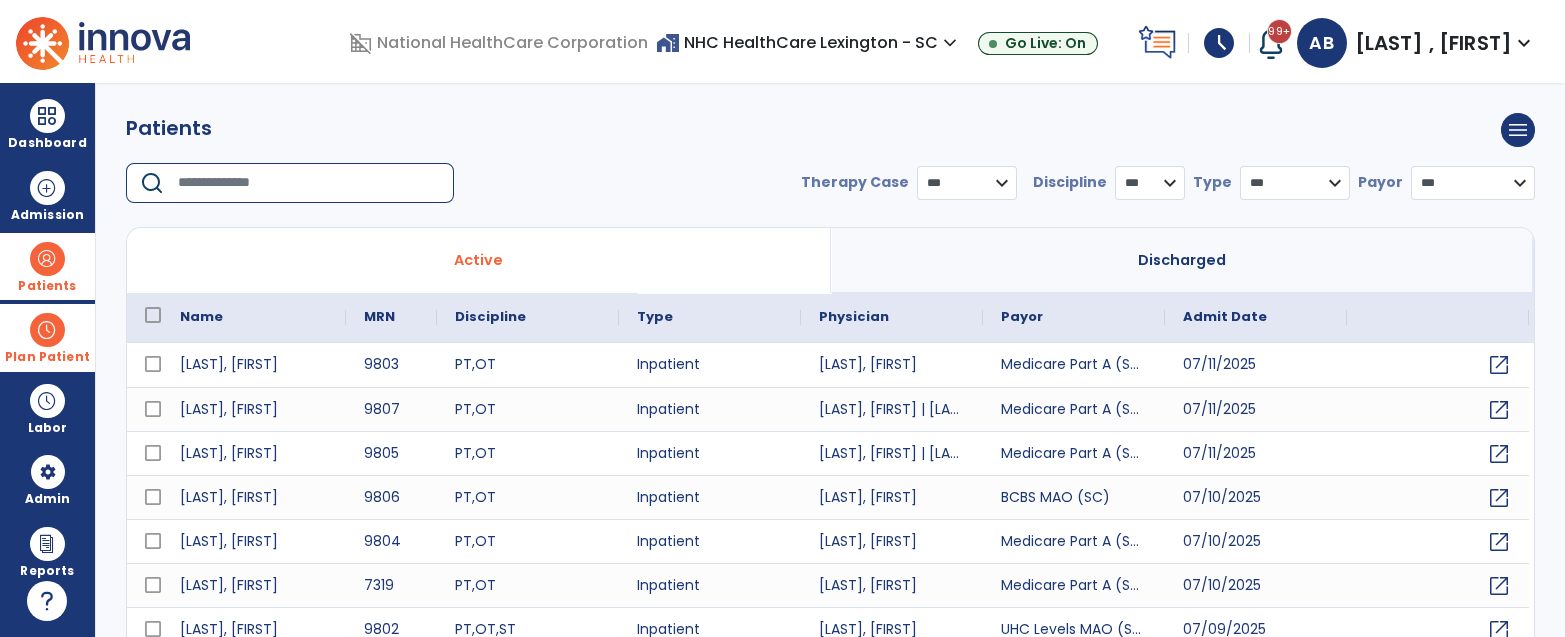 click at bounding box center (309, 183) 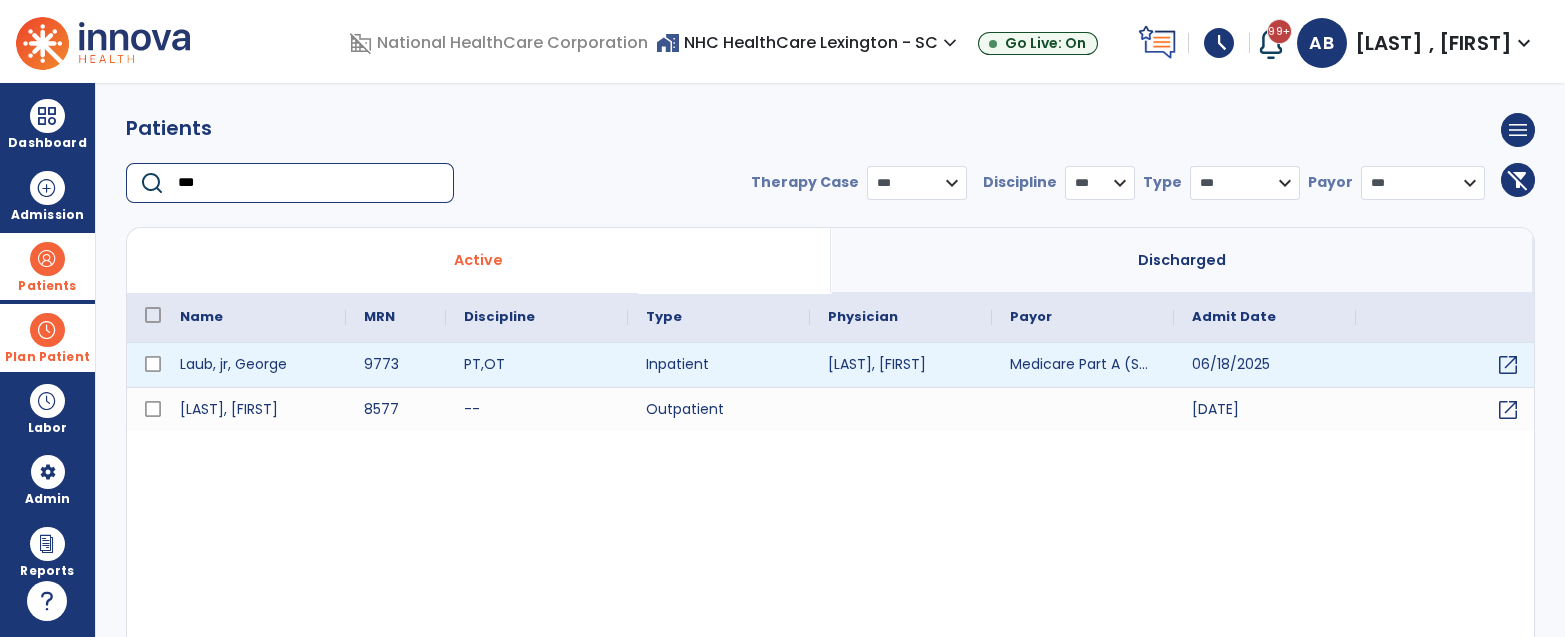 type on "***" 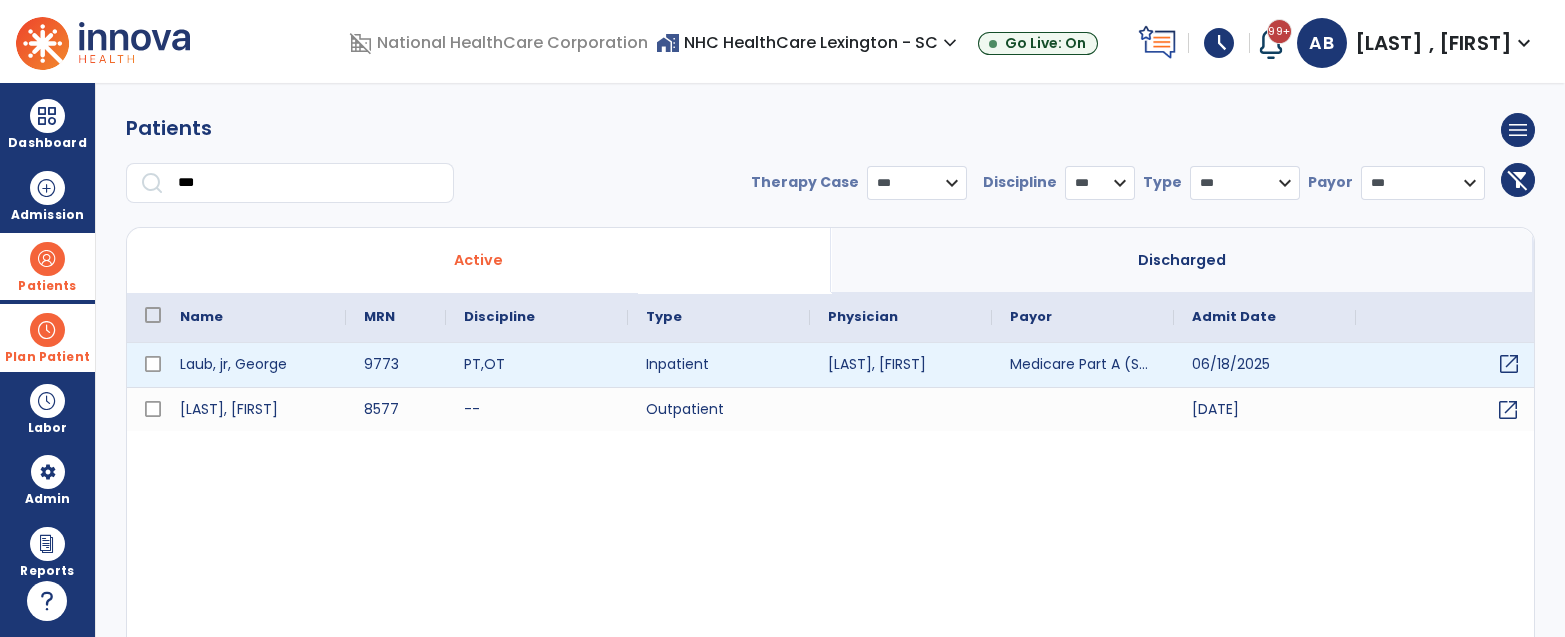 click on "open_in_new" at bounding box center (1447, 365) 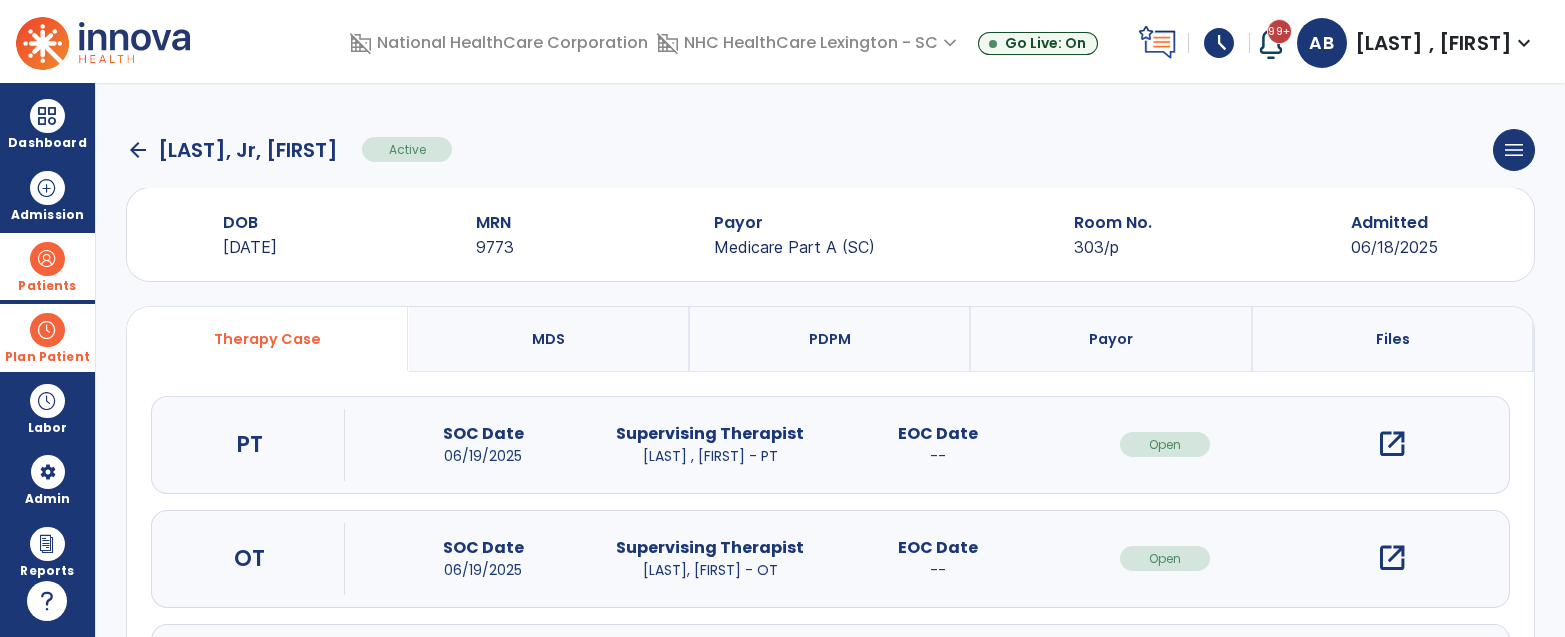 click on "arrow_back" 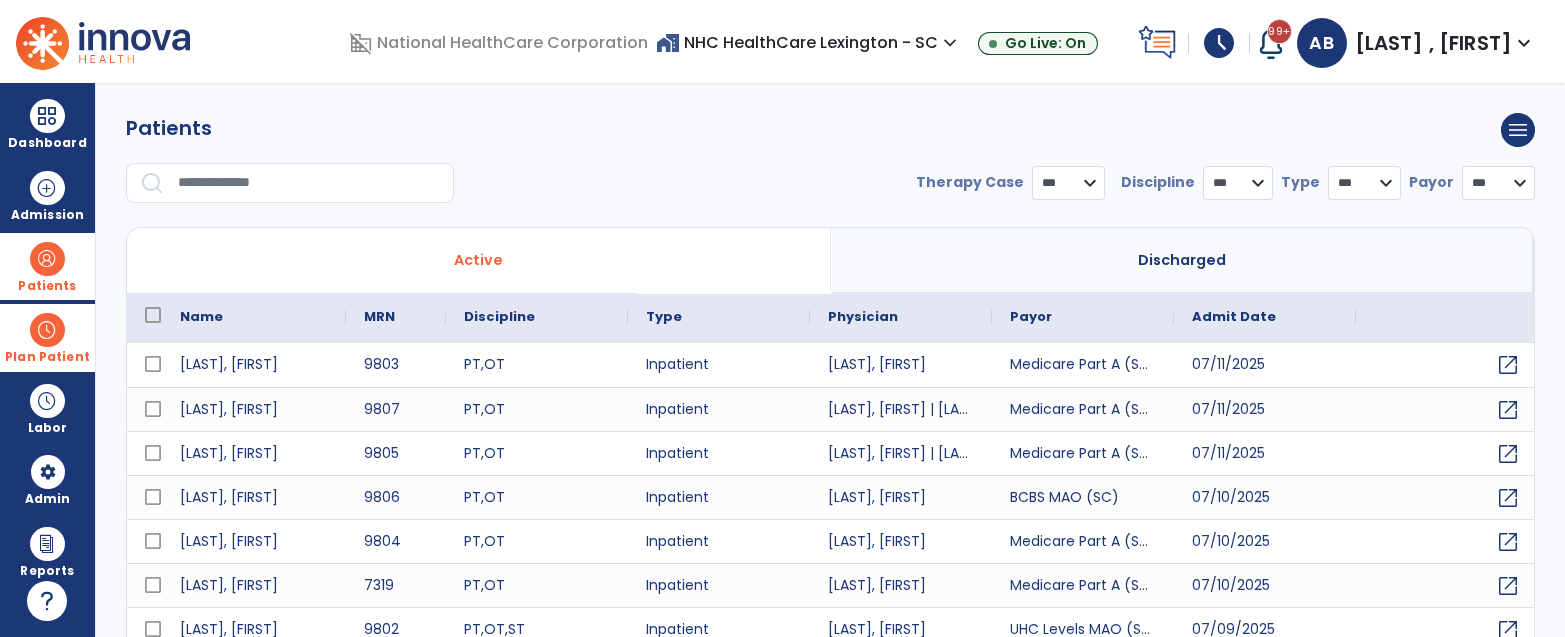 select on "***" 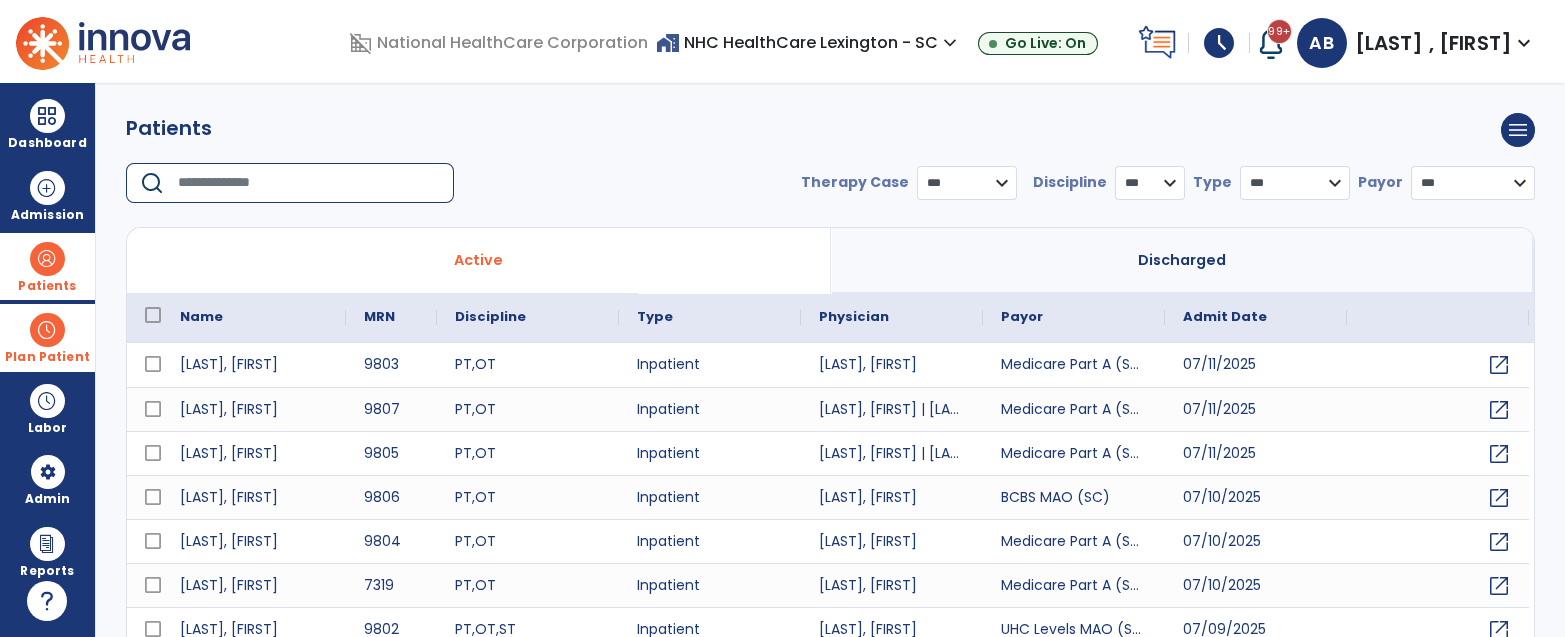 click at bounding box center [309, 183] 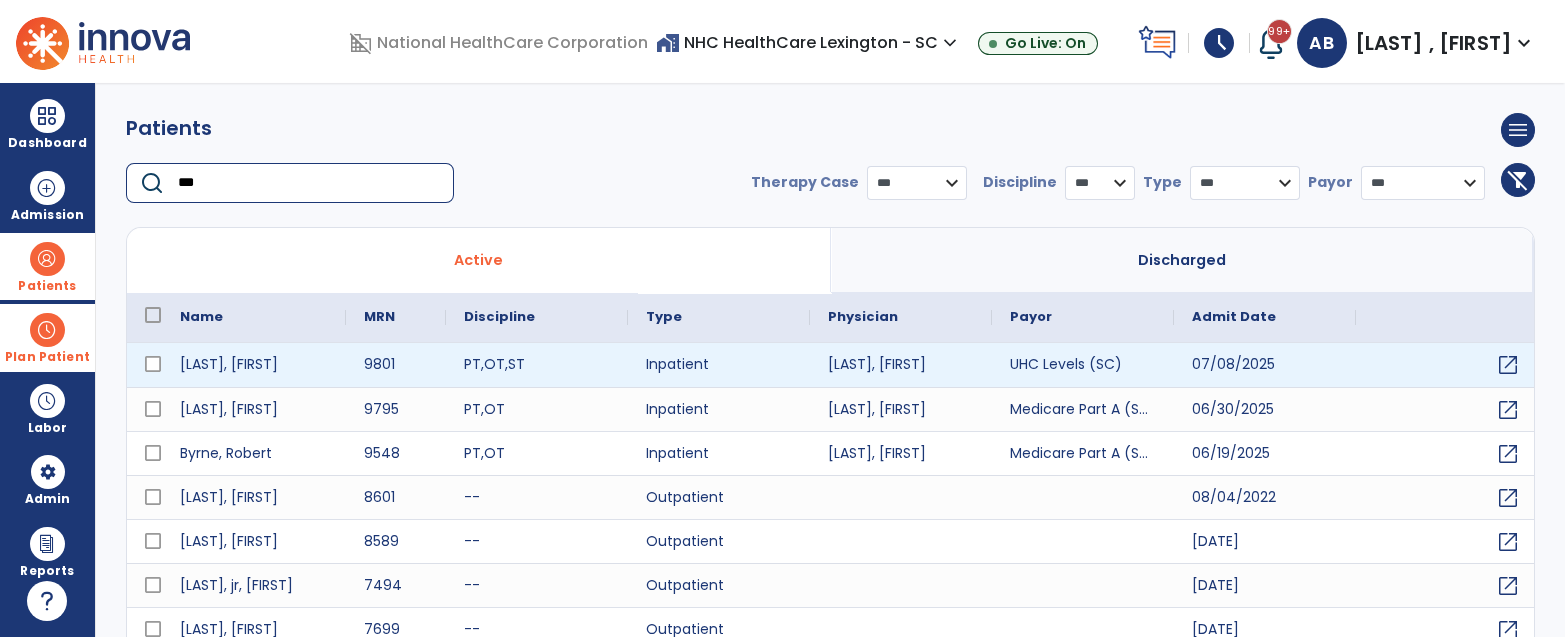 type on "***" 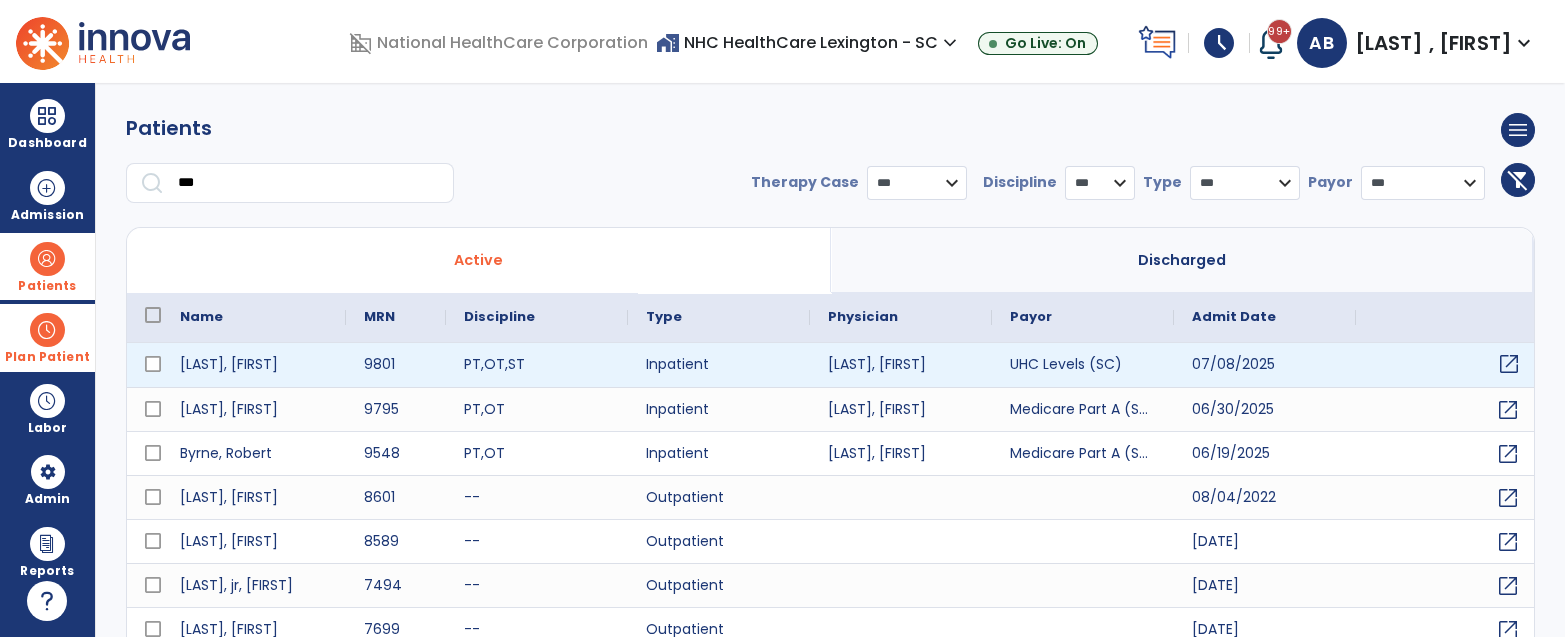 click on "open_in_new" at bounding box center (1509, 364) 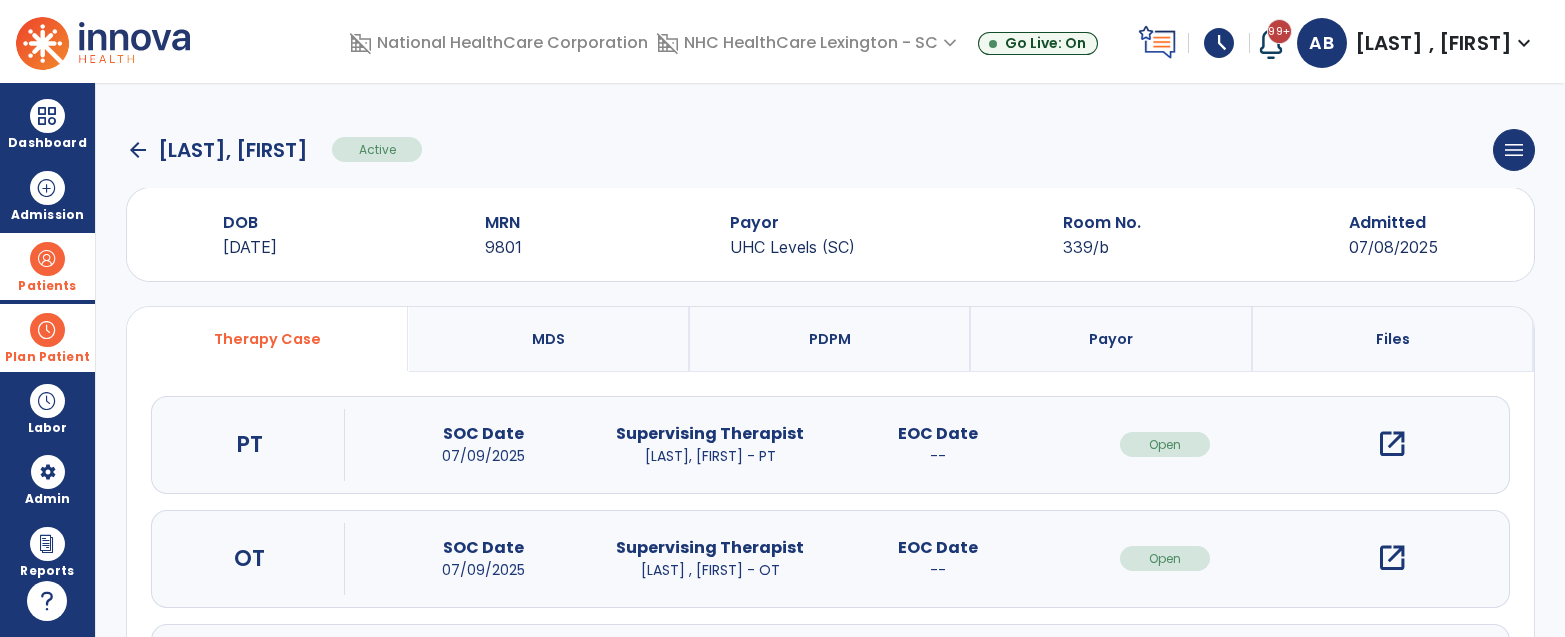 click at bounding box center [47, 330] 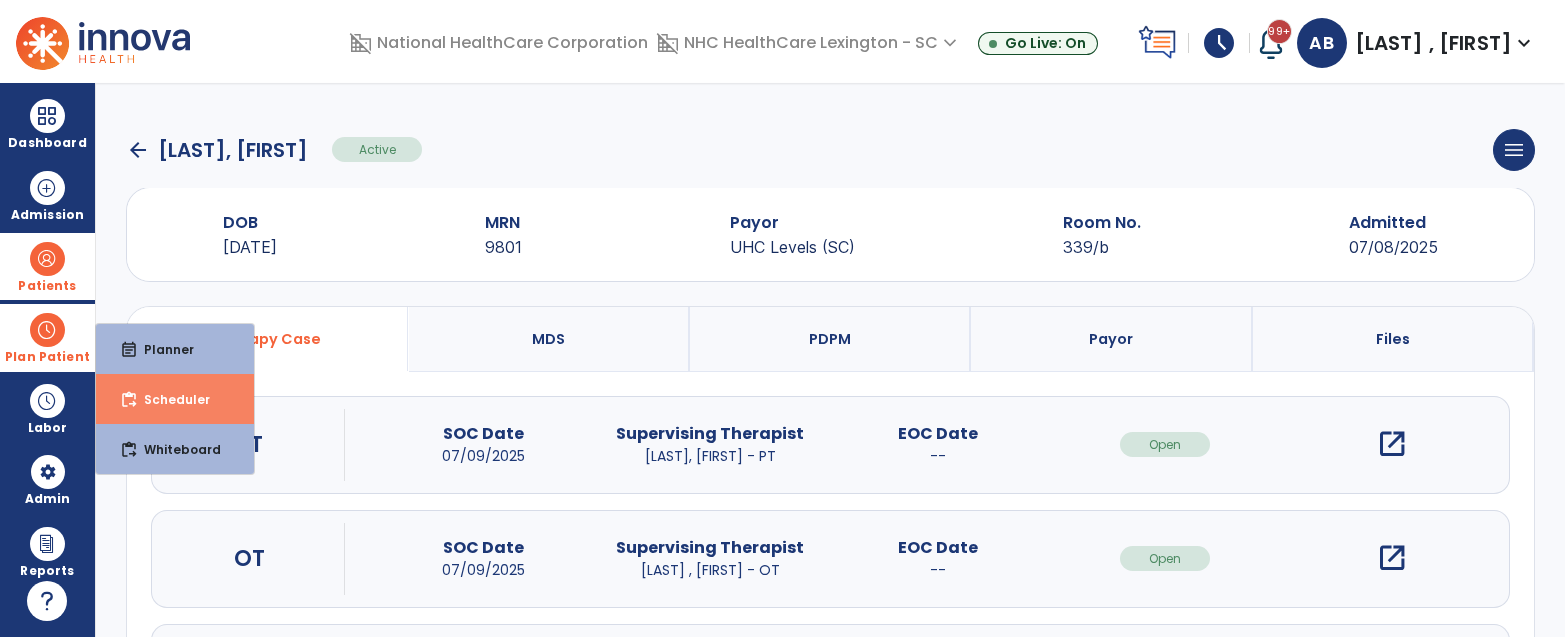 click on "content_paste_go  Scheduler" at bounding box center [175, 399] 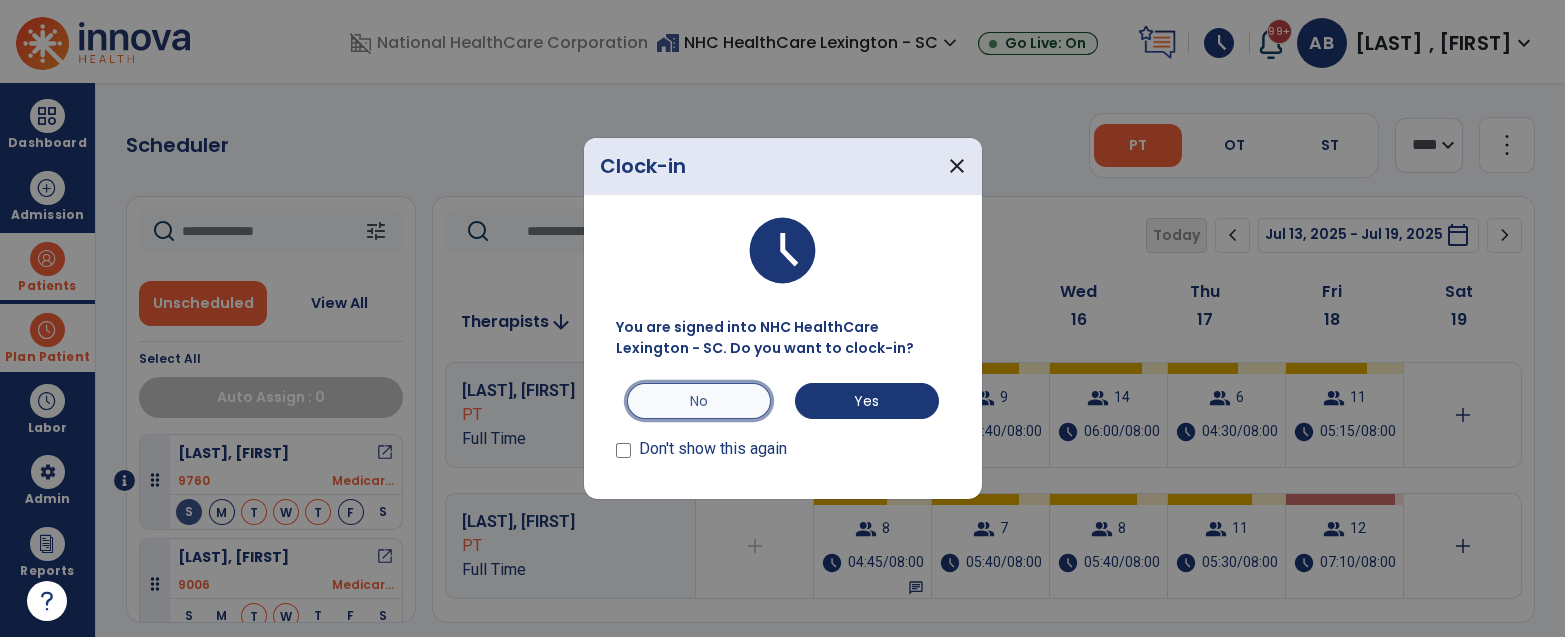 click on "No" at bounding box center (699, 401) 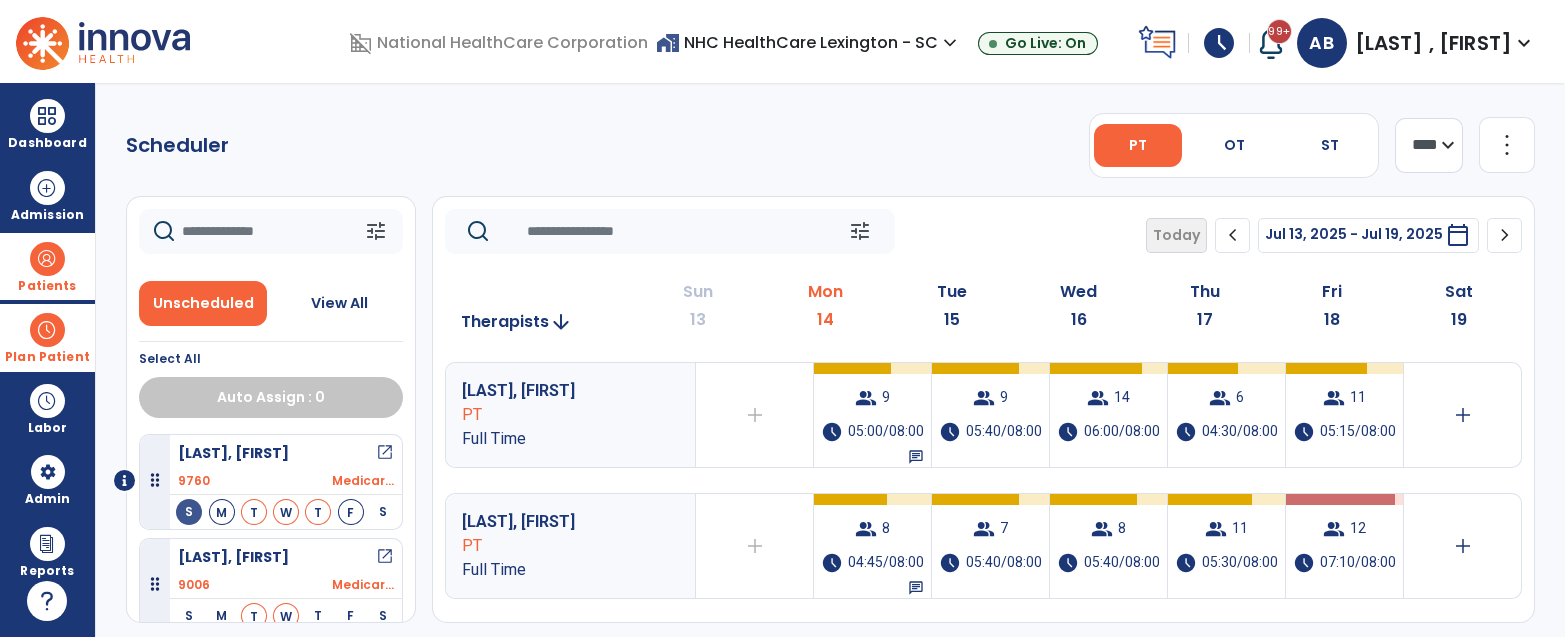 click 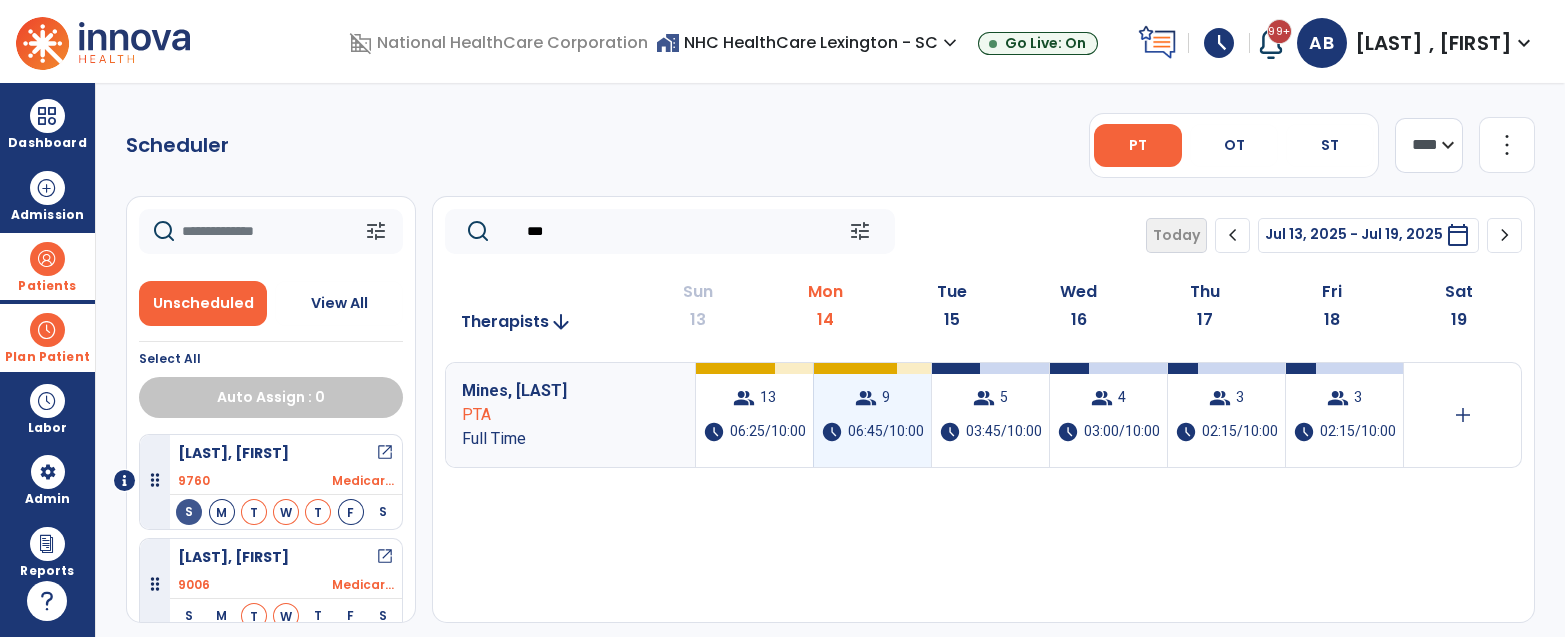 click on "06:45/10:00" at bounding box center [886, 432] 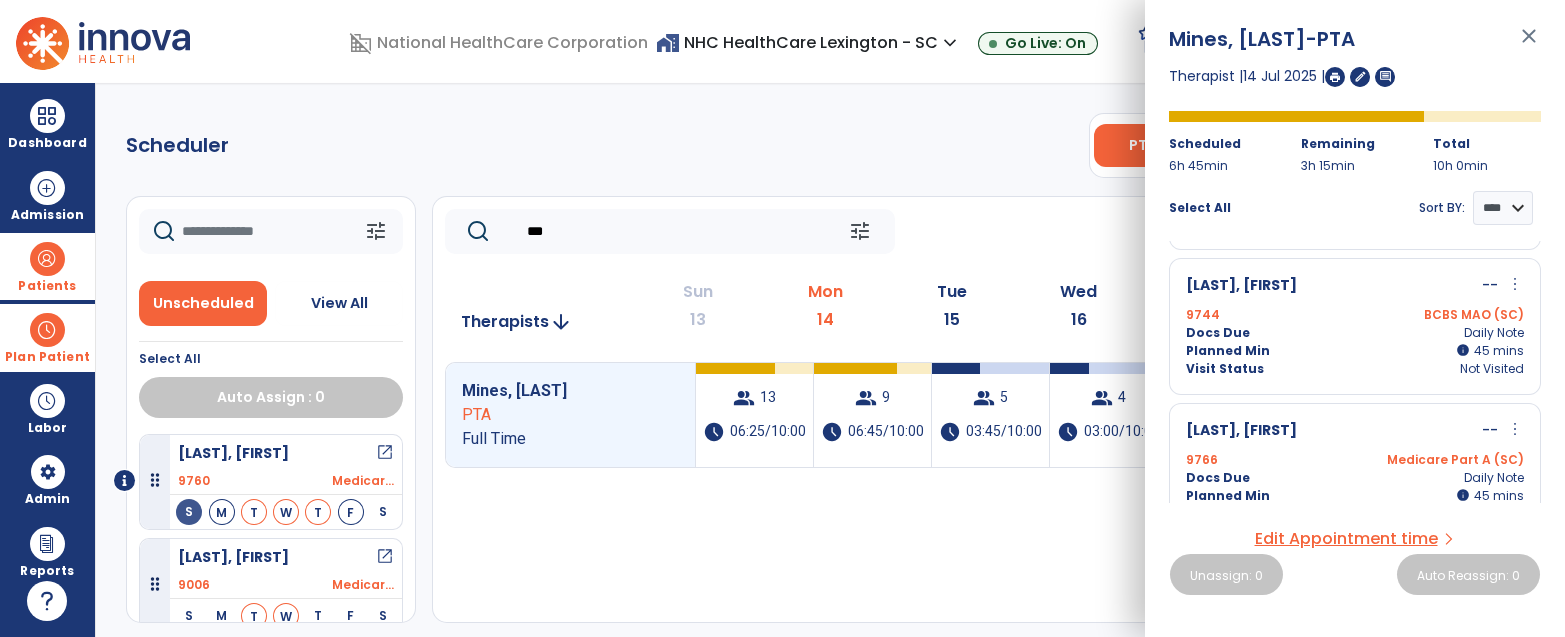 scroll, scrollTop: 1039, scrollLeft: 0, axis: vertical 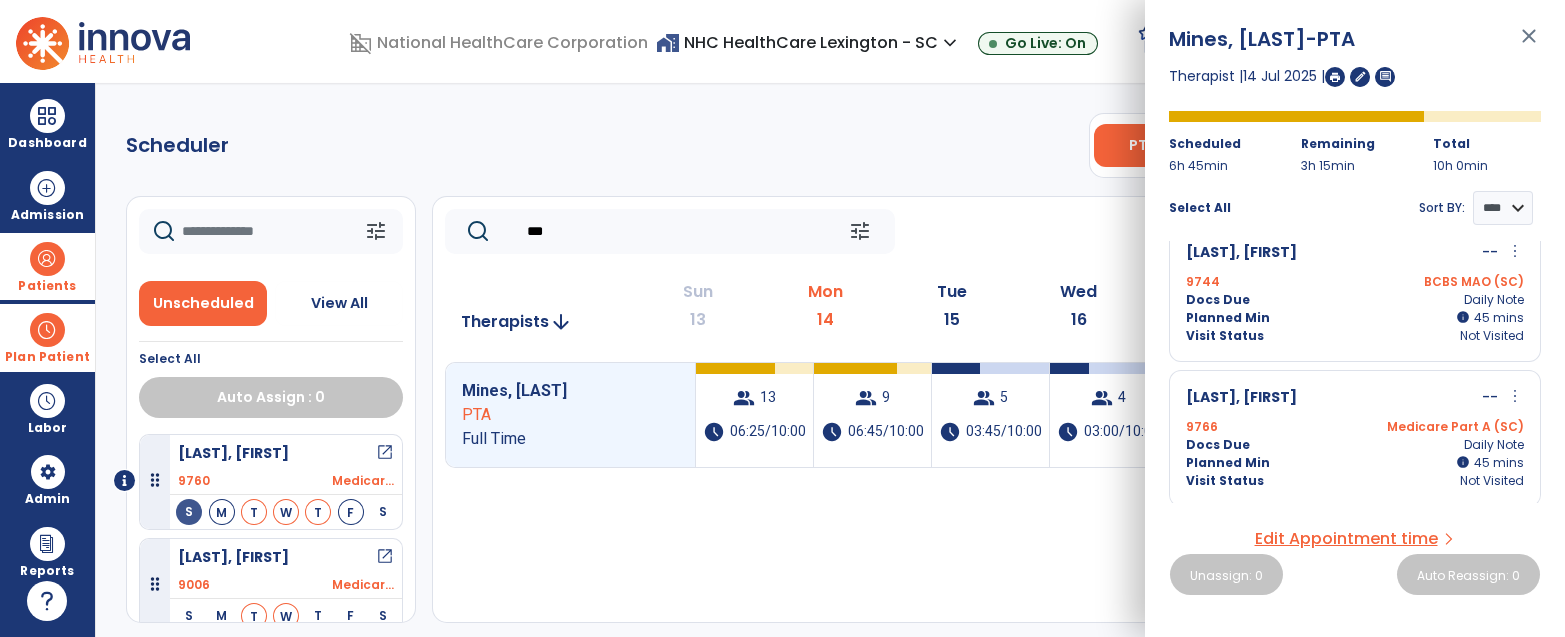 click on "Mines,  [LAST]  PTA Full Time  group  13  schedule  06:25/10:00   group  9  schedule  06:45/10:00   group  5  schedule  03:45/10:00   group  4  schedule  03:00/10:00   group  3  schedule  02:15/10:00   group  3  schedule  02:15/10:00   add" 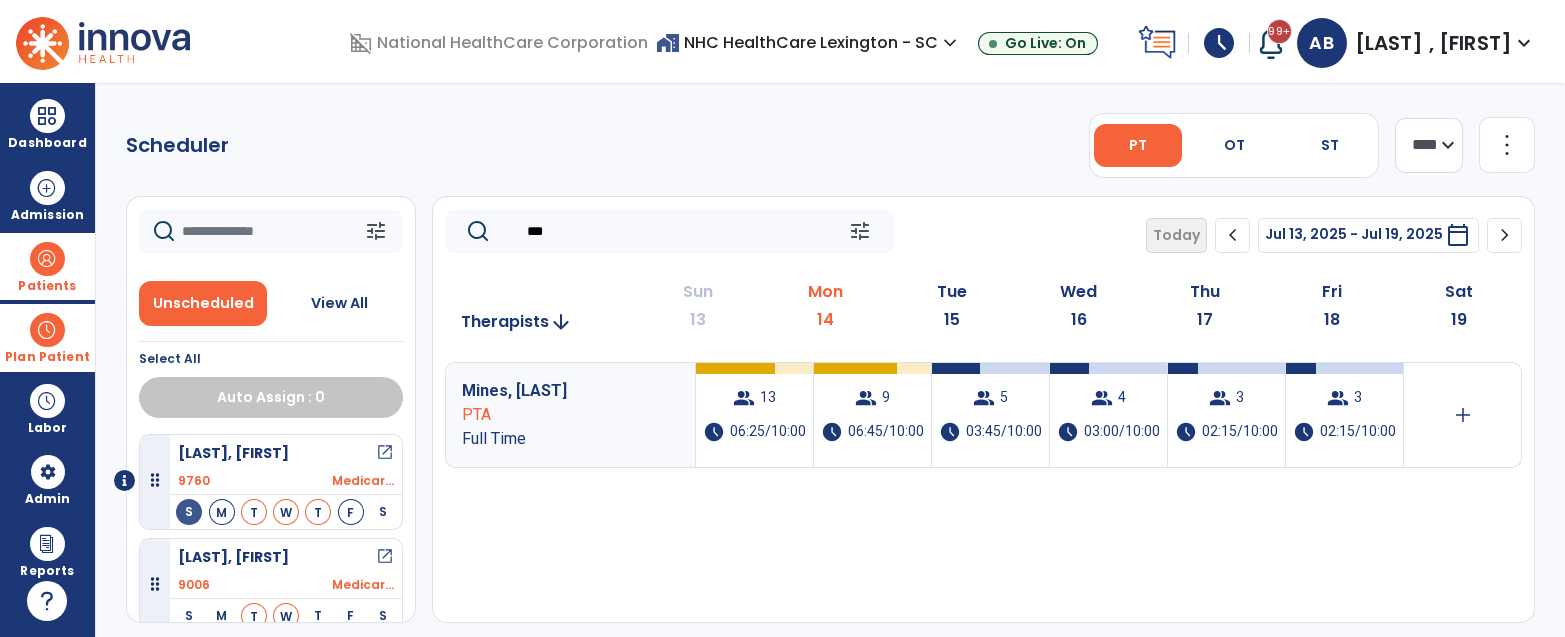 click on "***" 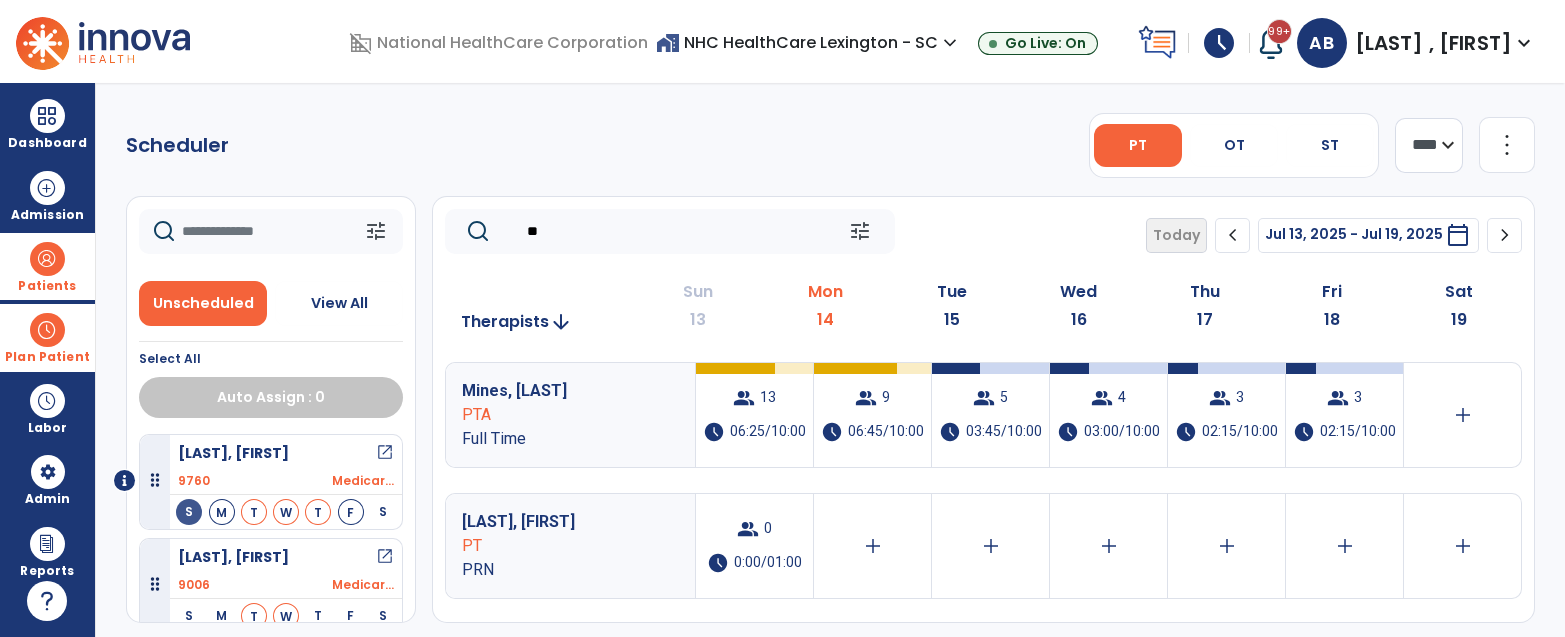 type on "*" 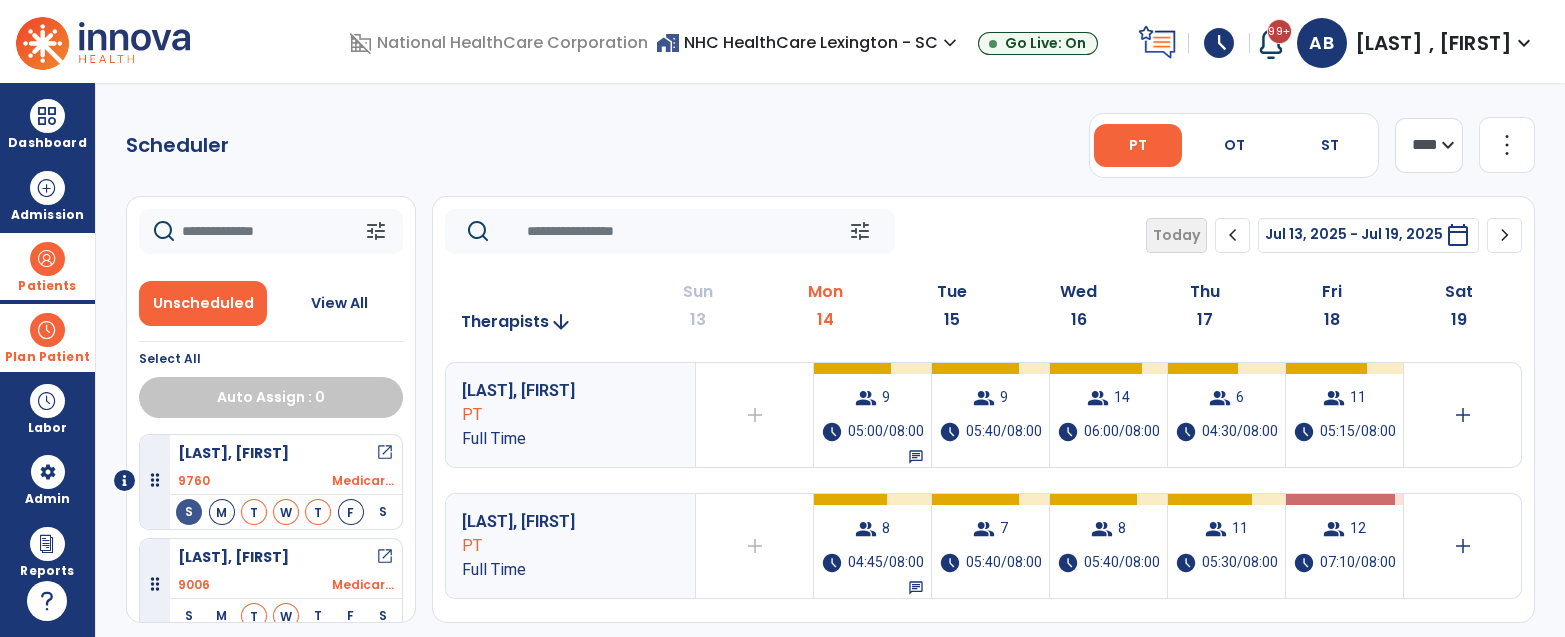 type 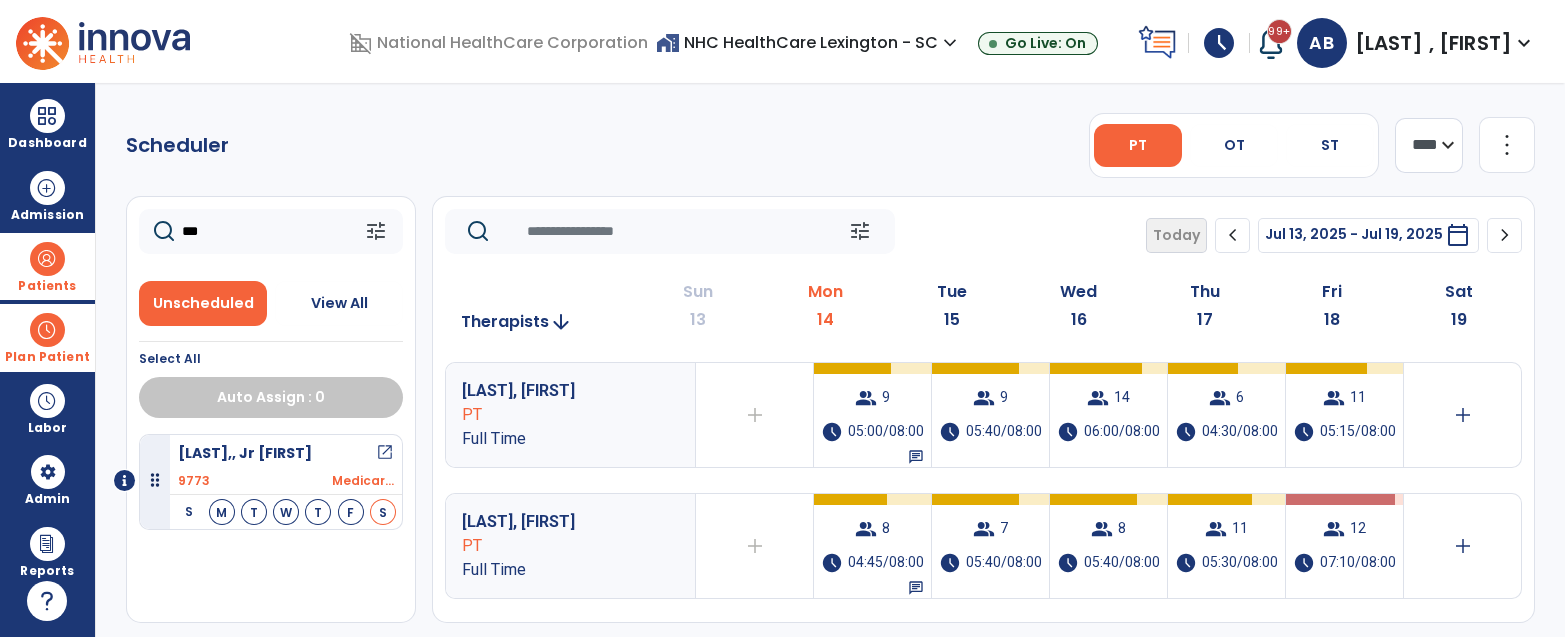 type on "***" 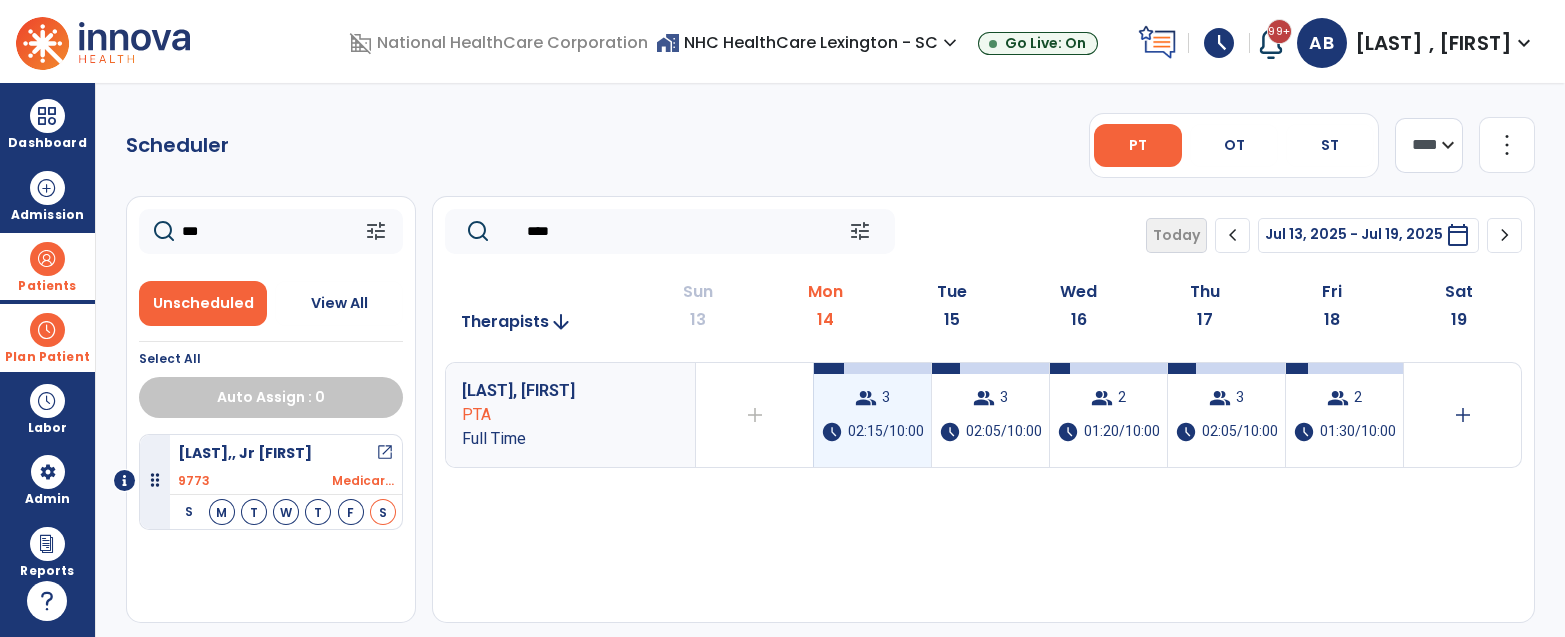 click on "02:15/10:00" at bounding box center [886, 432] 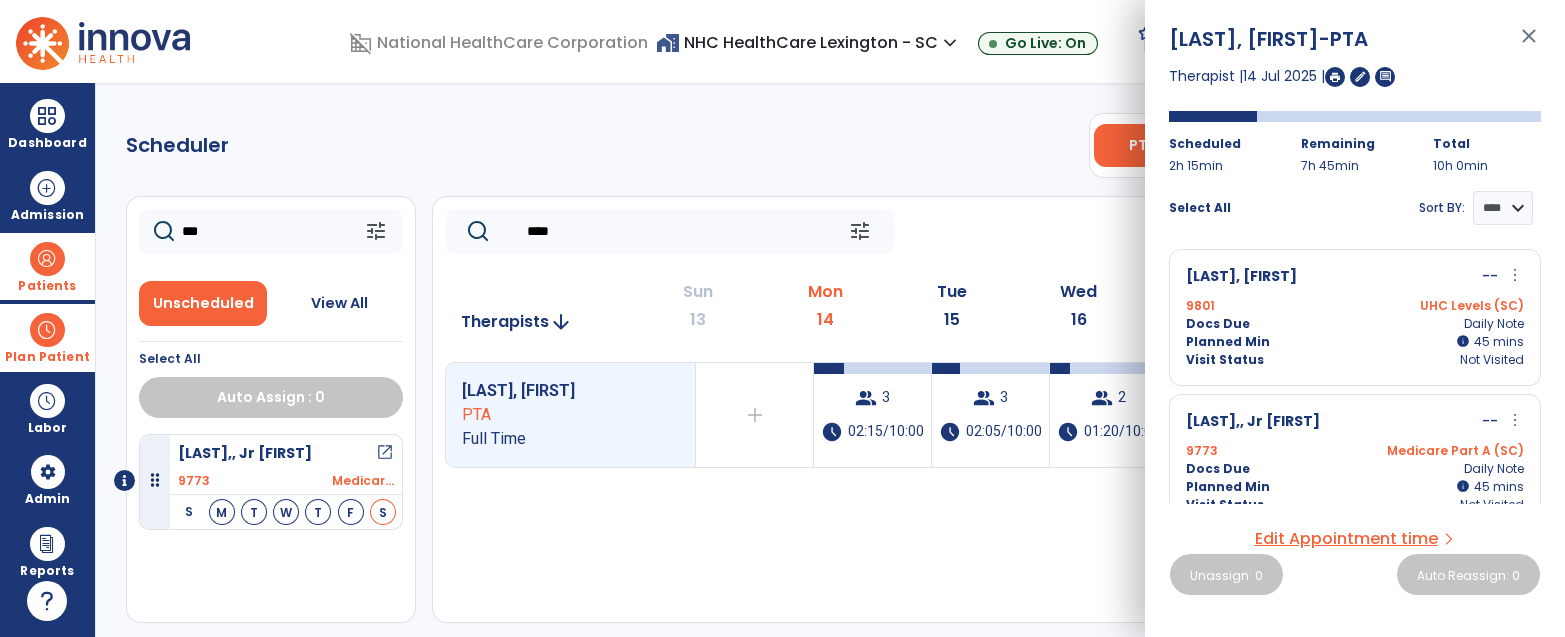 click on "Docs Due Daily Note" at bounding box center [1355, 324] 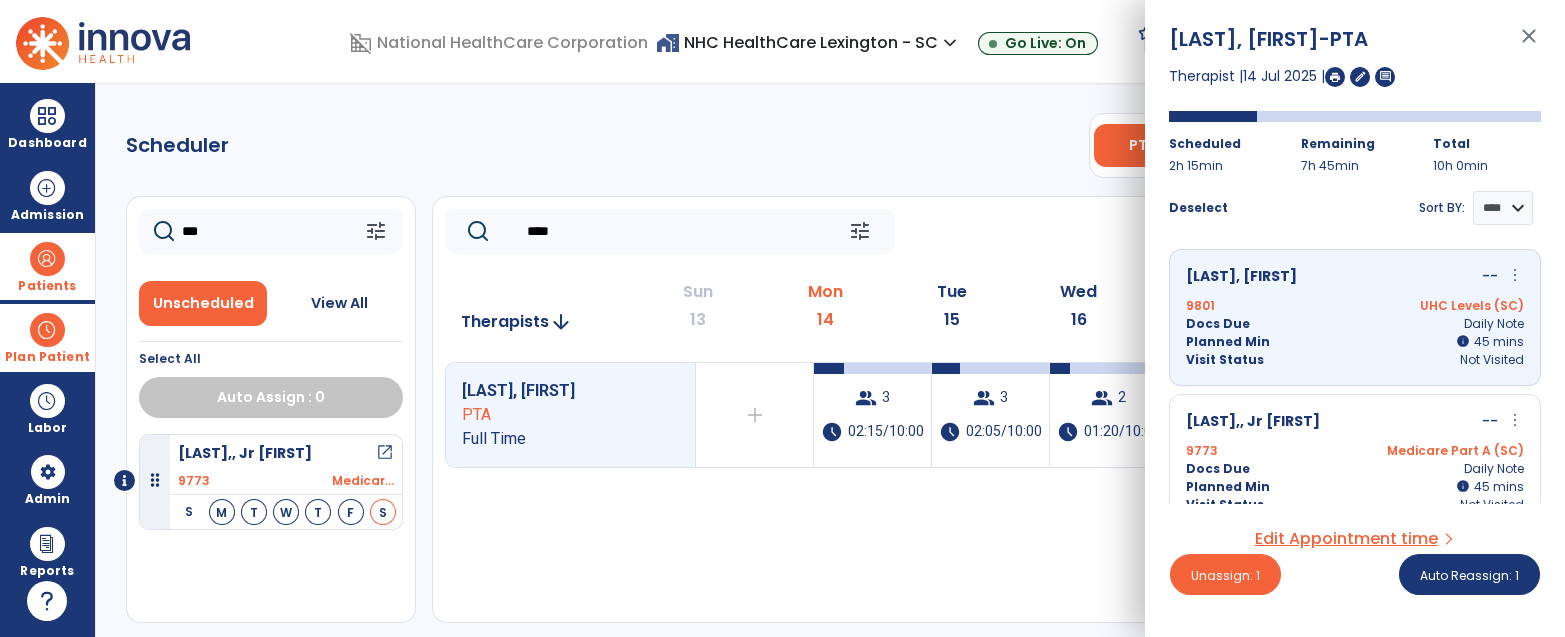 click on "[LAST],, Jr [FIRST]   --  more_vert  edit   Edit Session   alt_route   Split Minutes" at bounding box center [1355, 422] 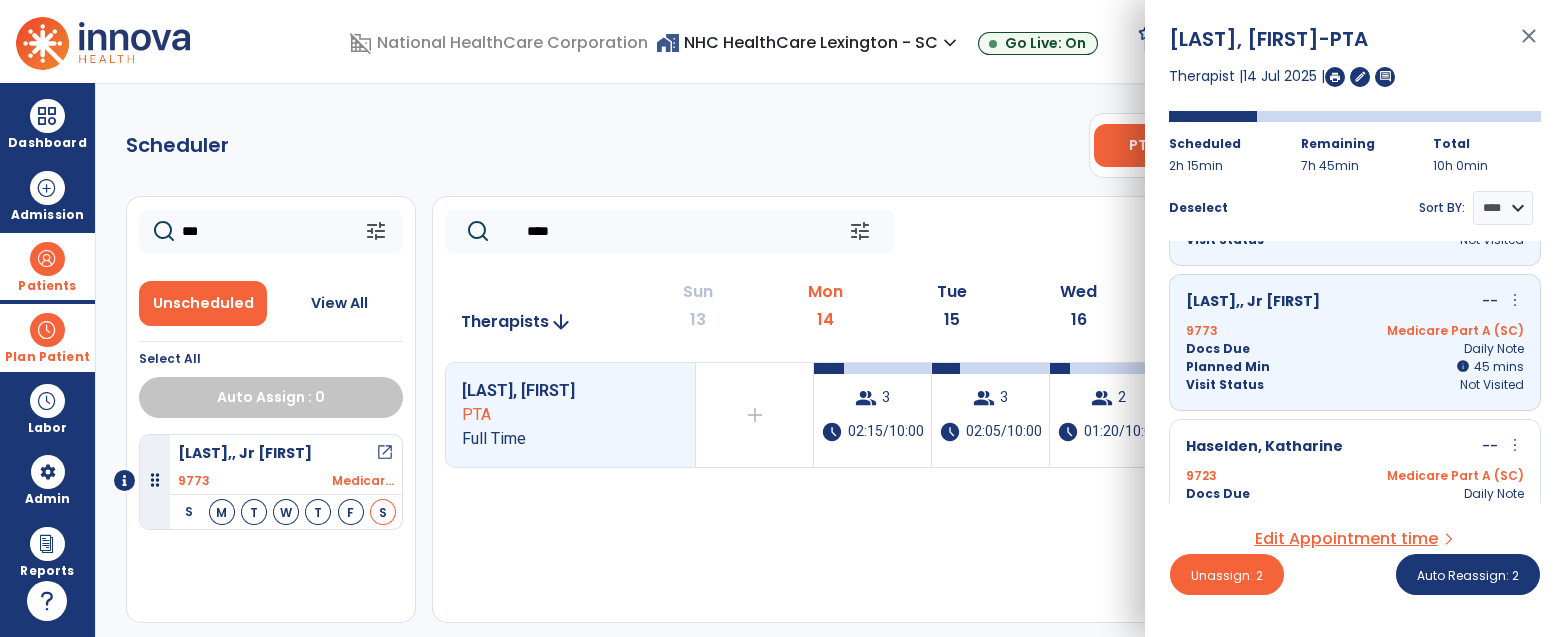 scroll, scrollTop: 171, scrollLeft: 0, axis: vertical 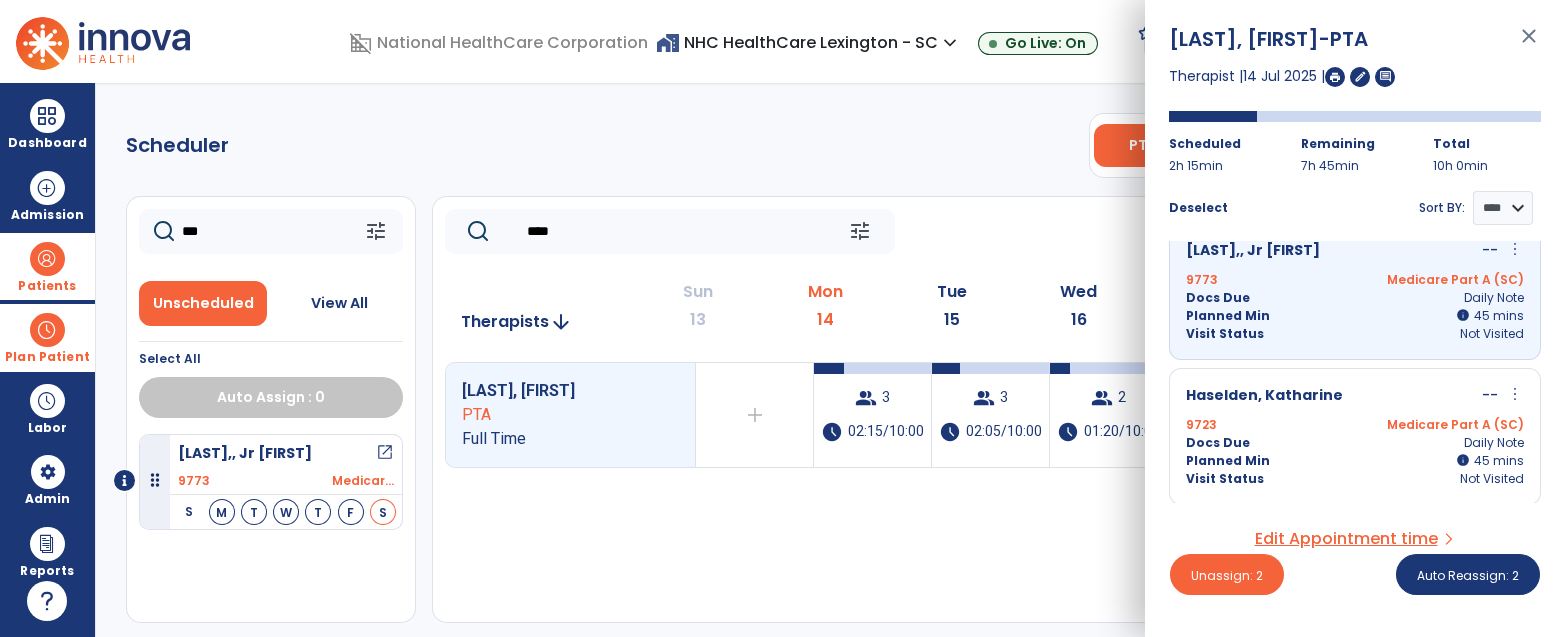 click on "Docs Due Daily Note" at bounding box center [1355, 443] 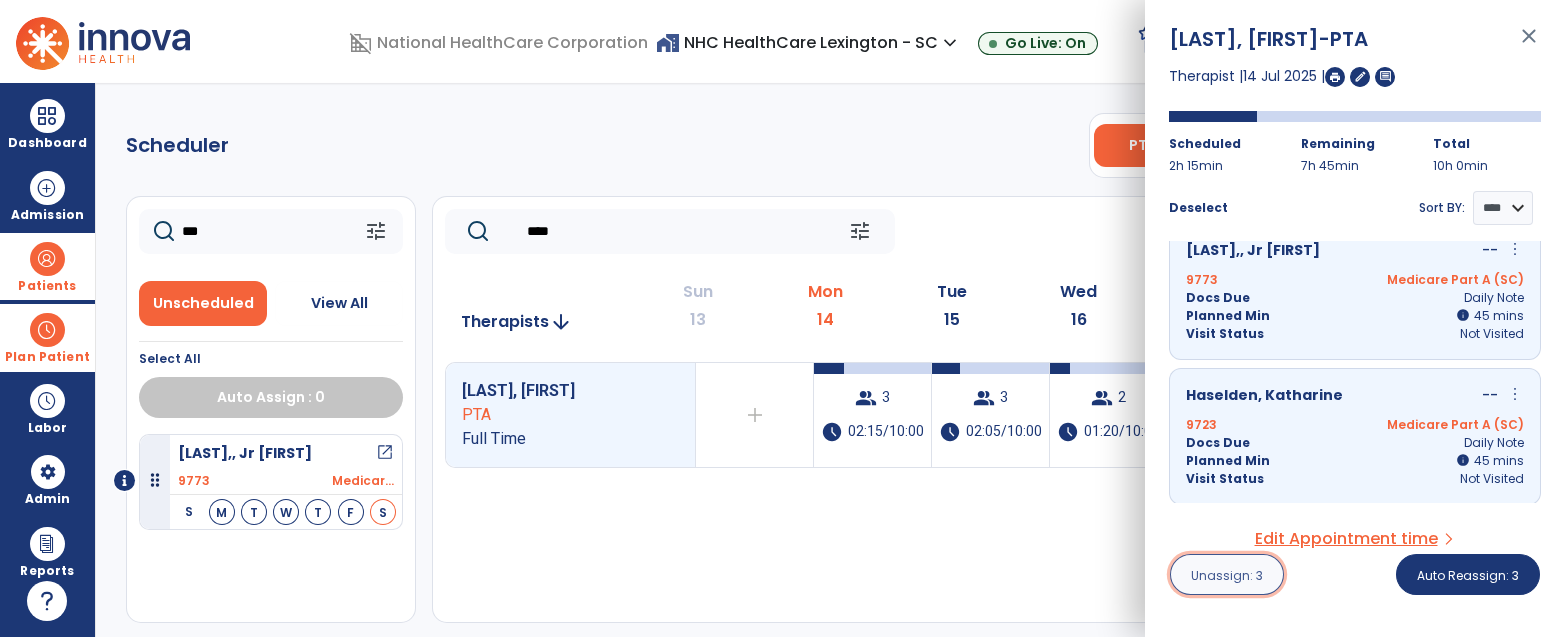 click on "Unassign: 3" at bounding box center [1227, 575] 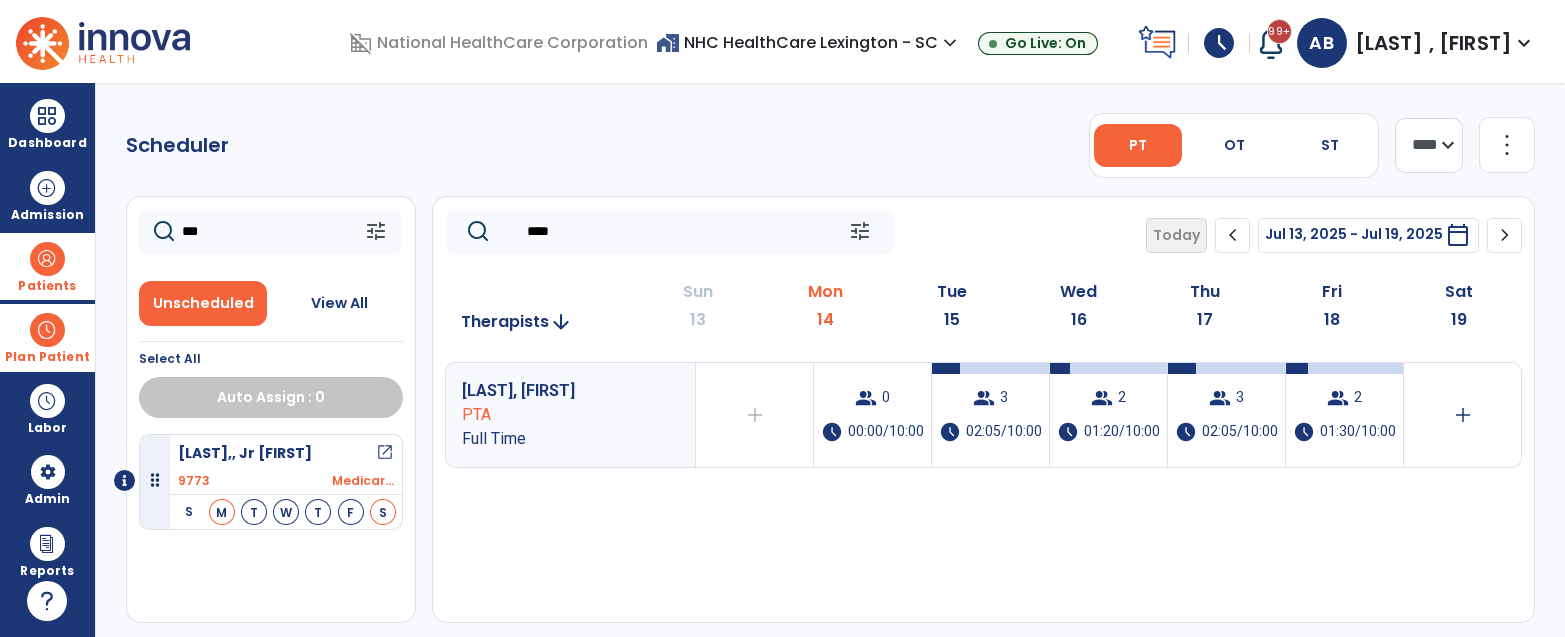click on "****" 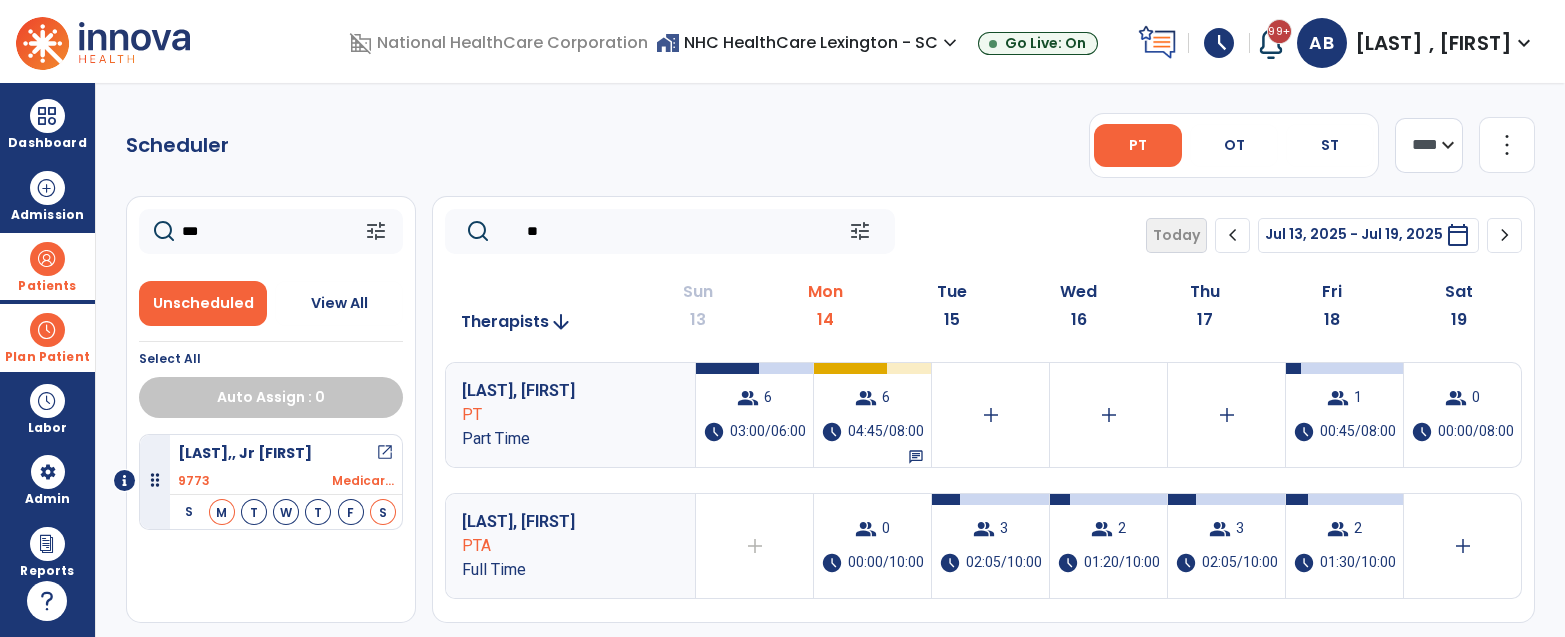 type on "*" 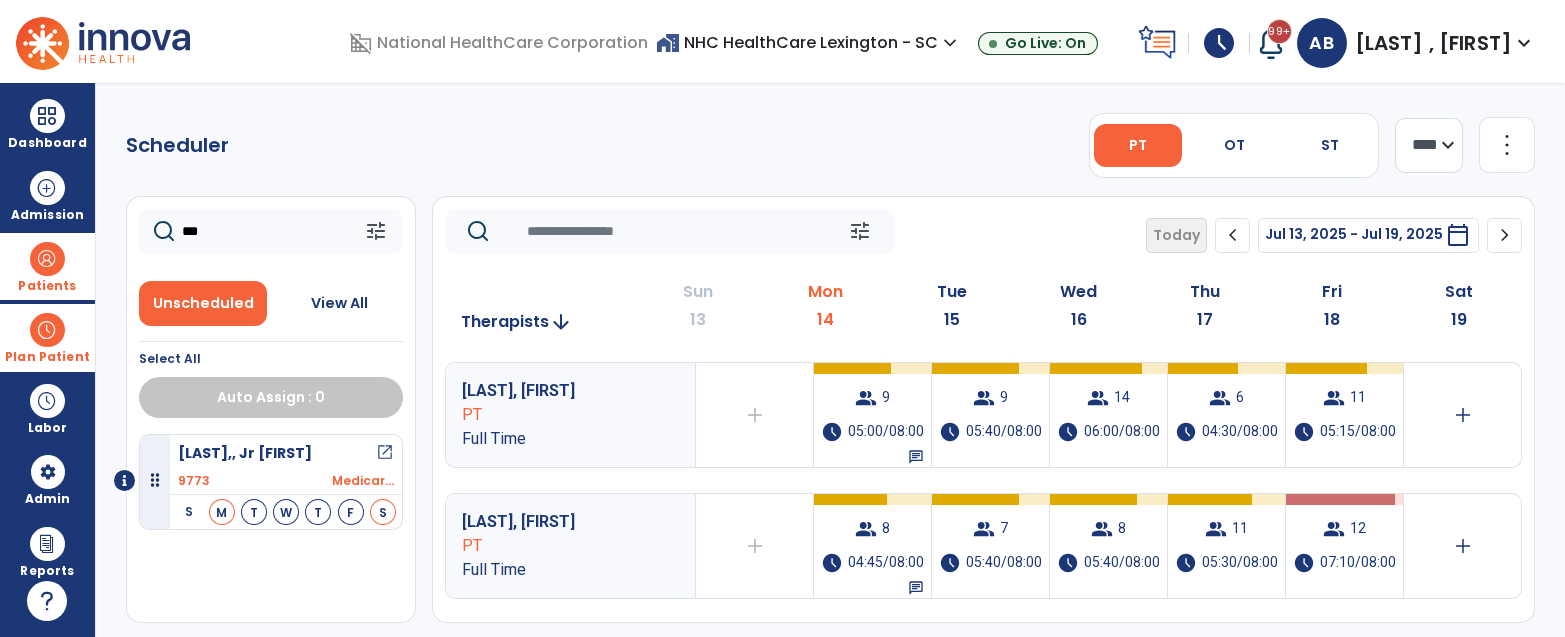 type 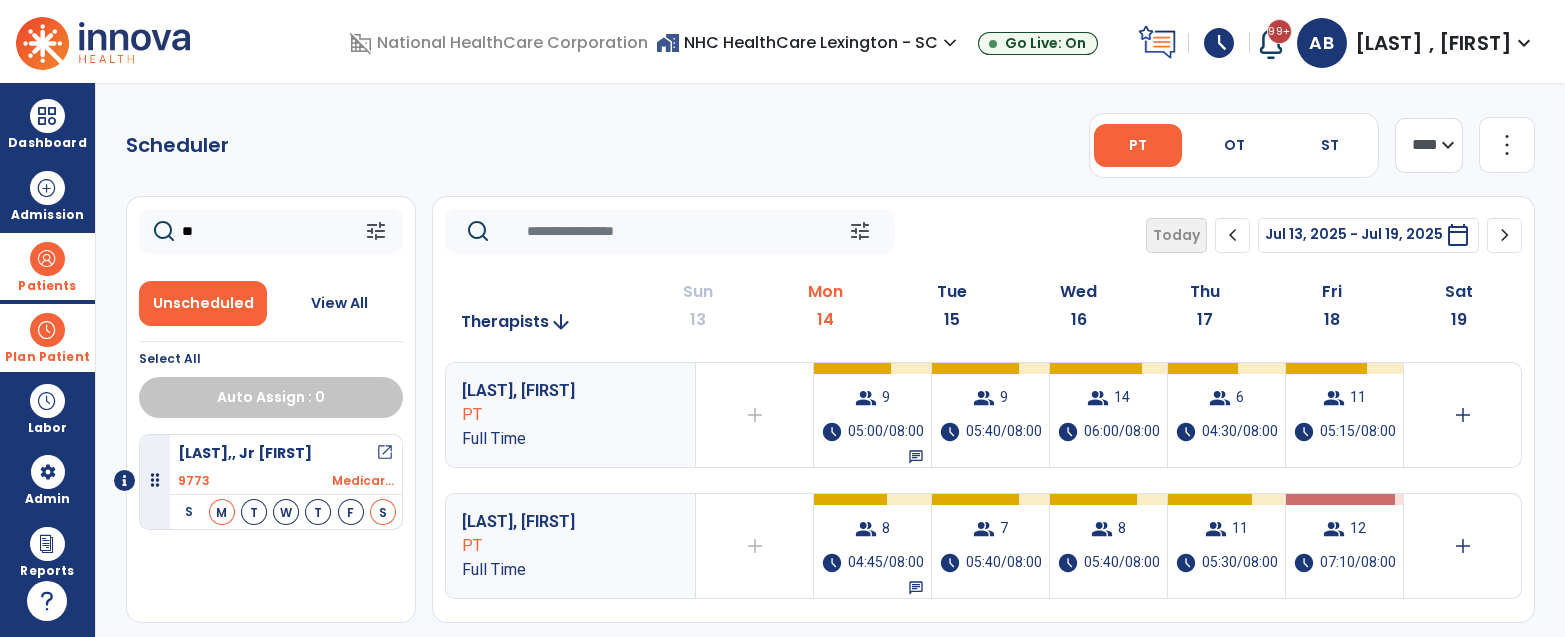 type on "*" 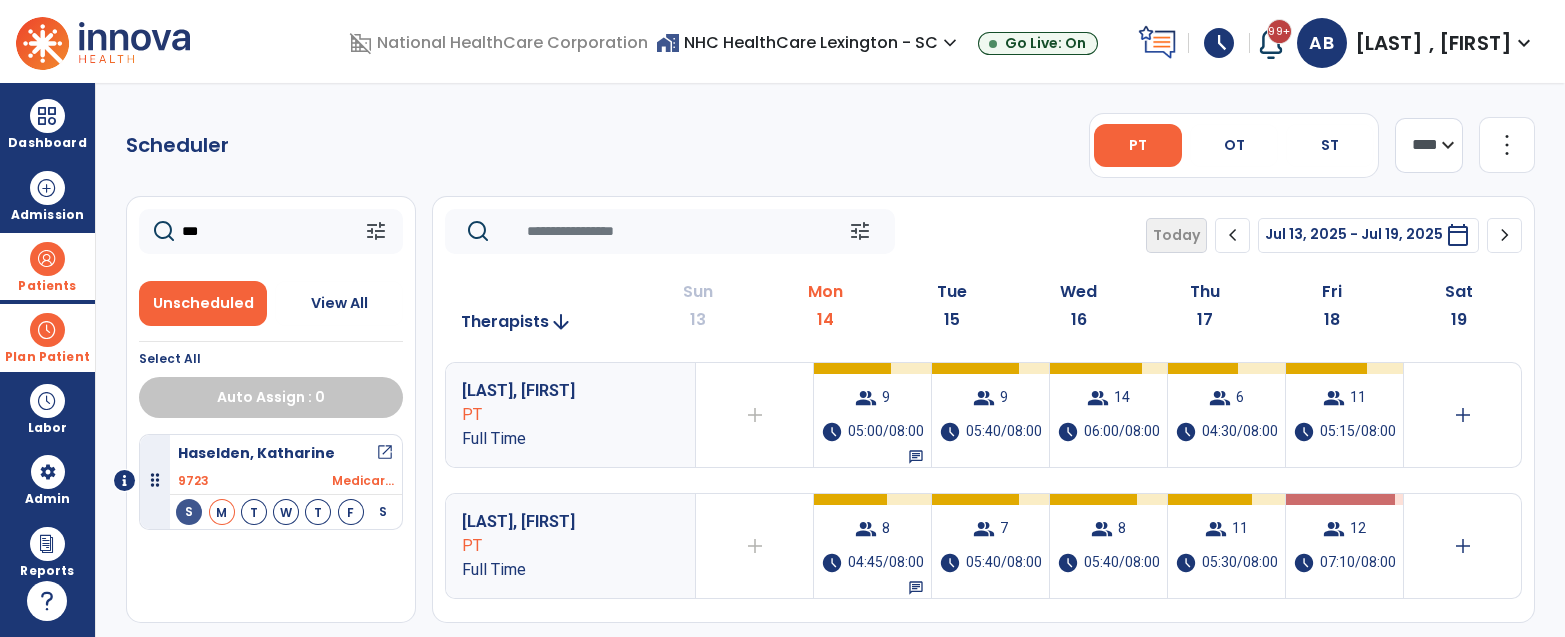type on "***" 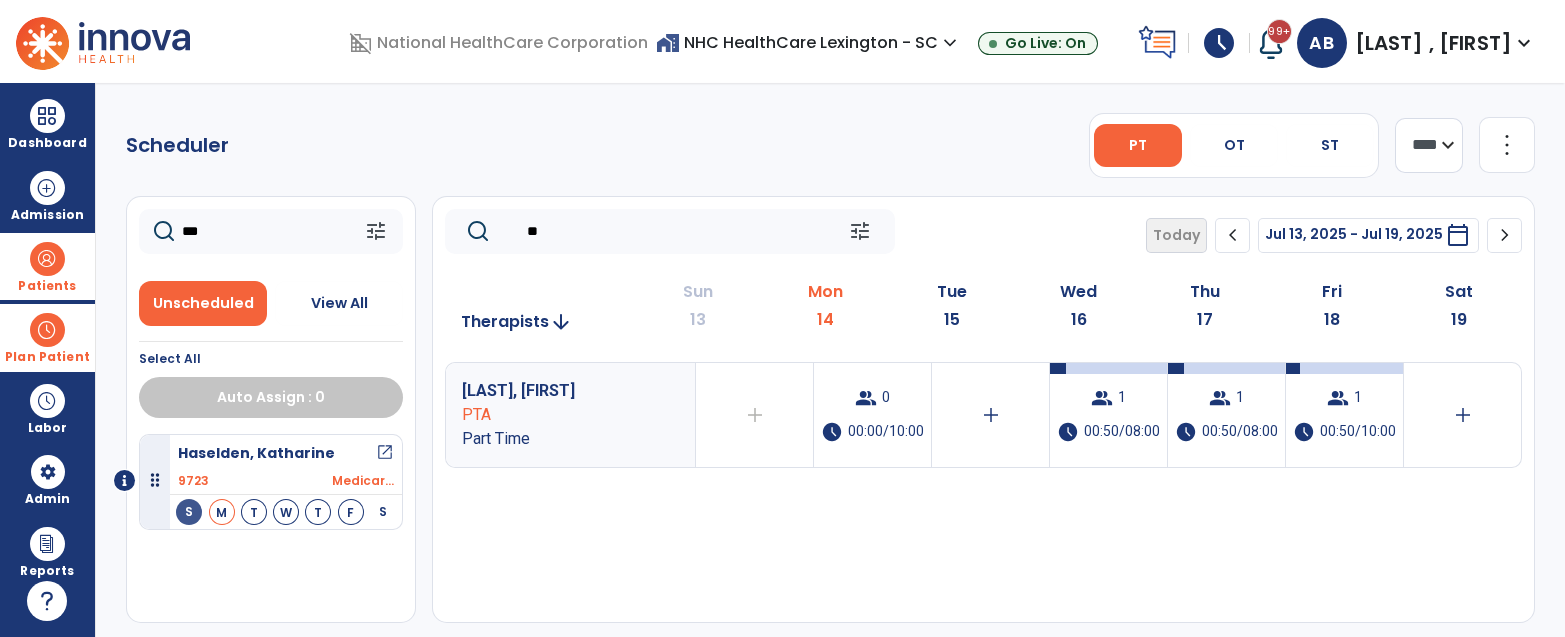 type on "*" 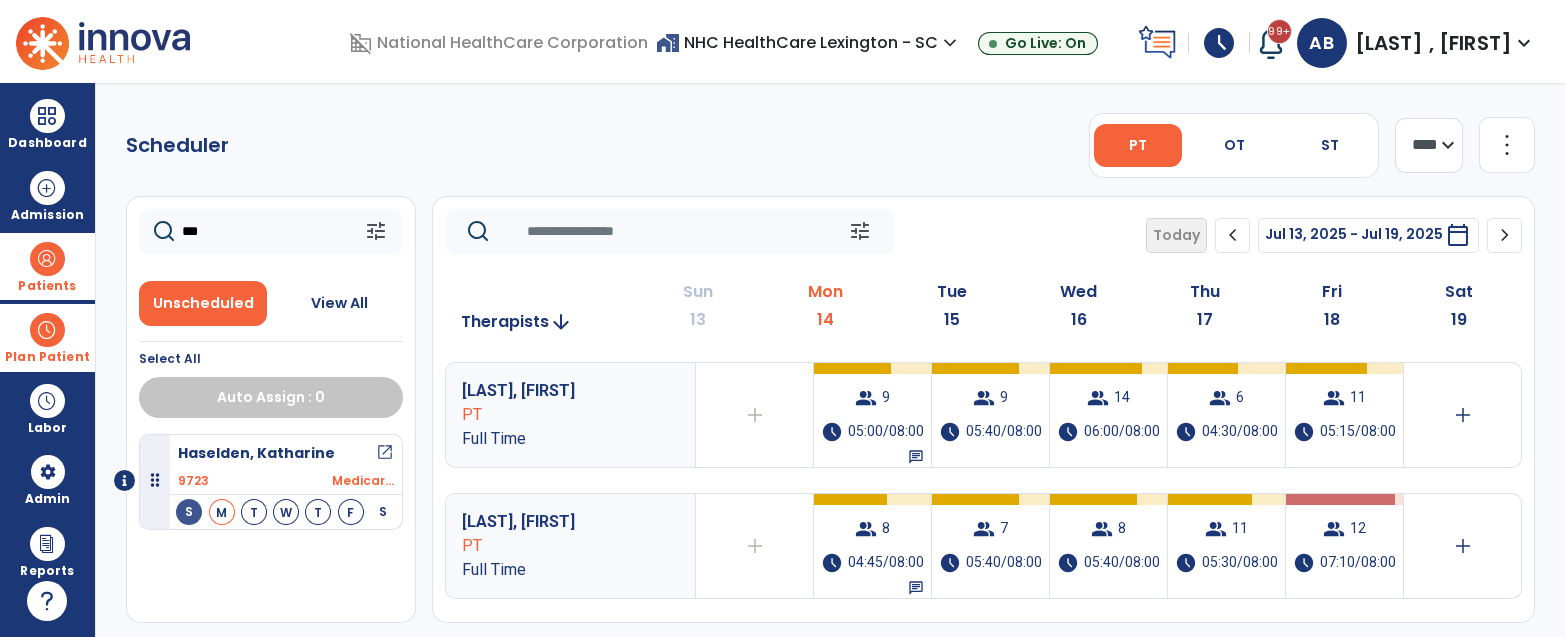 type on "*" 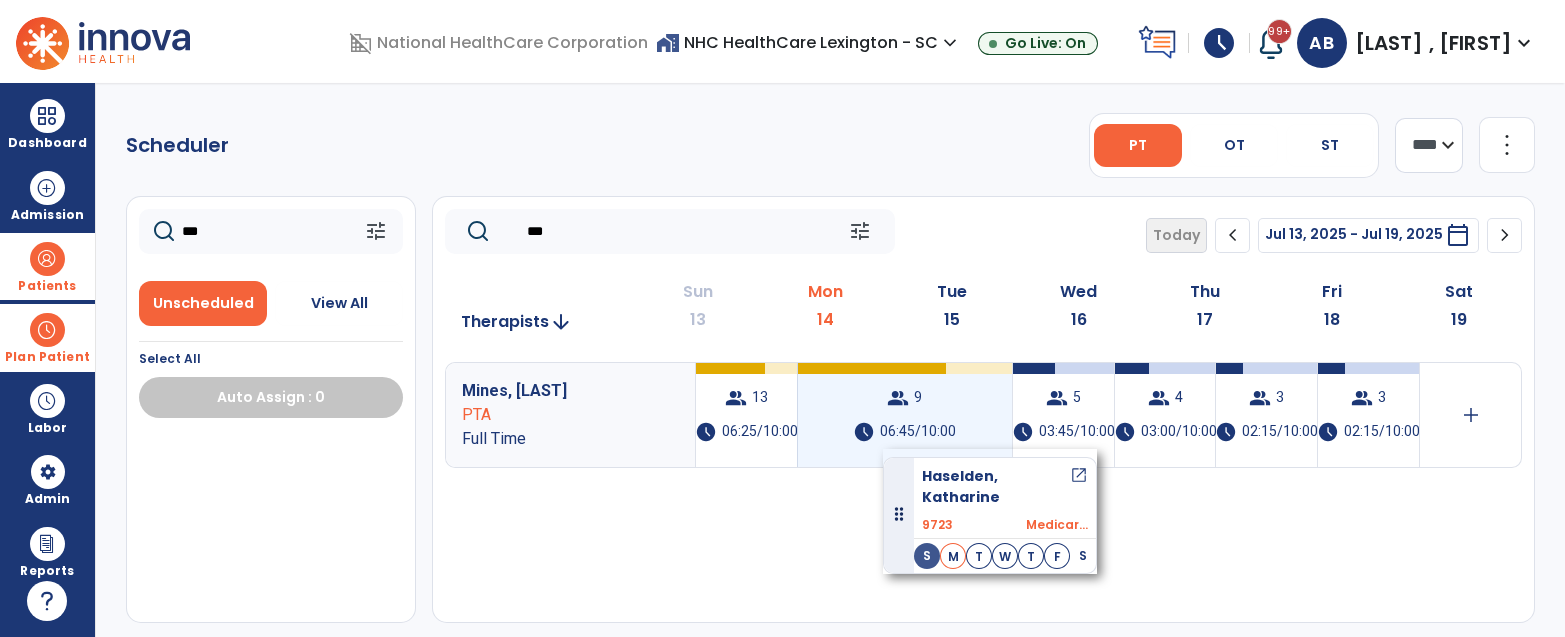 drag, startPoint x: 261, startPoint y: 457, endPoint x: 883, endPoint y: 449, distance: 622.05145 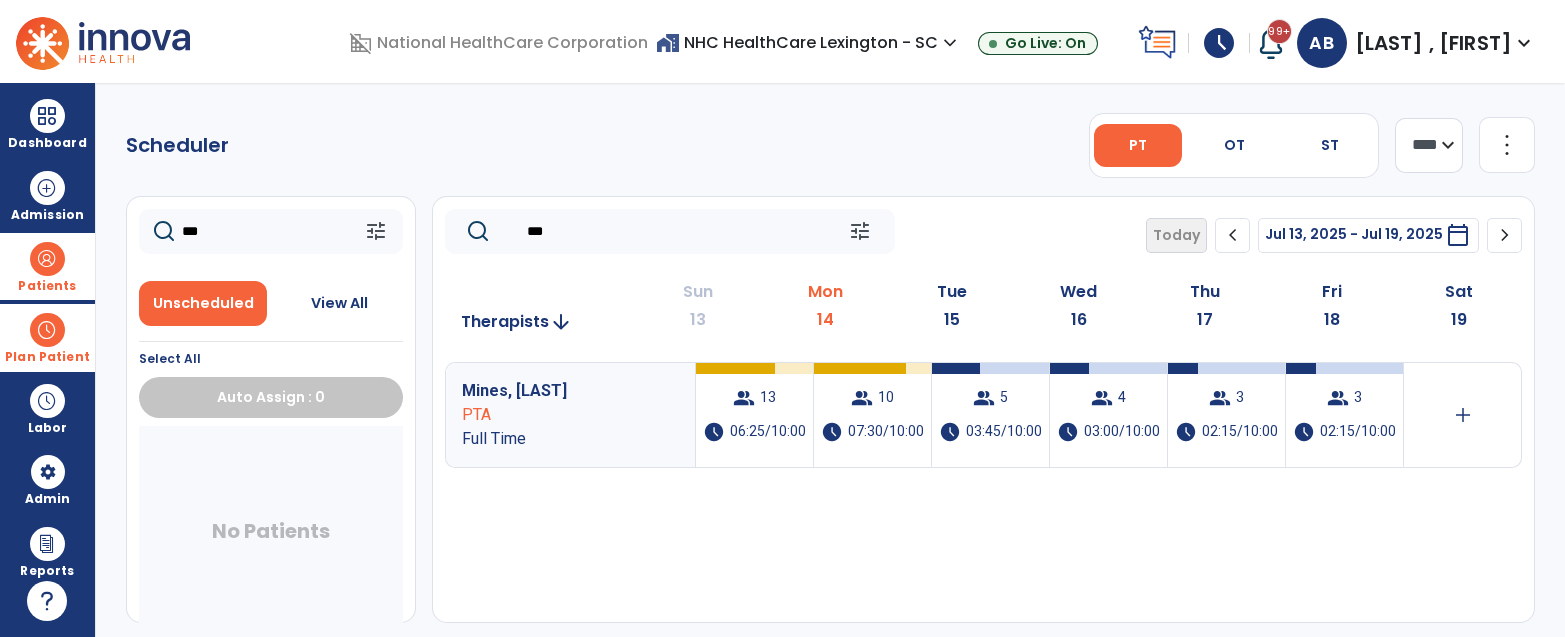 click on "***" 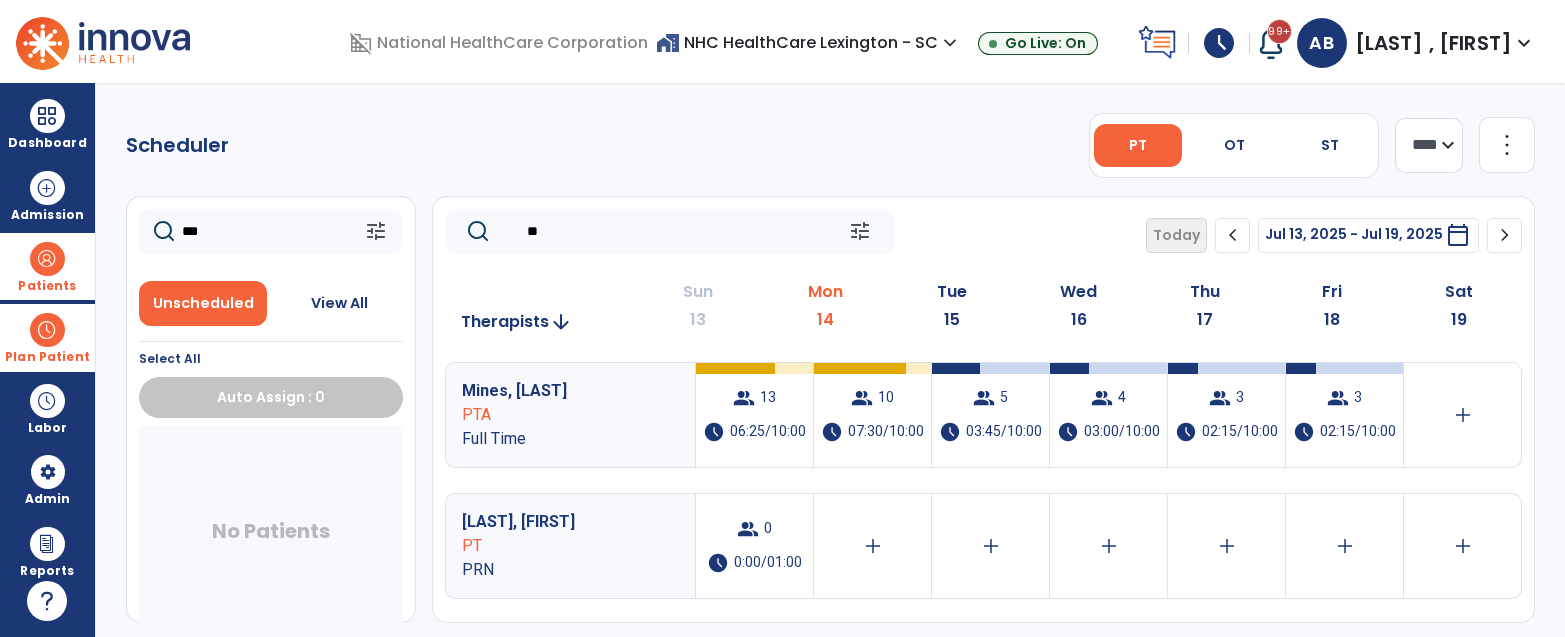 type on "*" 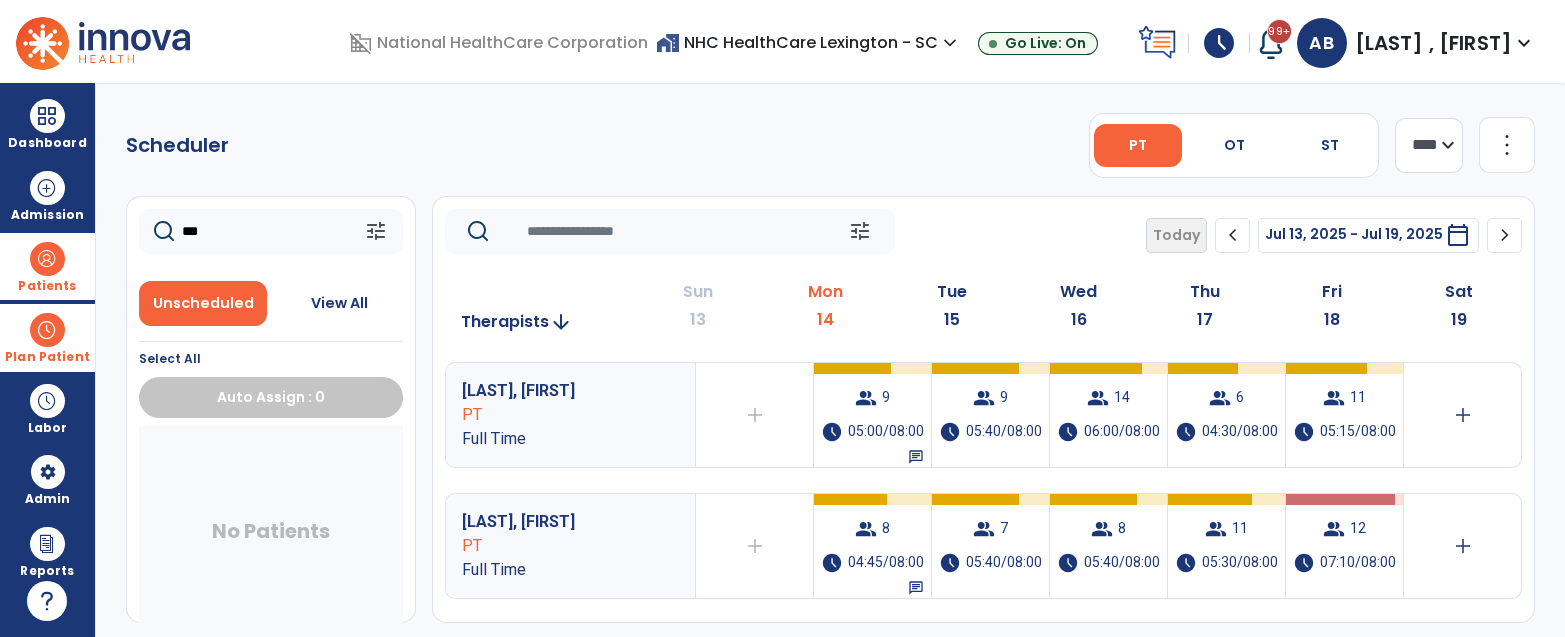 type 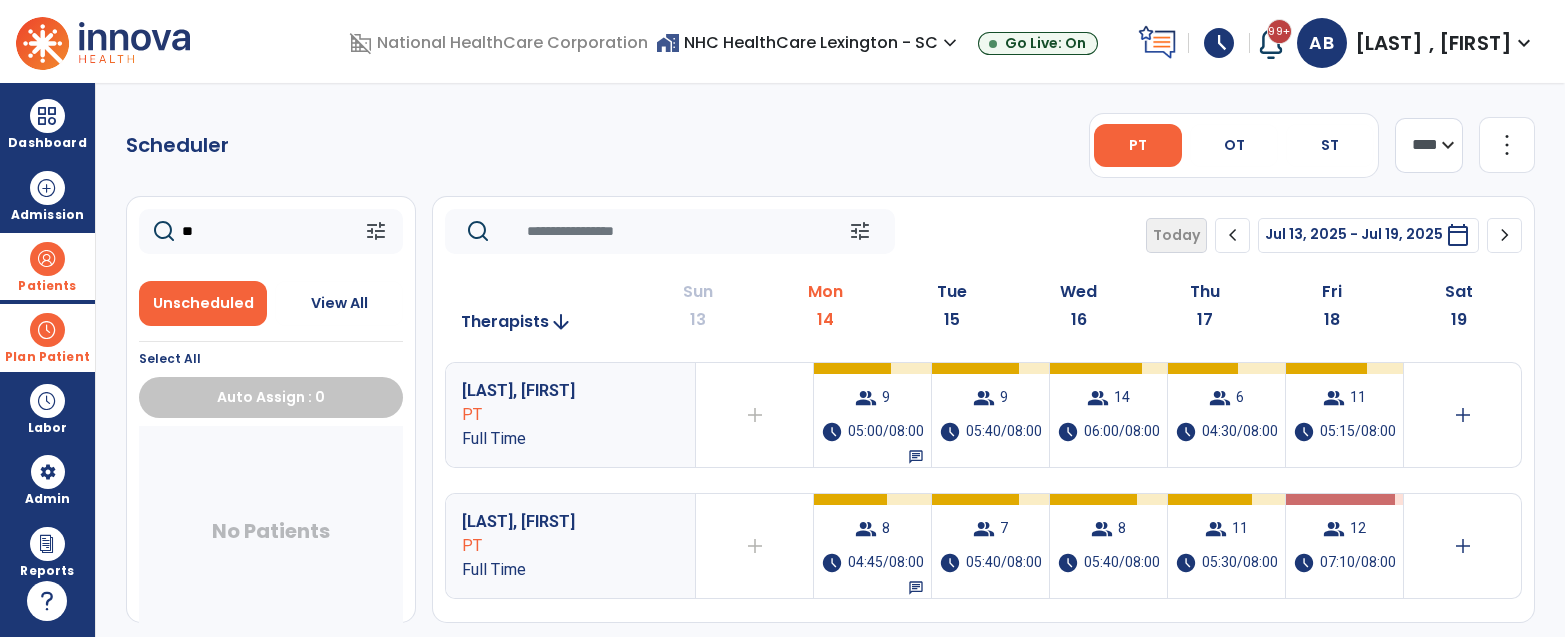 type on "*" 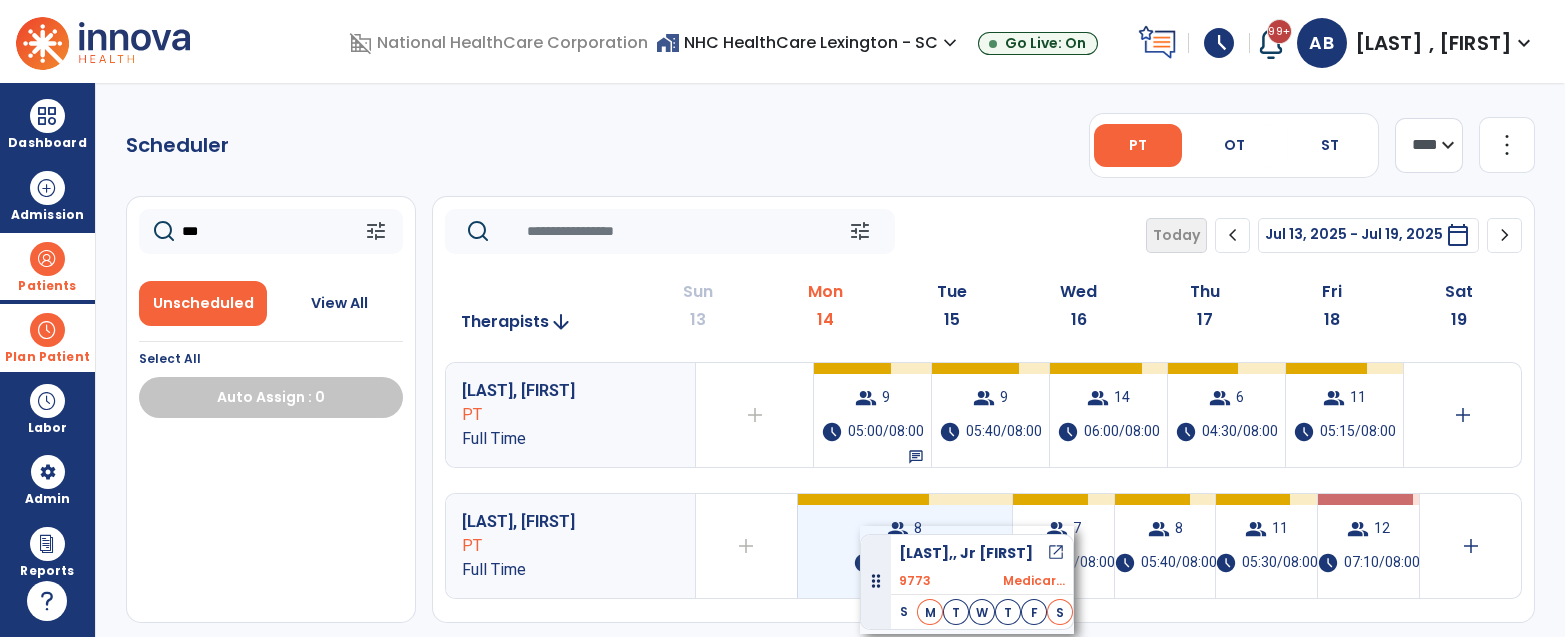 drag, startPoint x: 301, startPoint y: 469, endPoint x: 872, endPoint y: 526, distance: 573.83795 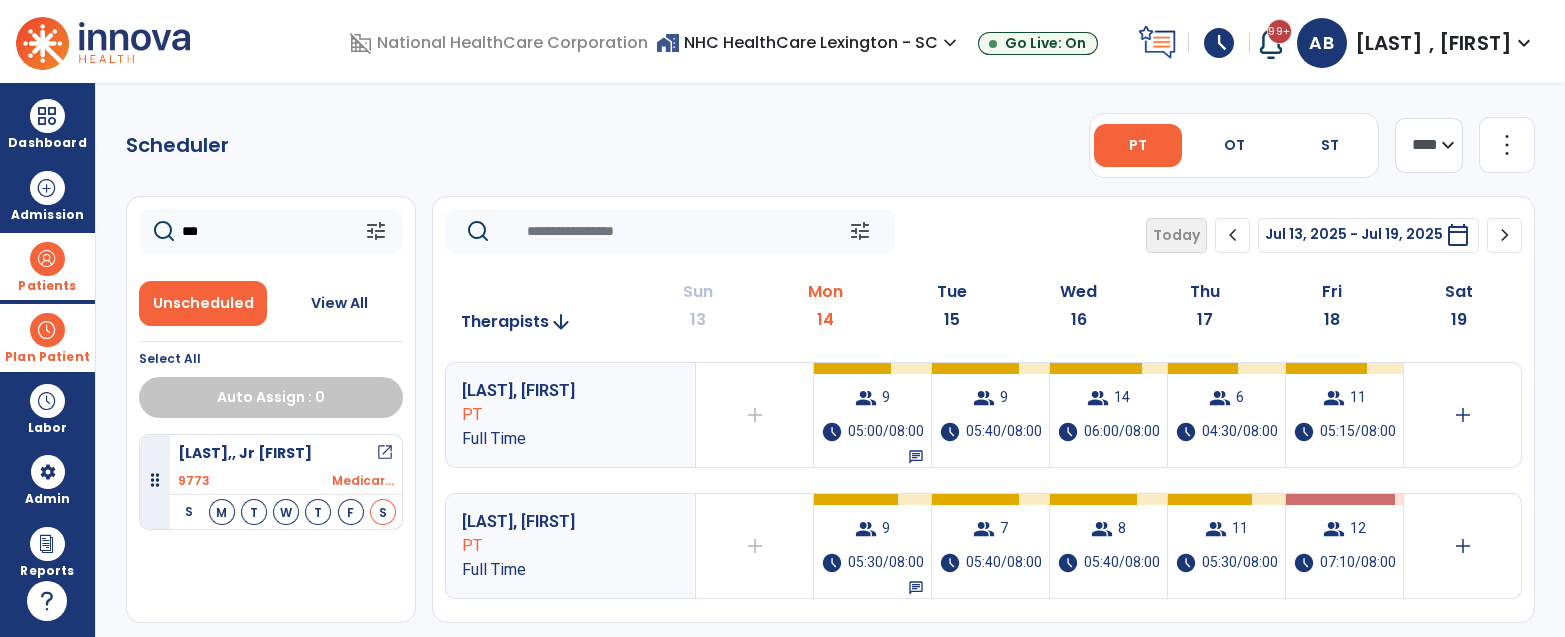 click on "***" 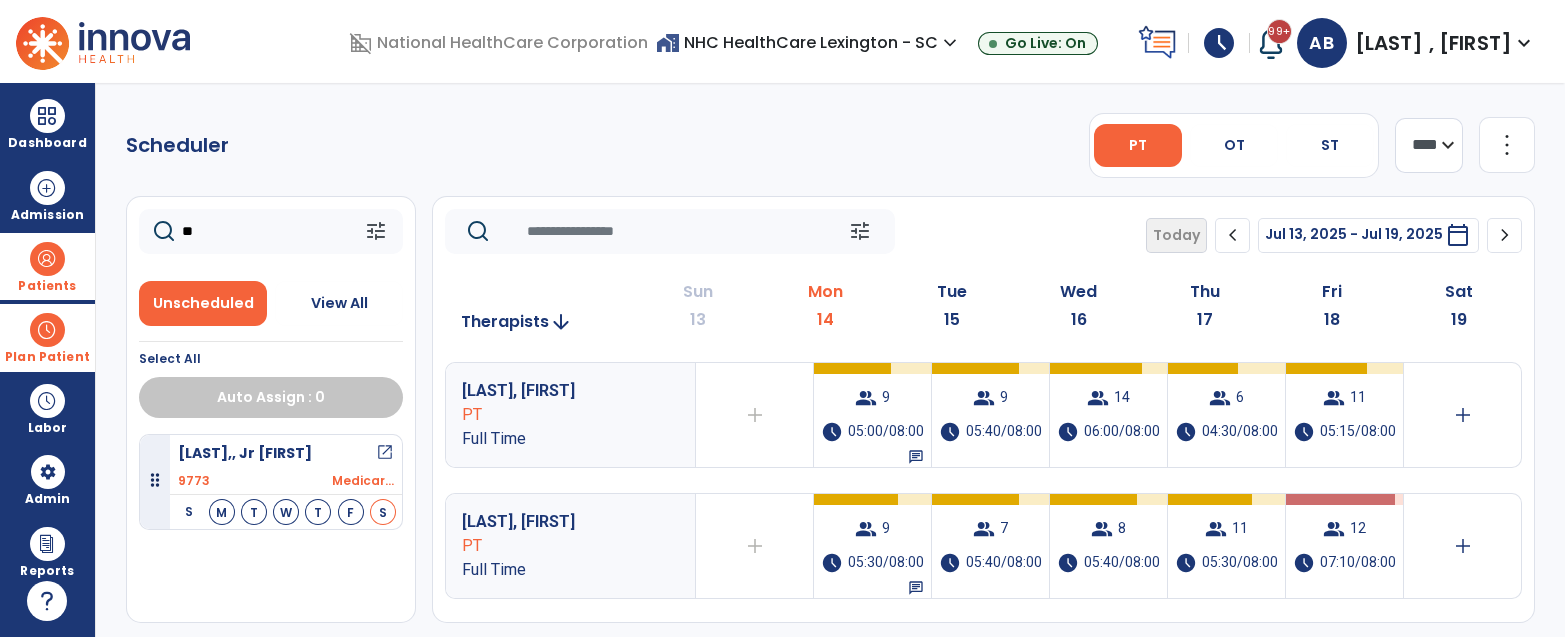 type on "*" 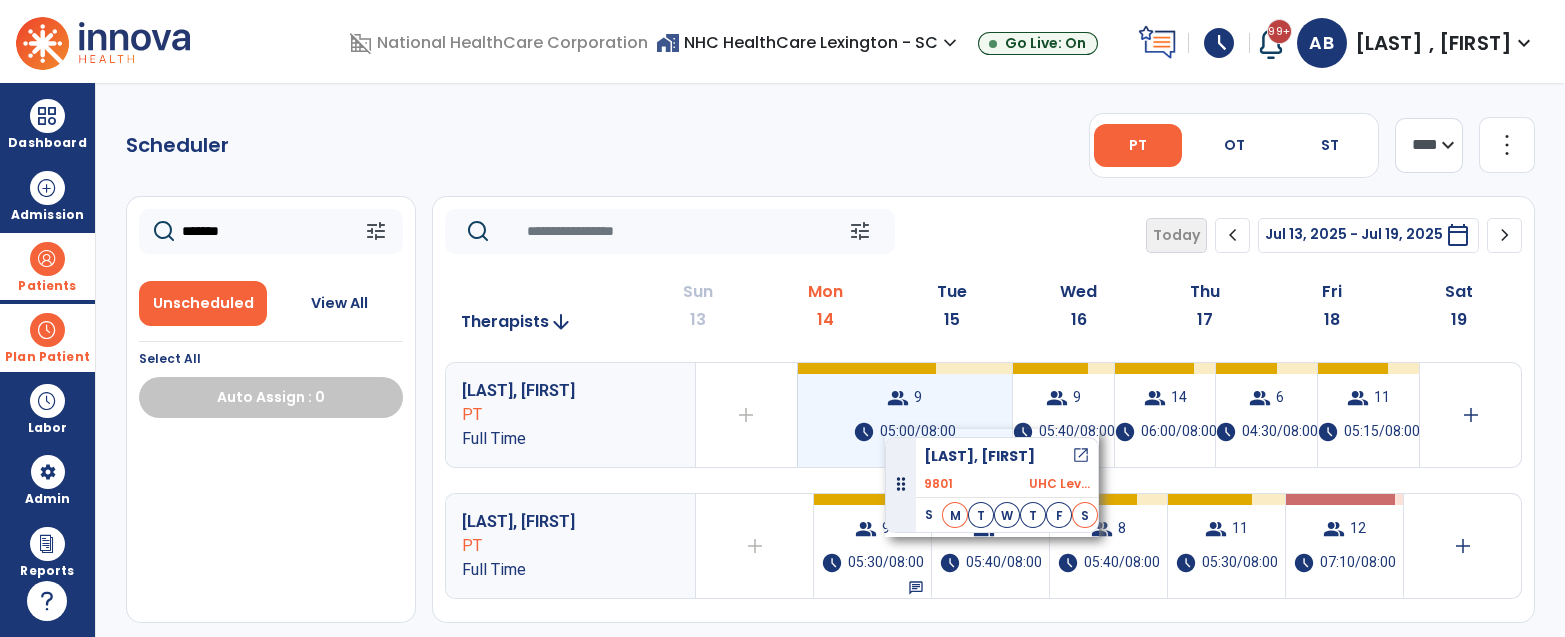 drag, startPoint x: 270, startPoint y: 460, endPoint x: 887, endPoint y: 429, distance: 617.77826 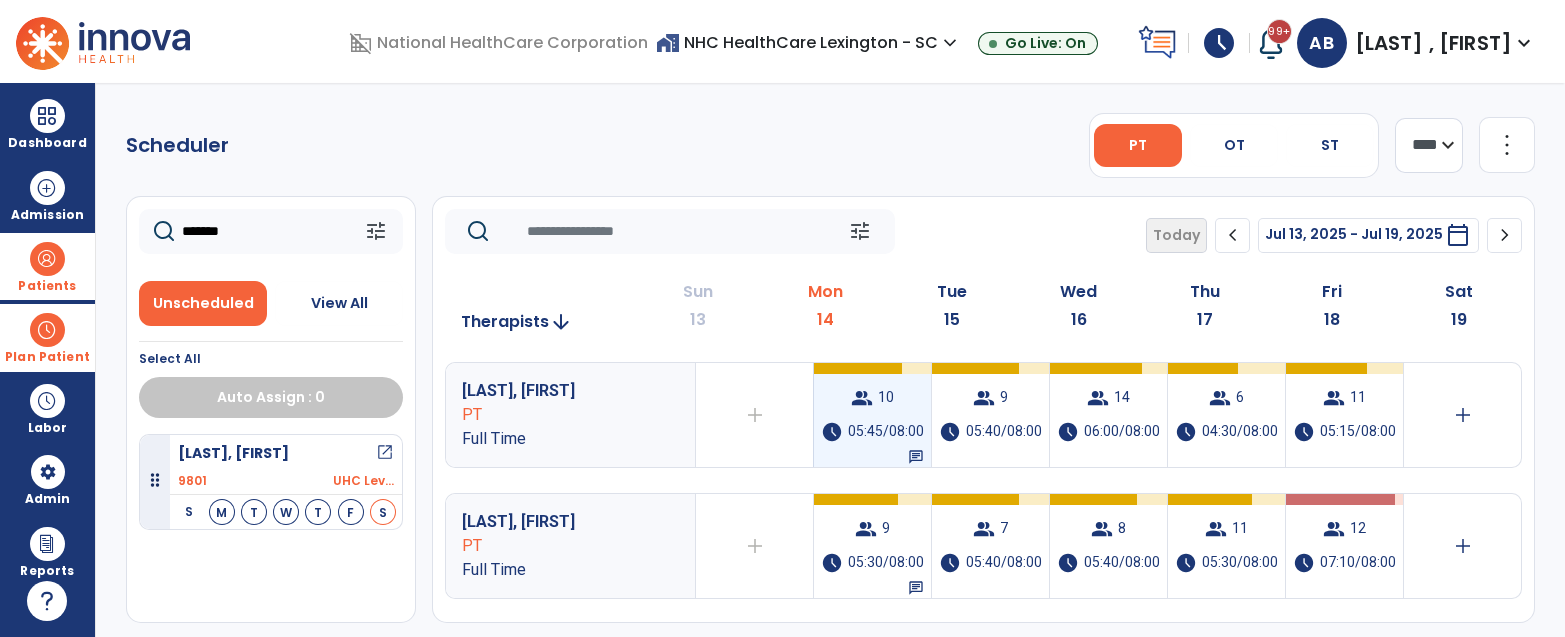 click on "05:45/08:00" at bounding box center (886, 432) 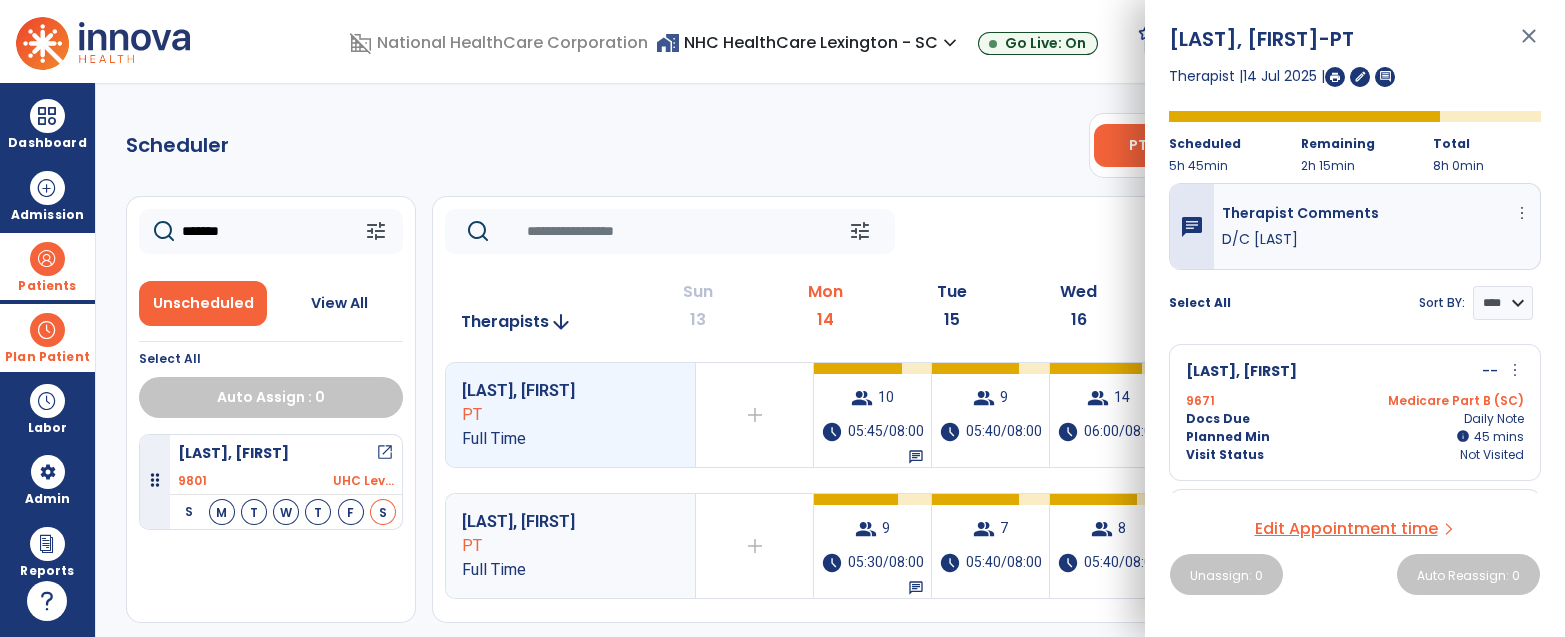 click on "Docs Due Daily Note" at bounding box center [1355, 419] 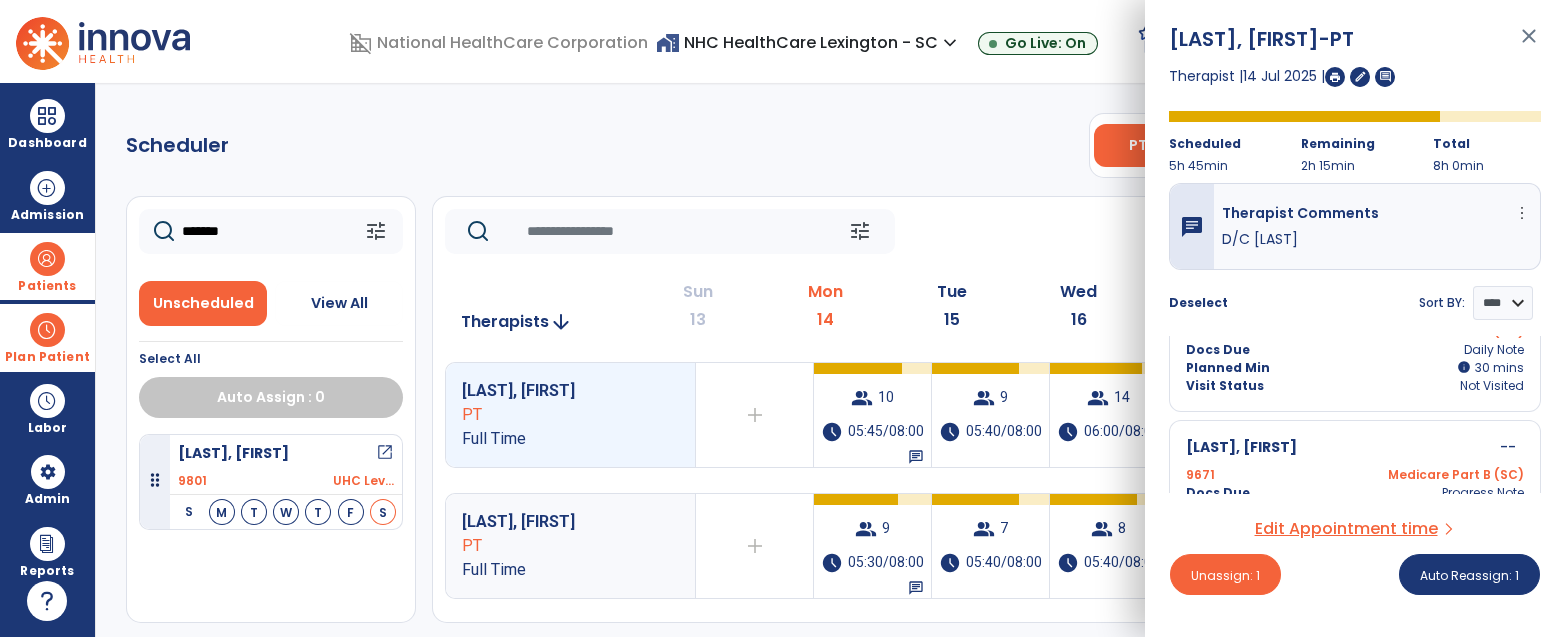 scroll, scrollTop: 1075, scrollLeft: 0, axis: vertical 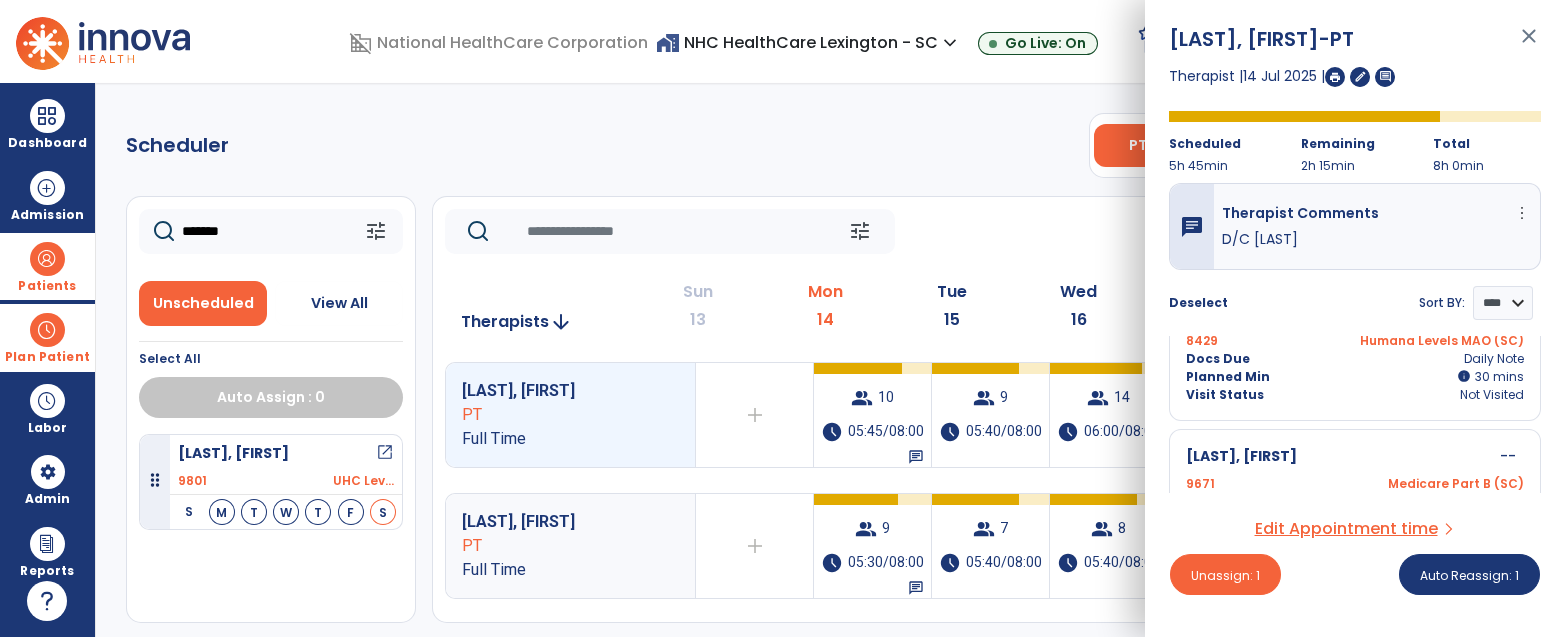 click on "[LAST], [FIRST]   --  9671 Medicare Part B (SC)  Docs Due Progress Note   Planned Min 0 mins  Visit Status  Not Visited" at bounding box center [1355, 496] 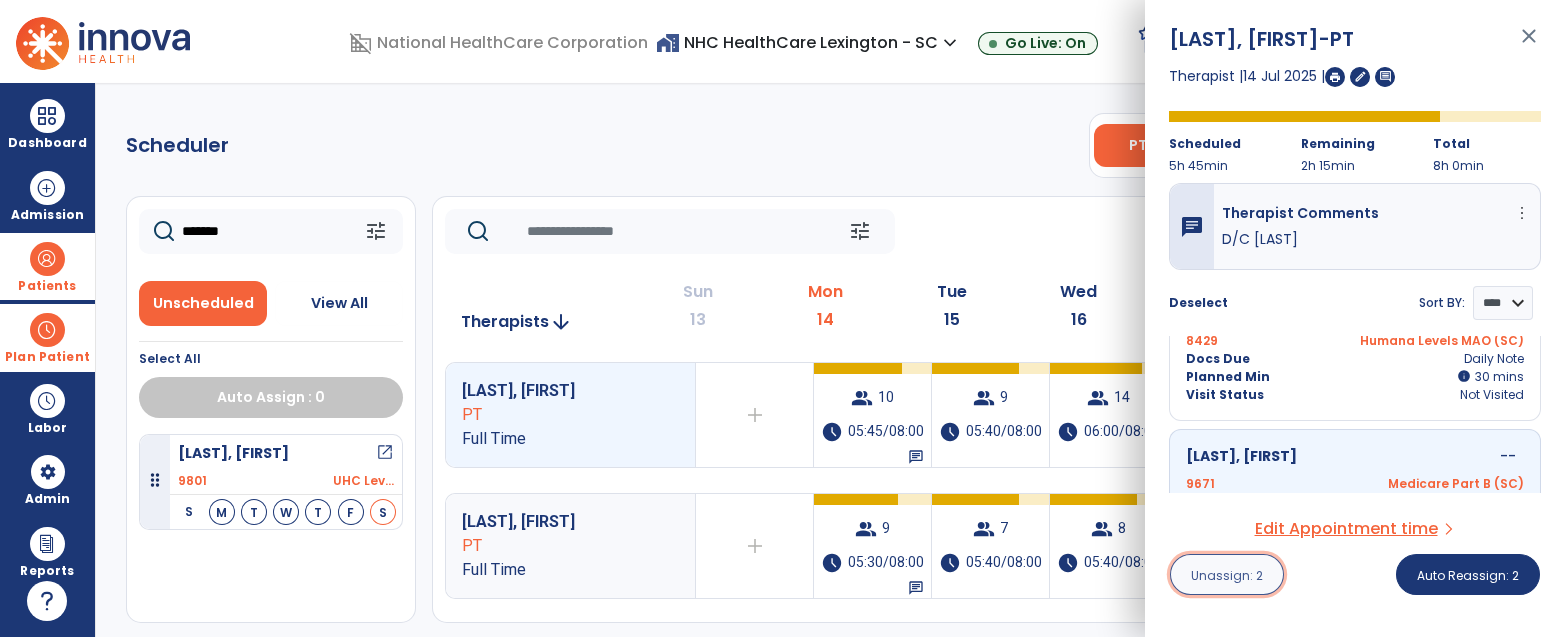 click on "Unassign: 2" at bounding box center [1227, 575] 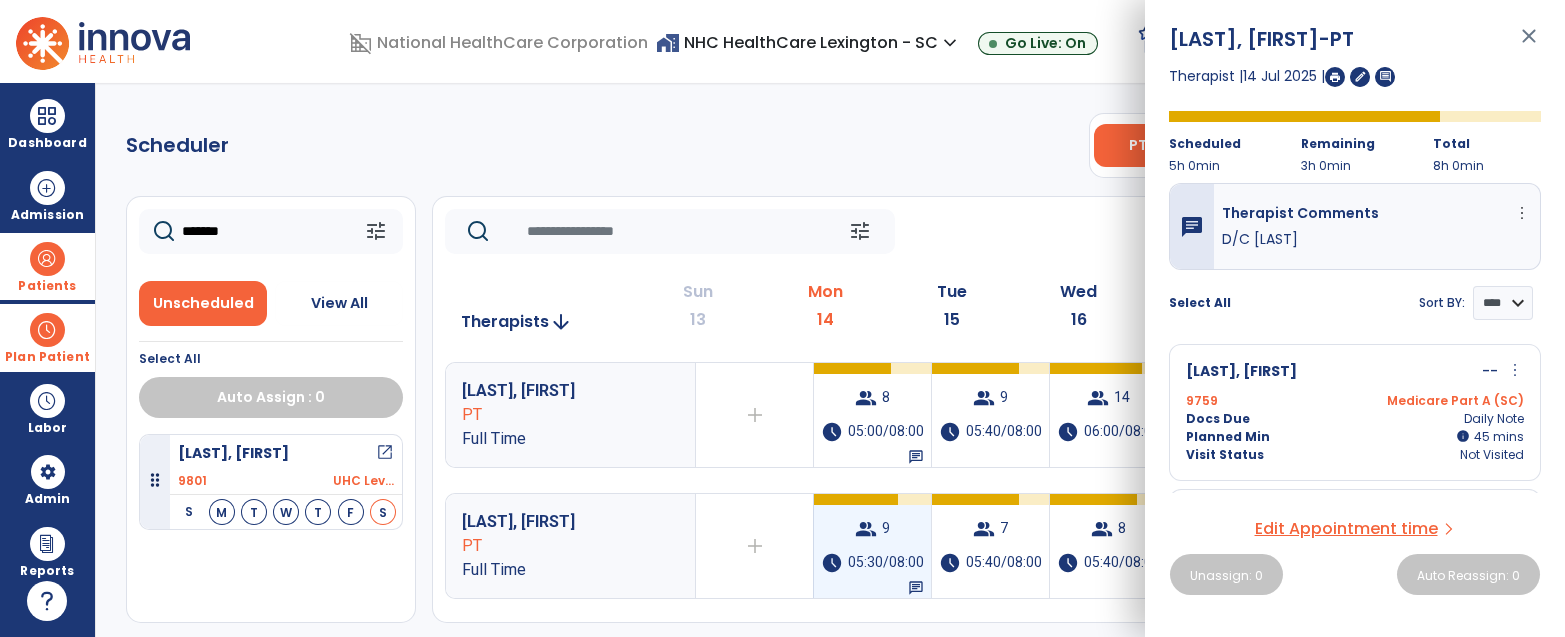 click on "05:30/08:00" at bounding box center (886, 563) 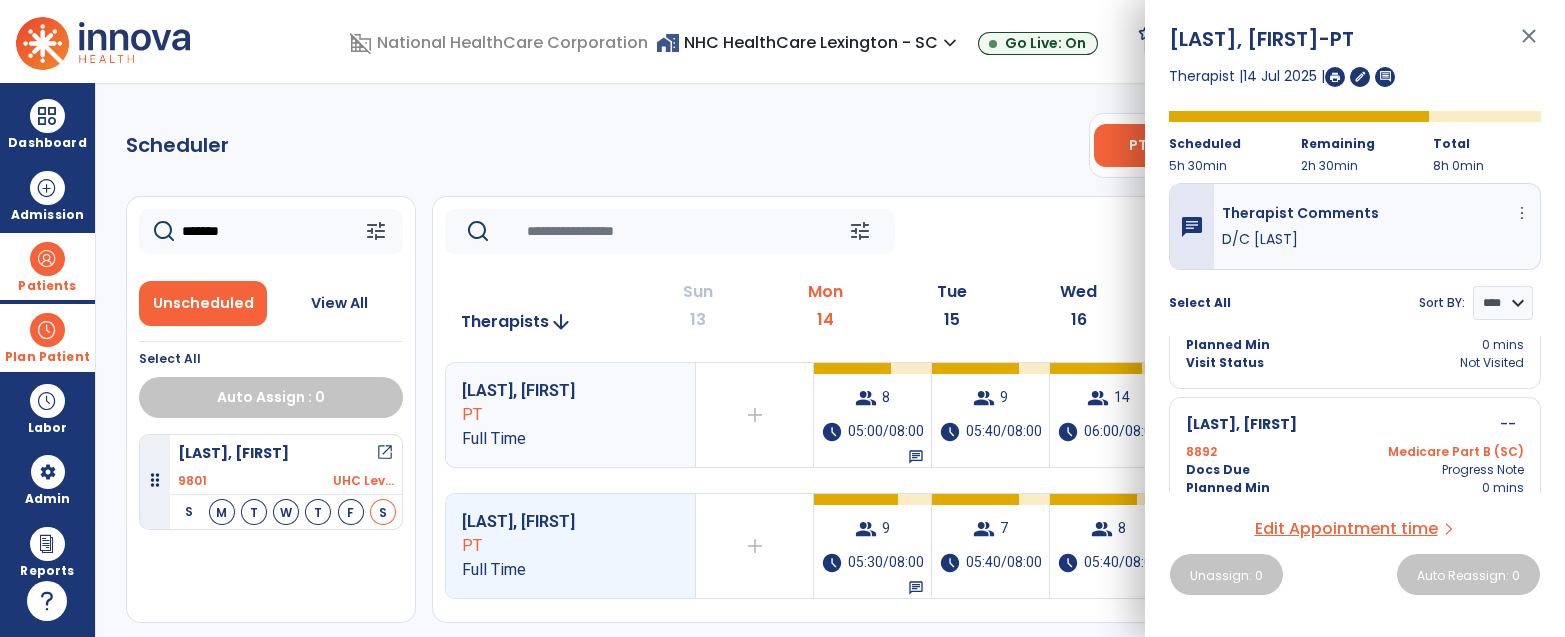 scroll, scrollTop: 1140, scrollLeft: 0, axis: vertical 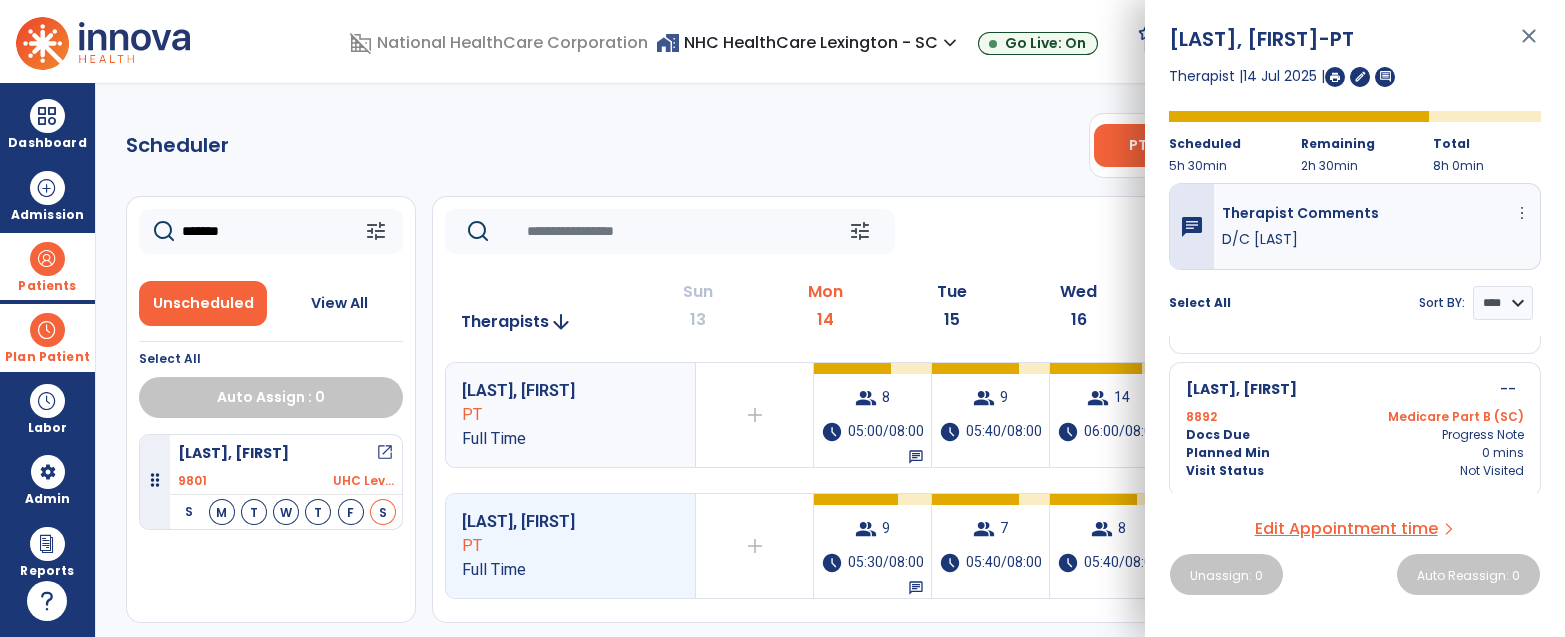 click on "Docs Due Progress Note" at bounding box center [1355, 435] 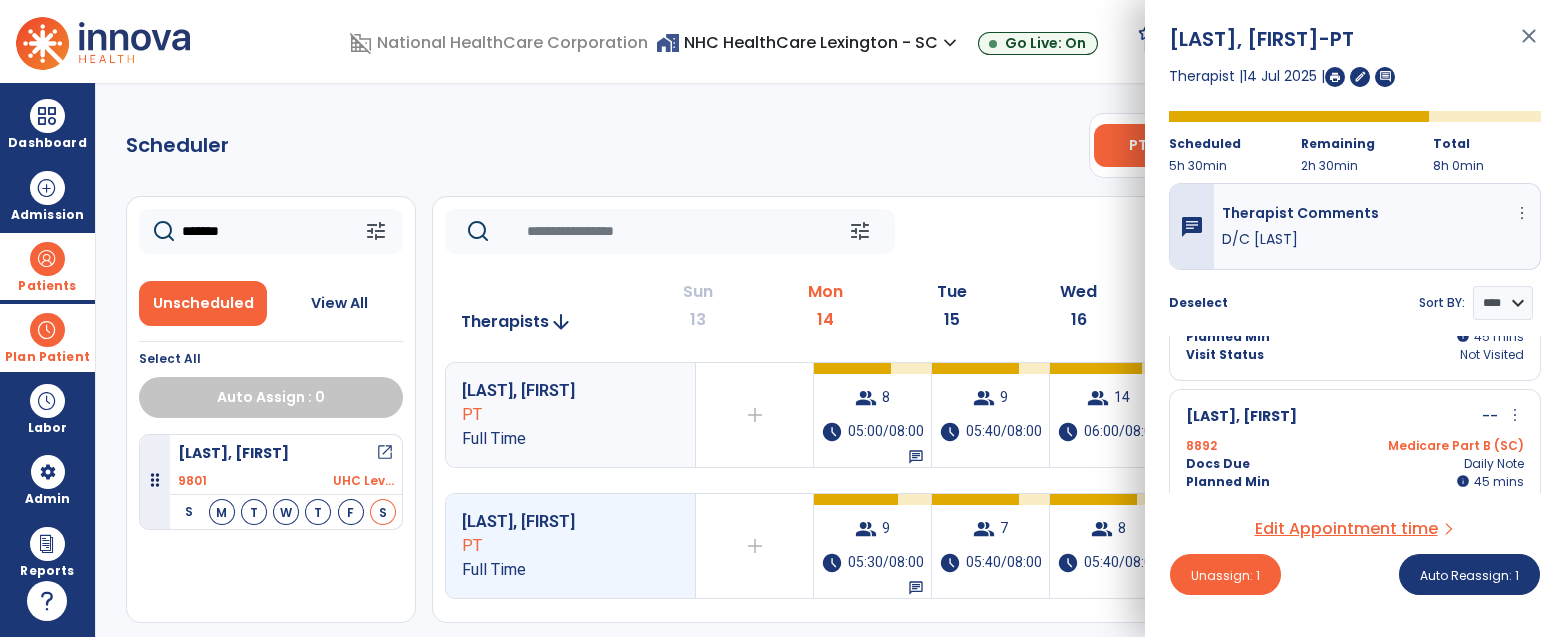 scroll, scrollTop: 370, scrollLeft: 0, axis: vertical 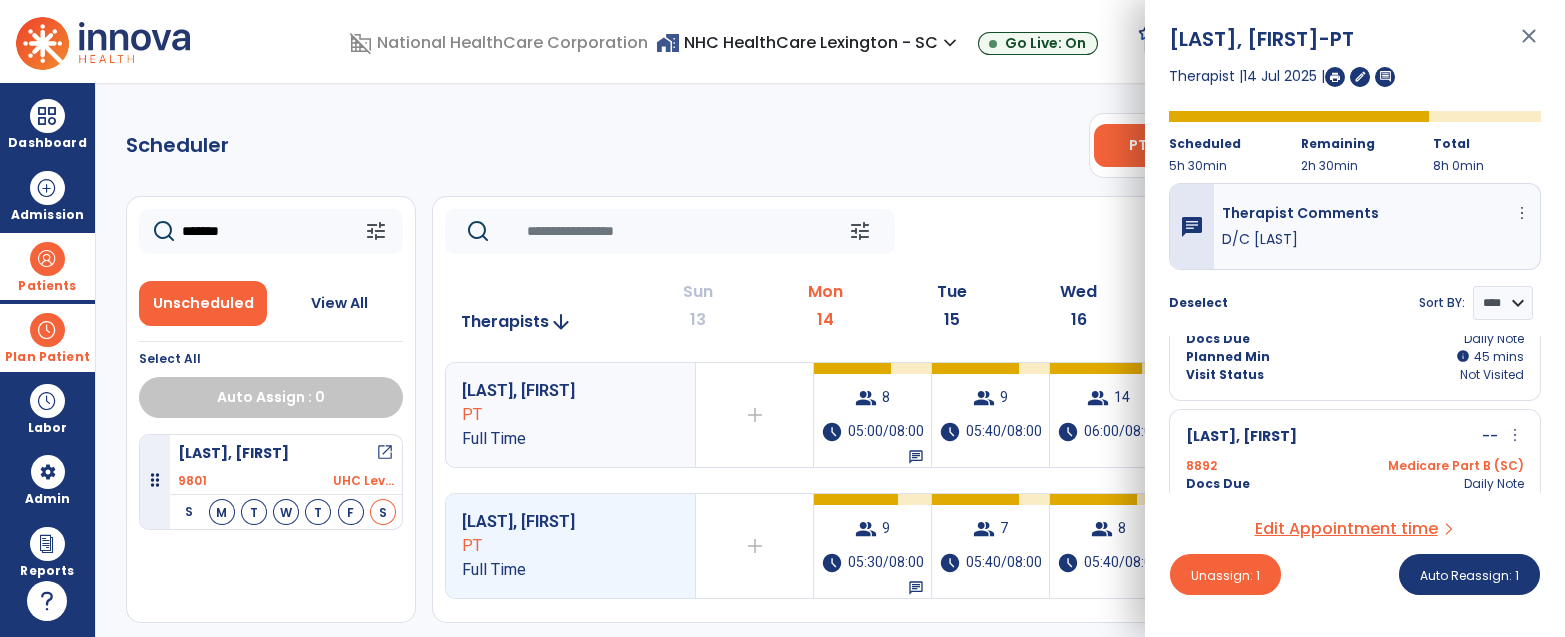 click on "[LAST], [FIRST]   --  more_vert  edit   Edit Session   alt_route   Split Minutes" at bounding box center (1355, 437) 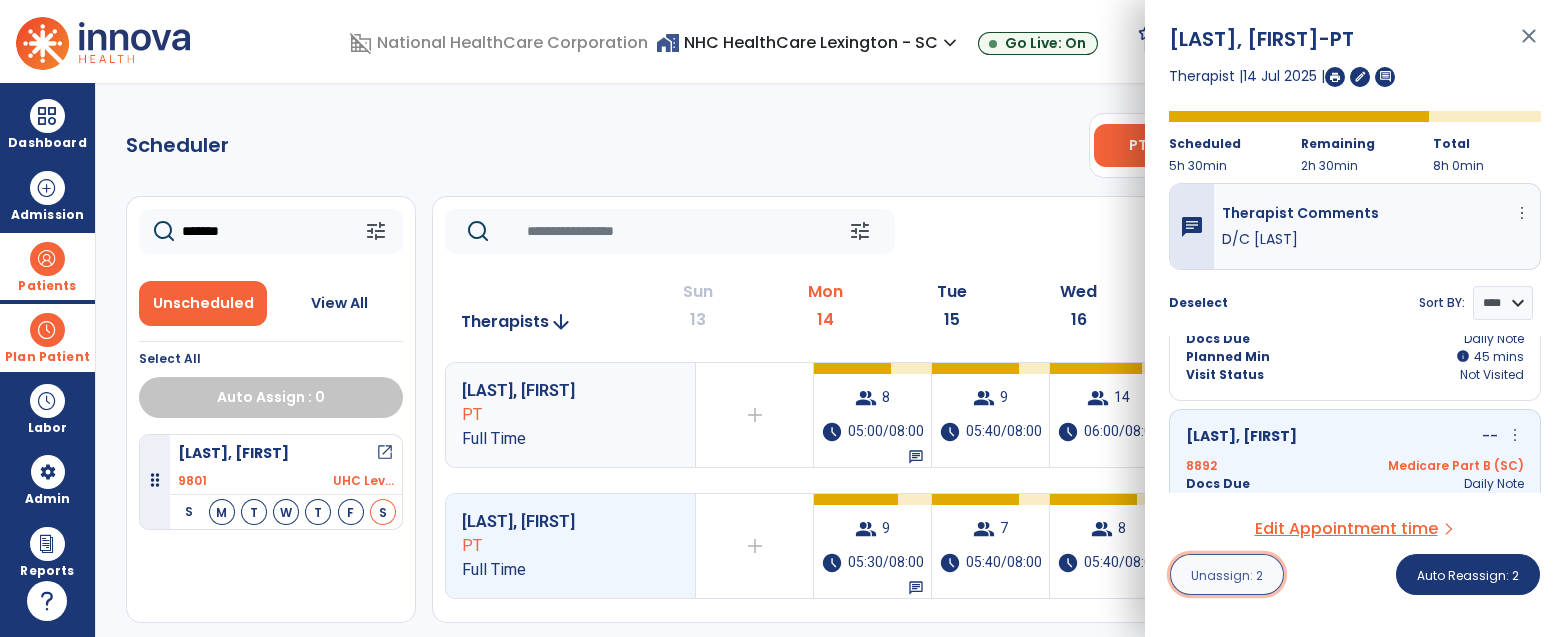 click on "Unassign: 2" at bounding box center (1227, 574) 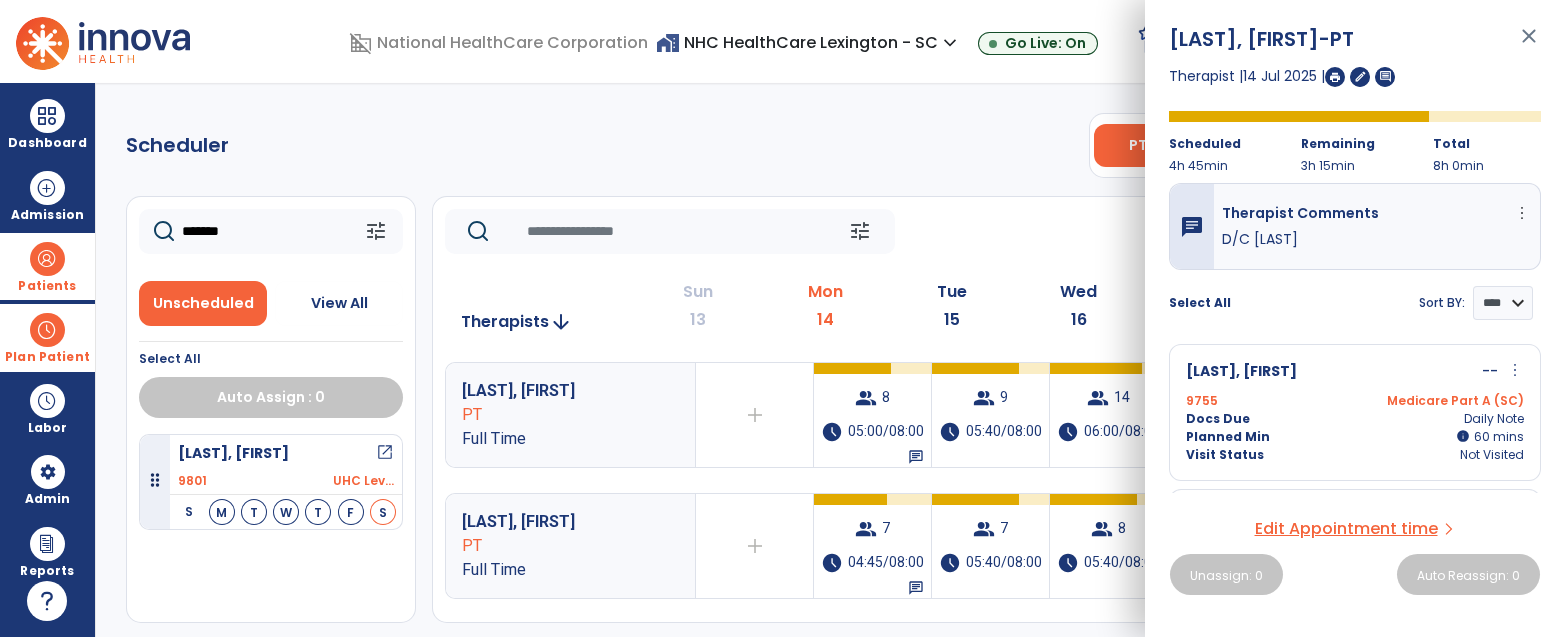 click on "*******" 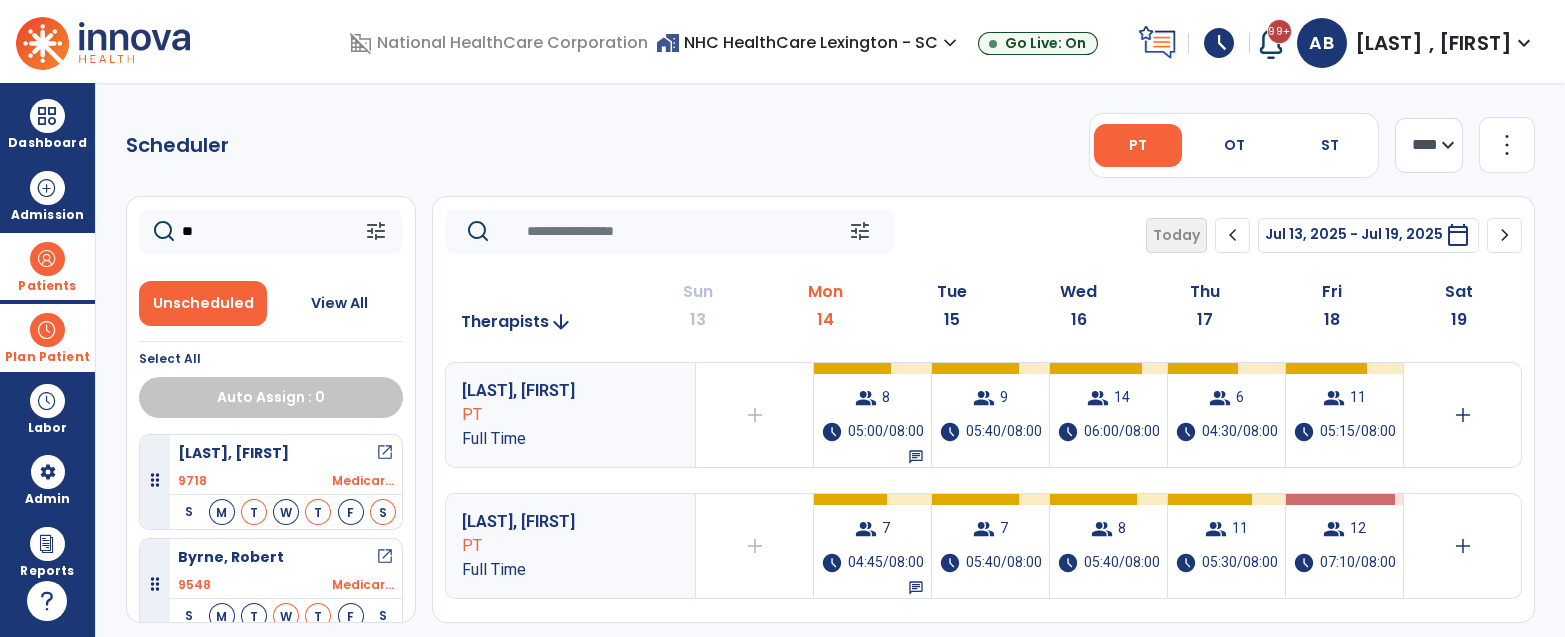 type on "*" 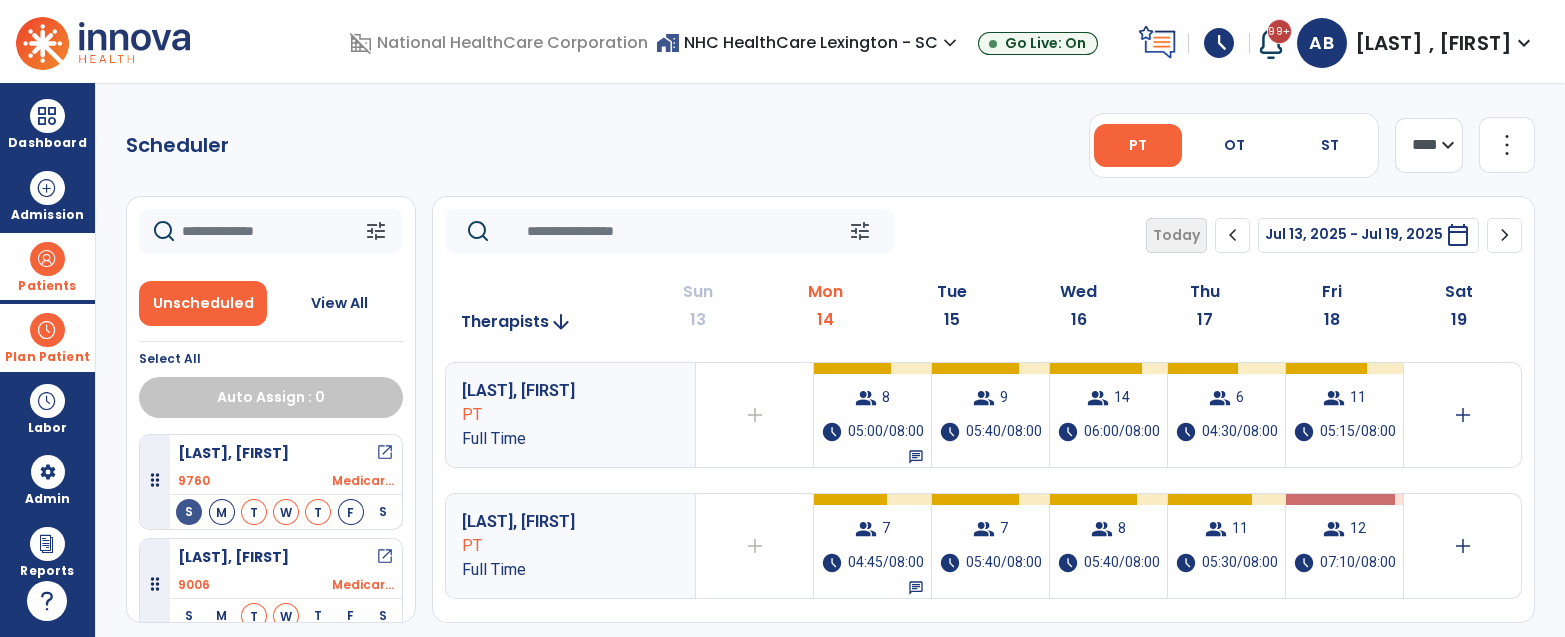 type 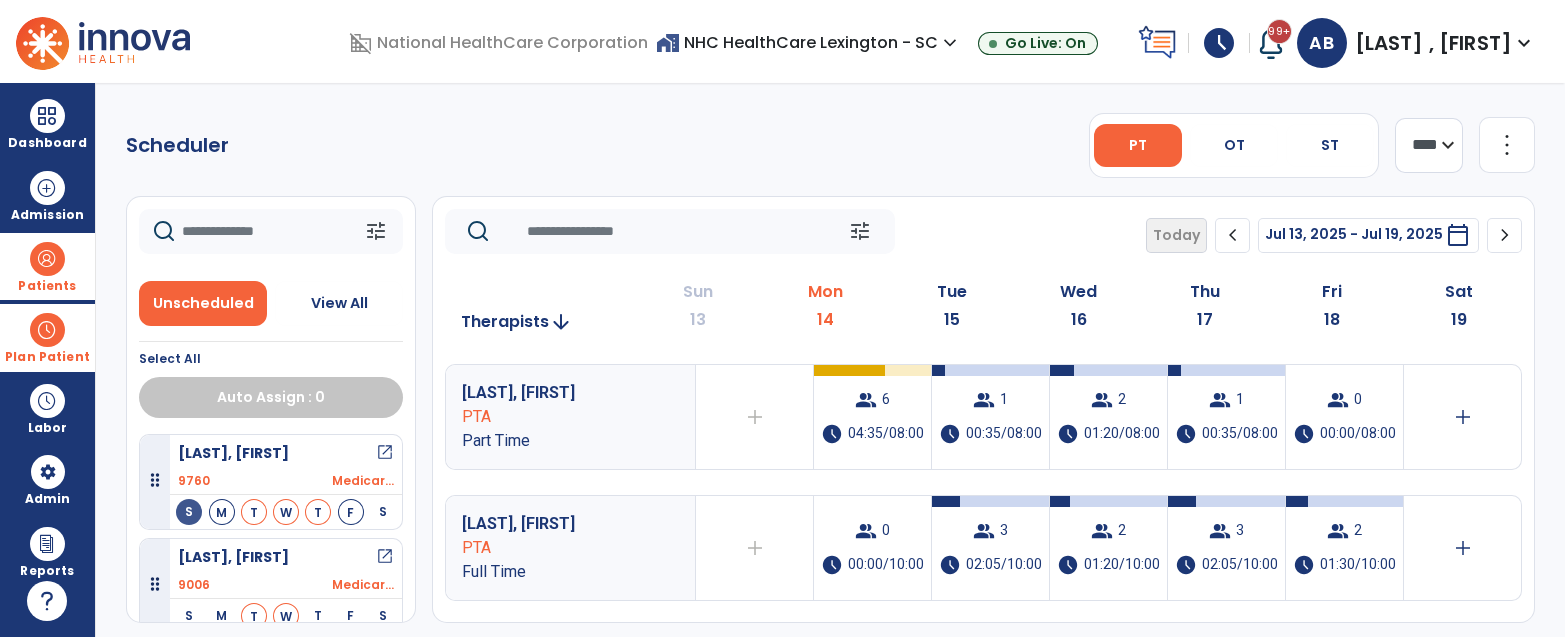 scroll, scrollTop: 875, scrollLeft: 0, axis: vertical 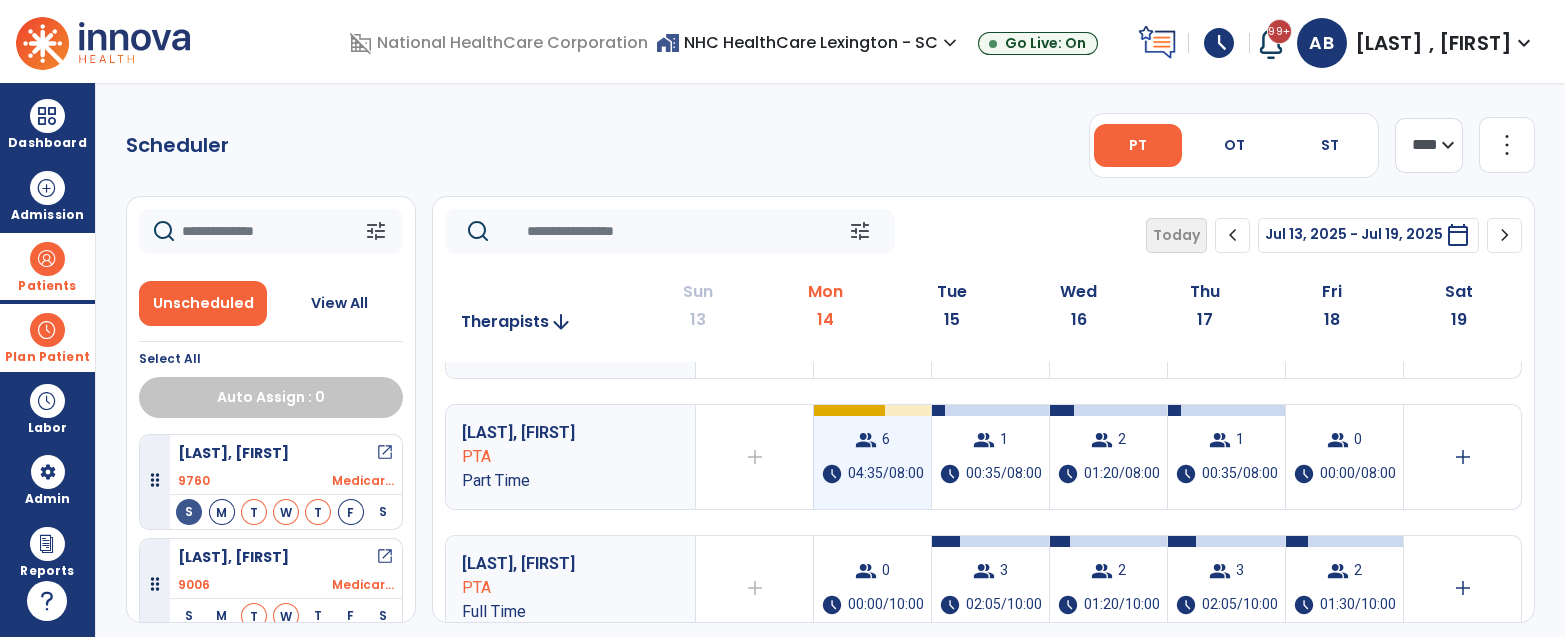 click on "04:35/08:00" at bounding box center (886, 474) 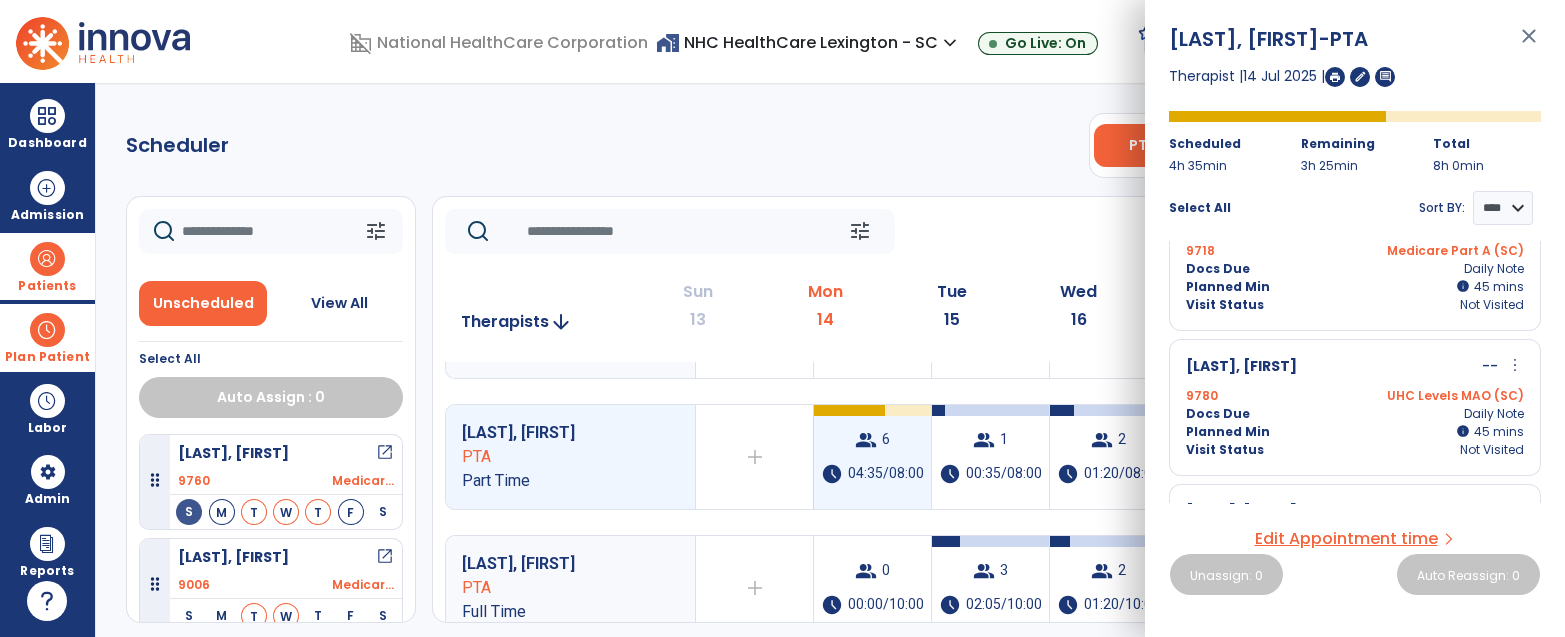 scroll, scrollTop: 349, scrollLeft: 0, axis: vertical 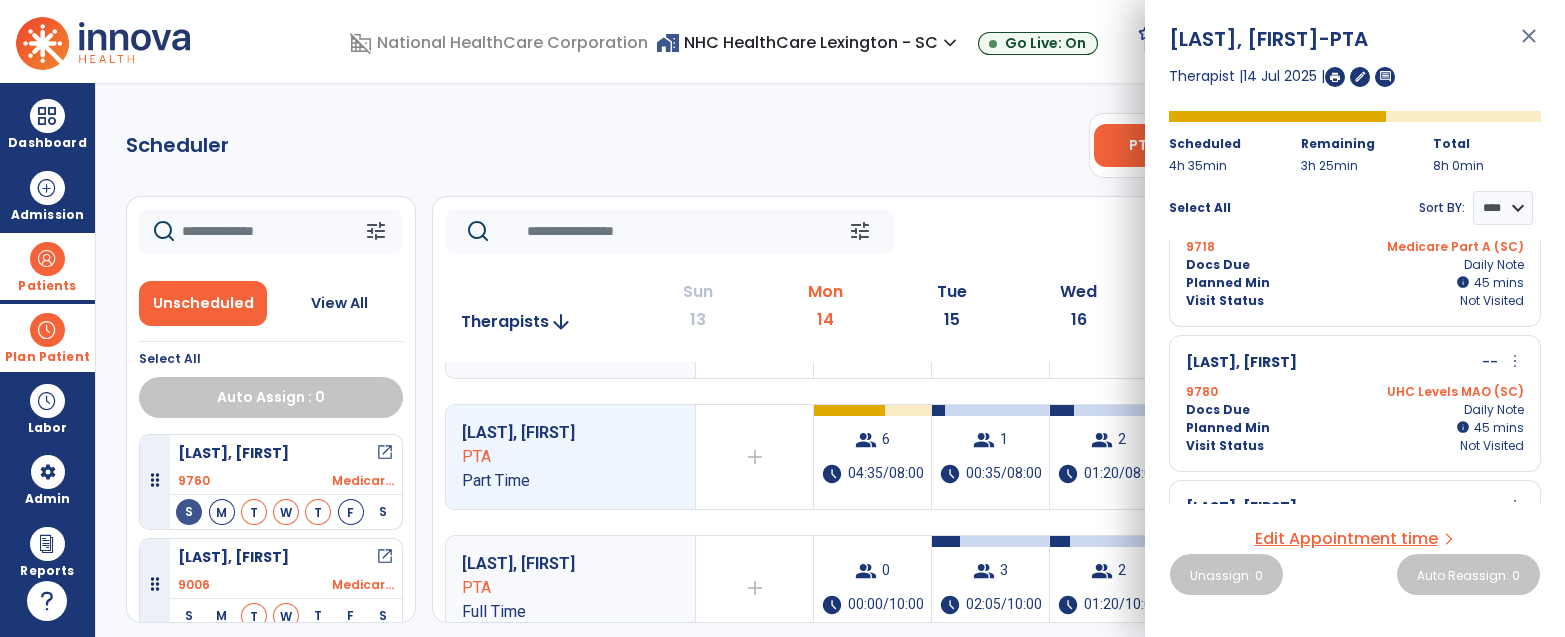 click on "tune   Today  chevron_left Jul 13, 2025 - Jul 19, 2025  *********  calendar_today  chevron_right   Therapists  arrow_downward Sun  13  Mon  14  Tue  15  Wed  16  Thu  17  Fri  18  Sat  19  [LAST], [FIRST] PT Full Time  add  Therapist not available for the day  group  8  schedule  05:00/08:00   chat   group  9  schedule  05:40/08:00   group  14  schedule  06:00/08:00   group  6  schedule  04:30/08:00   group  11  schedule  05:15/08:00   add  [LAST],  [FIRST]  PT Full Time  add  Therapist not available for the day  group  7  schedule  04:45/08:00   chat   group  7  schedule  05:40/08:00   group  8  schedule  05:40/08:00   group  11  schedule  05:30/08:00   group  12  schedule  07:10/08:00   add  Mines,  [LAST]  PTA Full Time  group  13  schedule  06:25/10:00   group  10  schedule  07:30/10:00   group  5  schedule  03:45/10:00   group  4  schedule  03:00/10:00   group  3  schedule  02:15/10:00   group  3  schedule  02:15/10:00   add  [LAST], [FIRST]  PT Part Time  add  Therapist not available for the day  add  8" 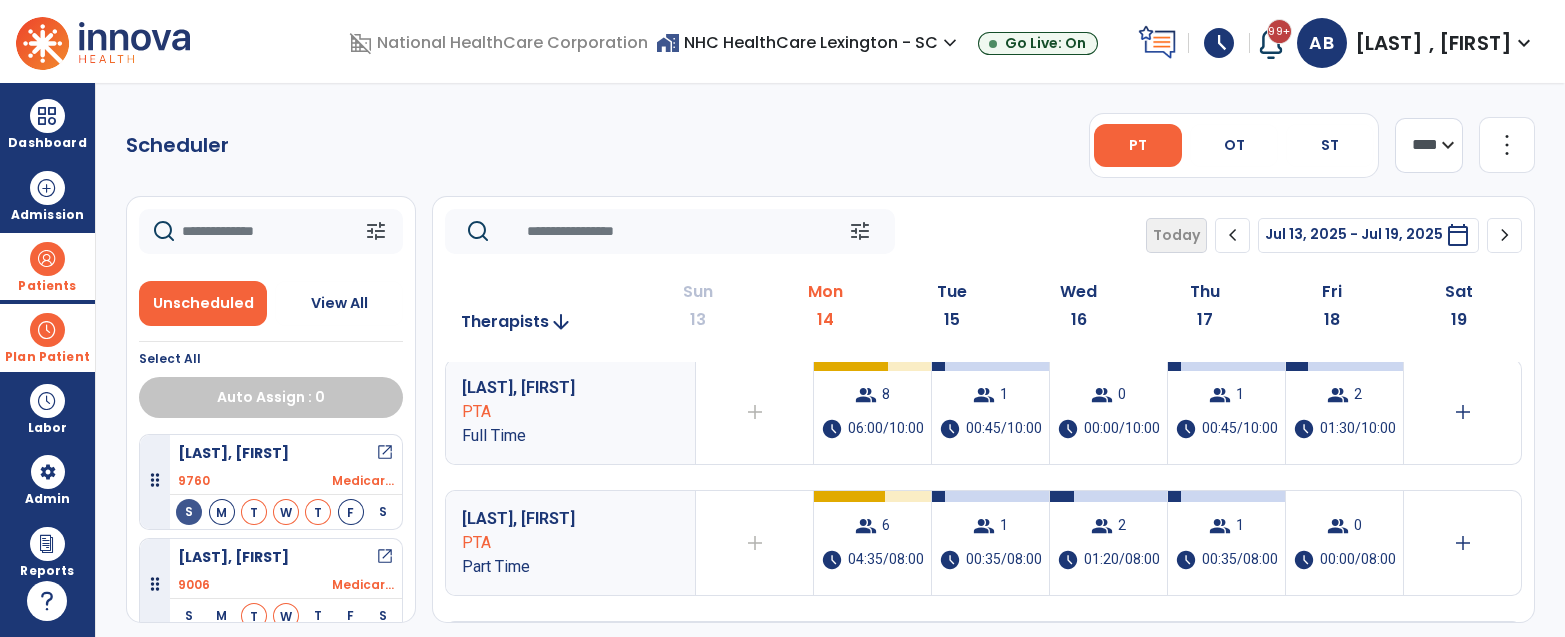 scroll, scrollTop: 0, scrollLeft: 0, axis: both 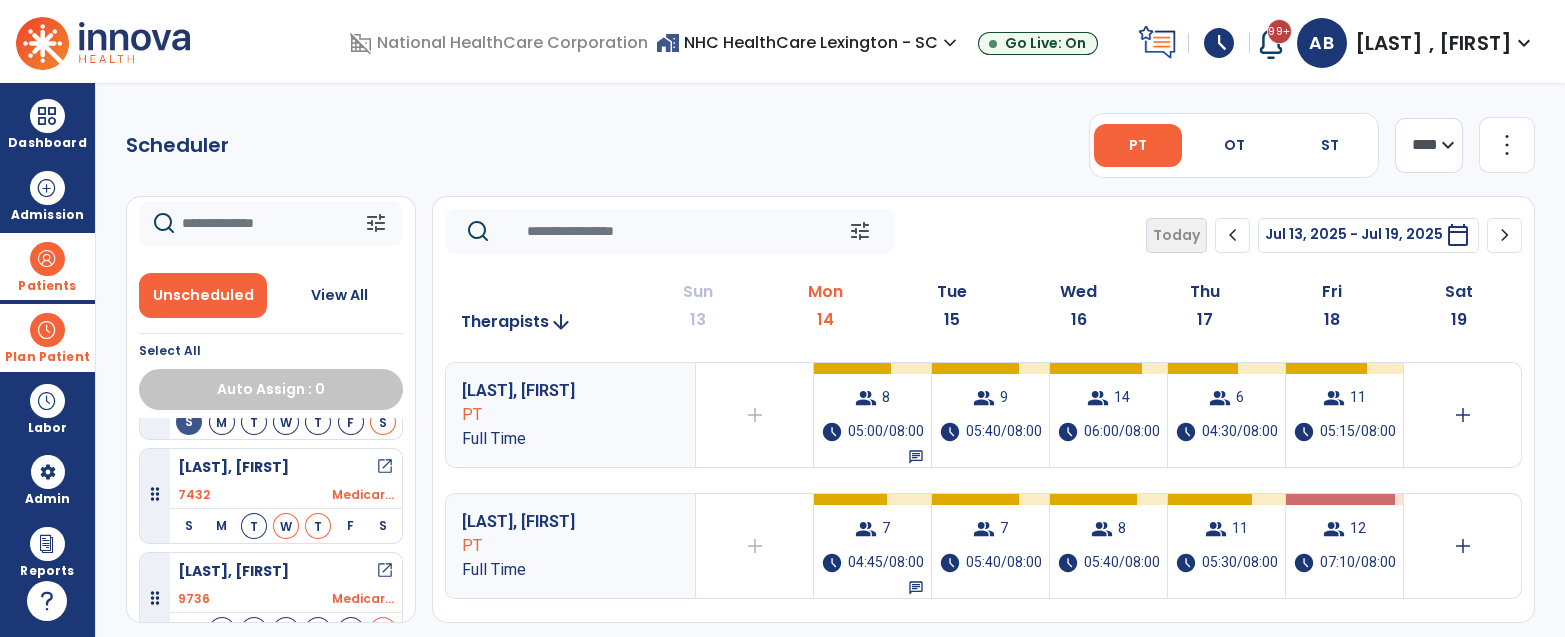 click at bounding box center (47, 330) 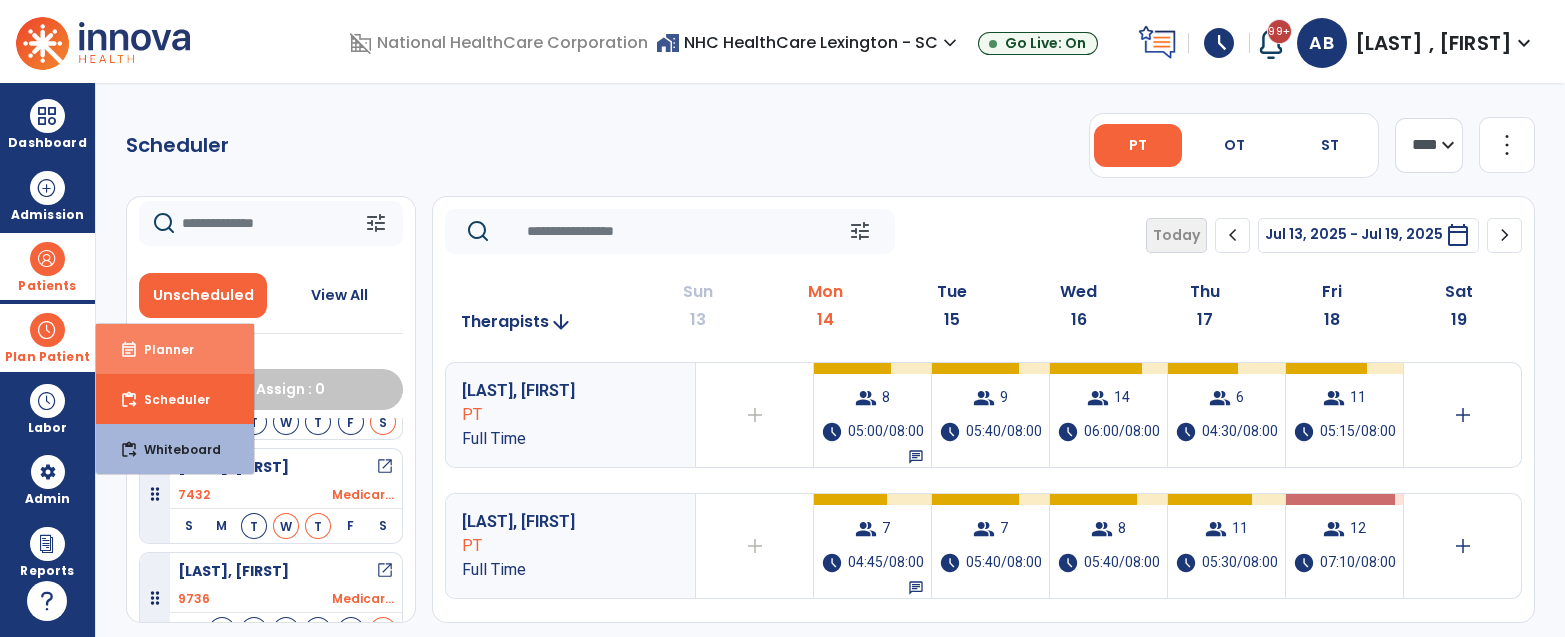click on "Planner" at bounding box center [161, 349] 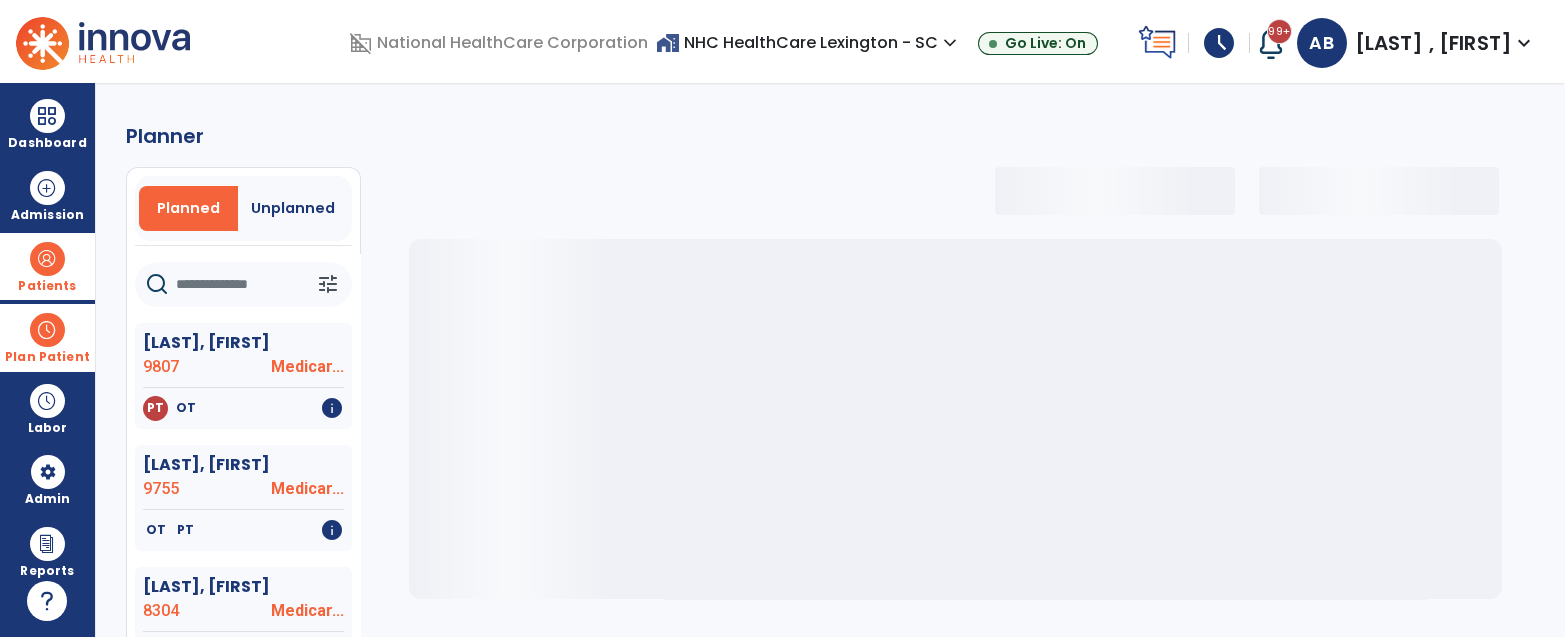 select on "***" 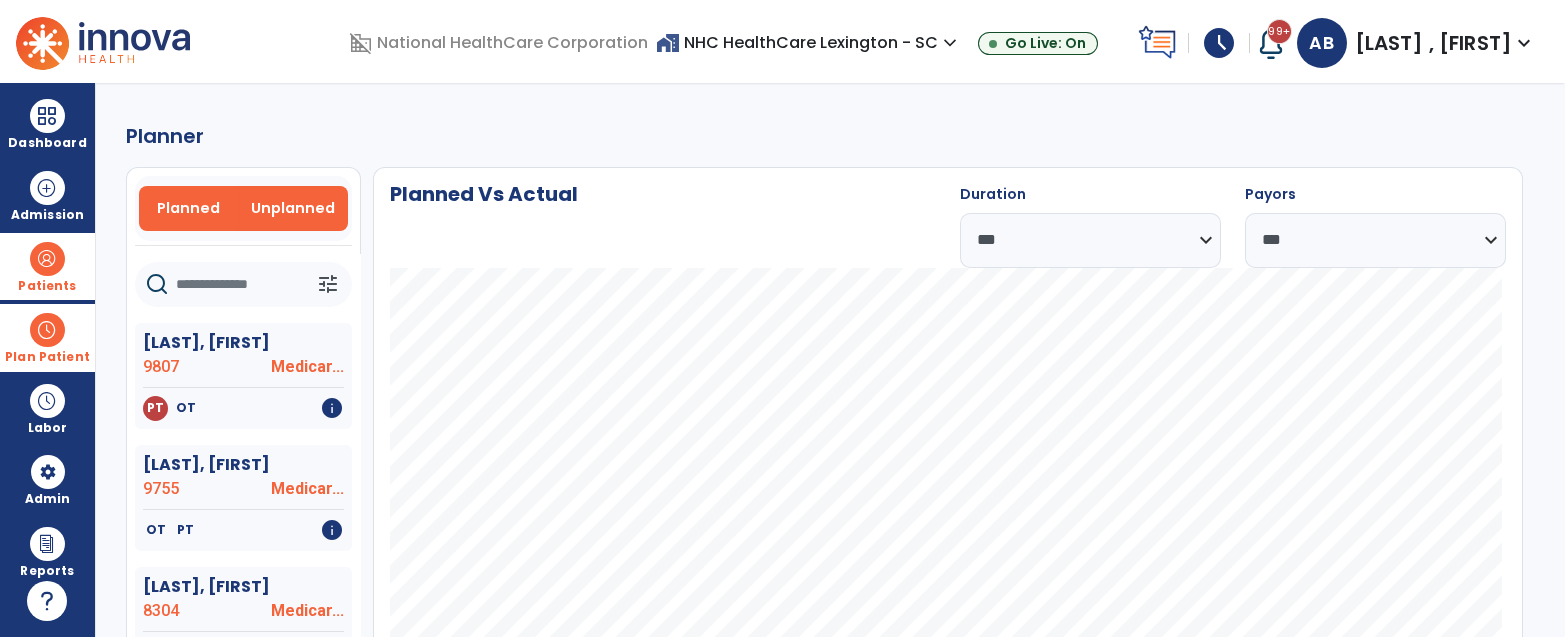 click on "Unplanned" at bounding box center (293, 208) 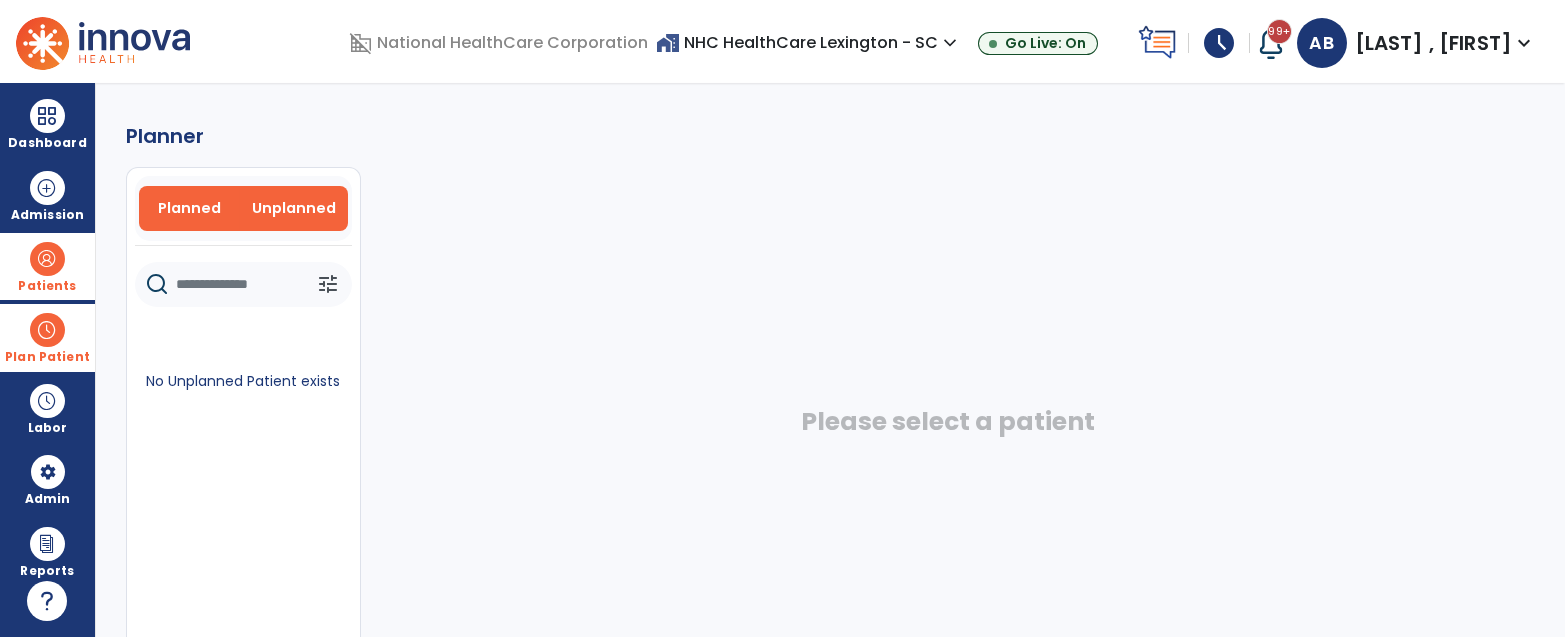 click on "Planned" at bounding box center (189, 208) 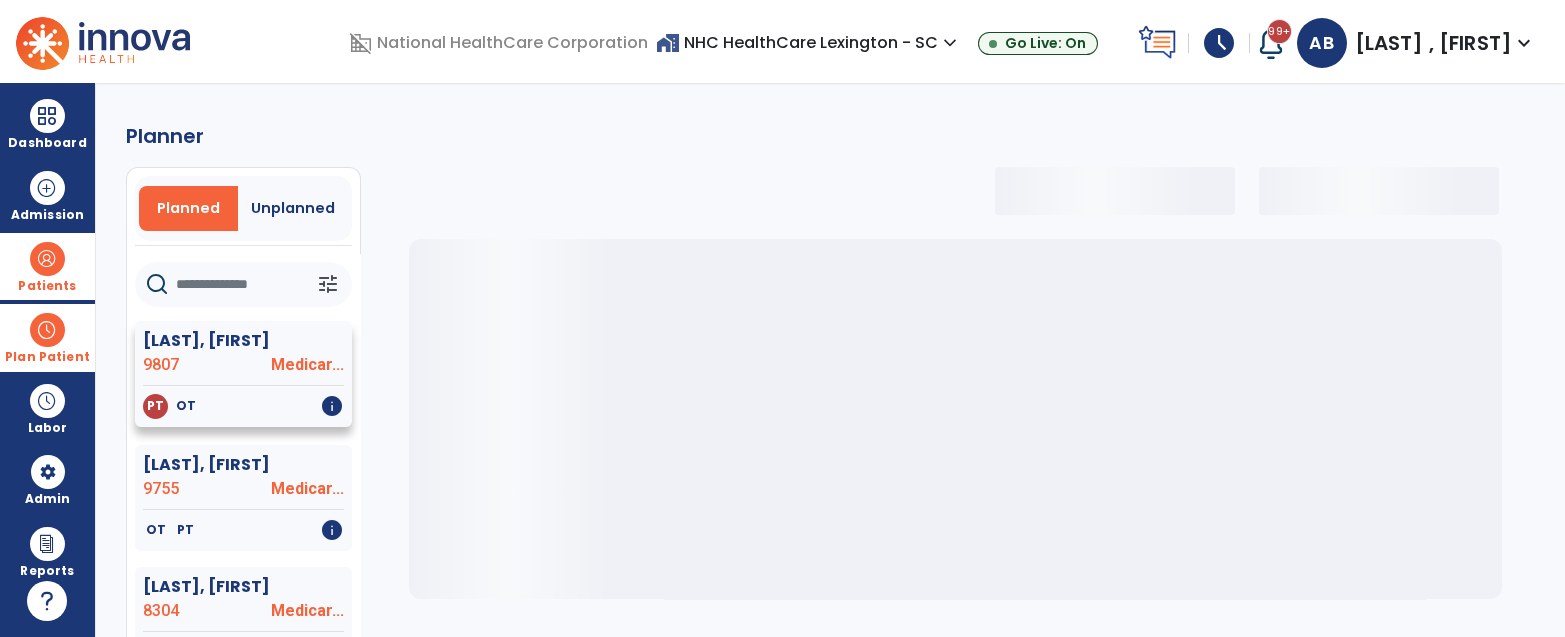 click on "[LAST], [FIRST]" 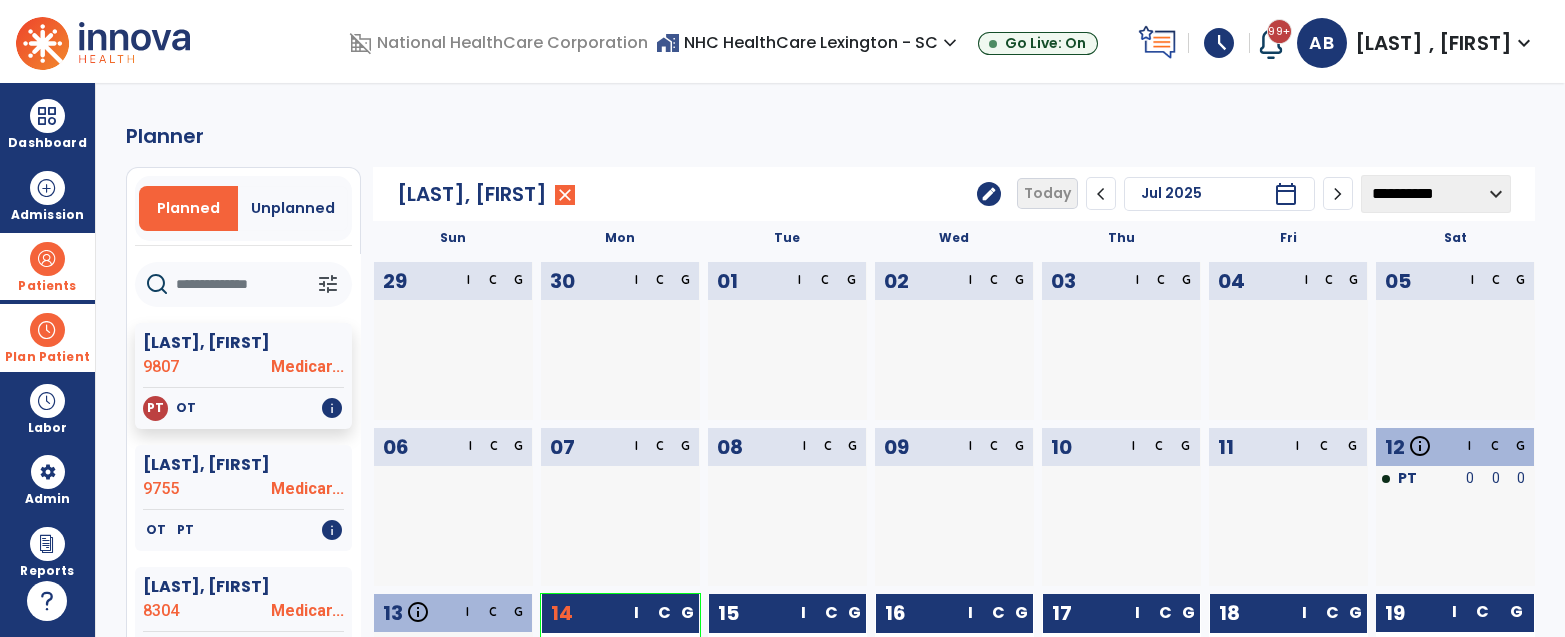 click on "edit" 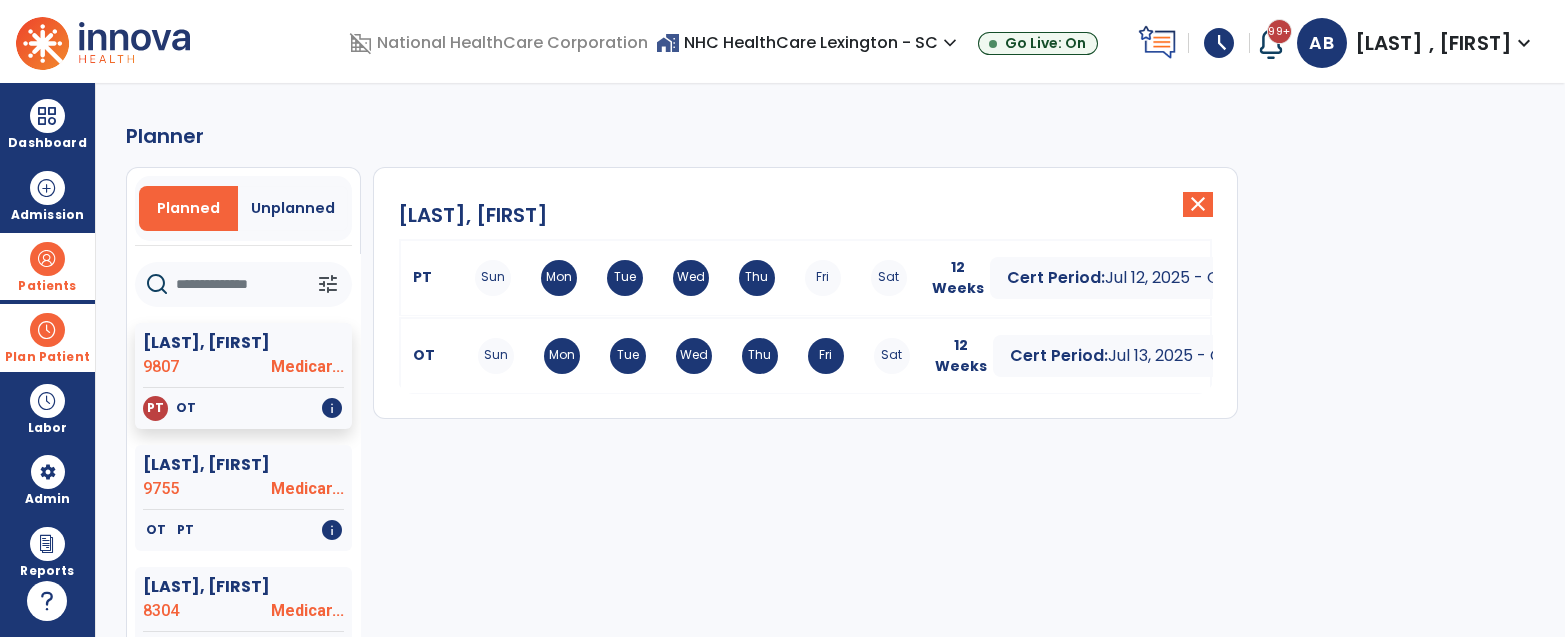 click on "Sun Mon Tue Wed Thu Fri Sat" at bounding box center (691, 278) 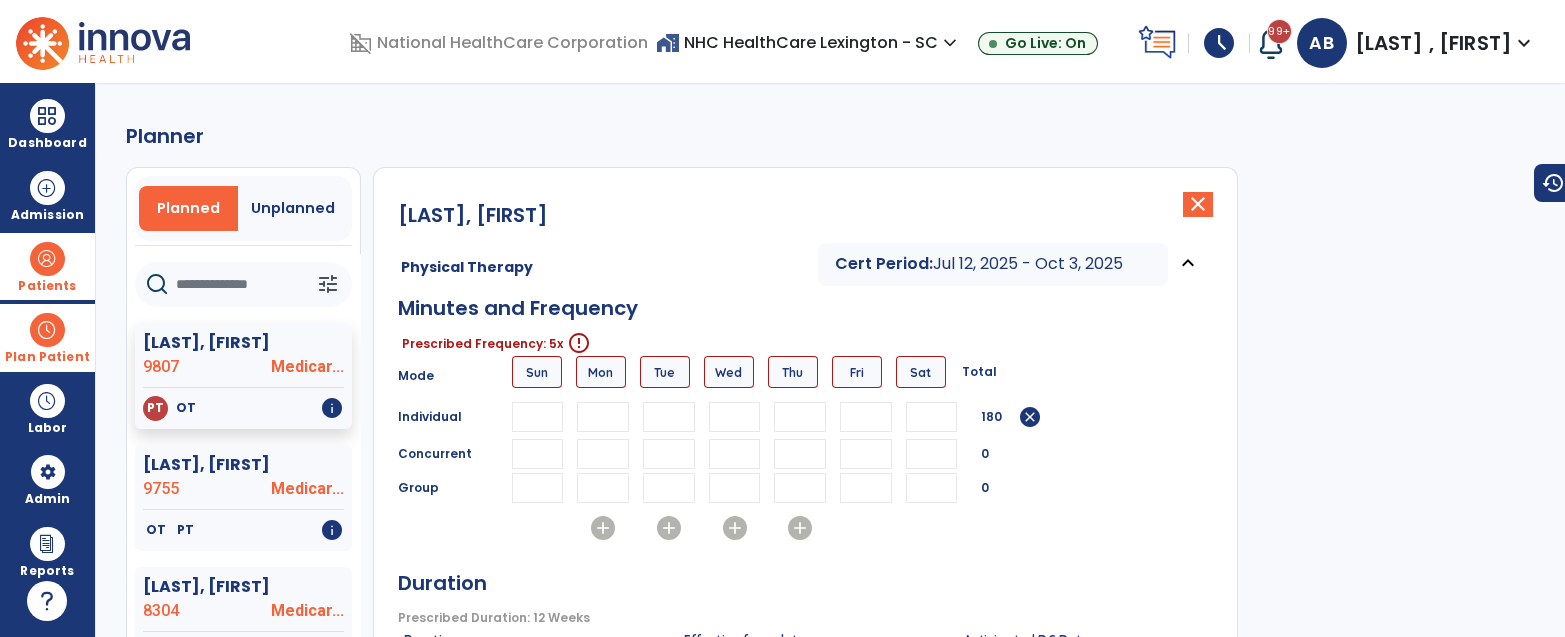 click at bounding box center (866, 417) 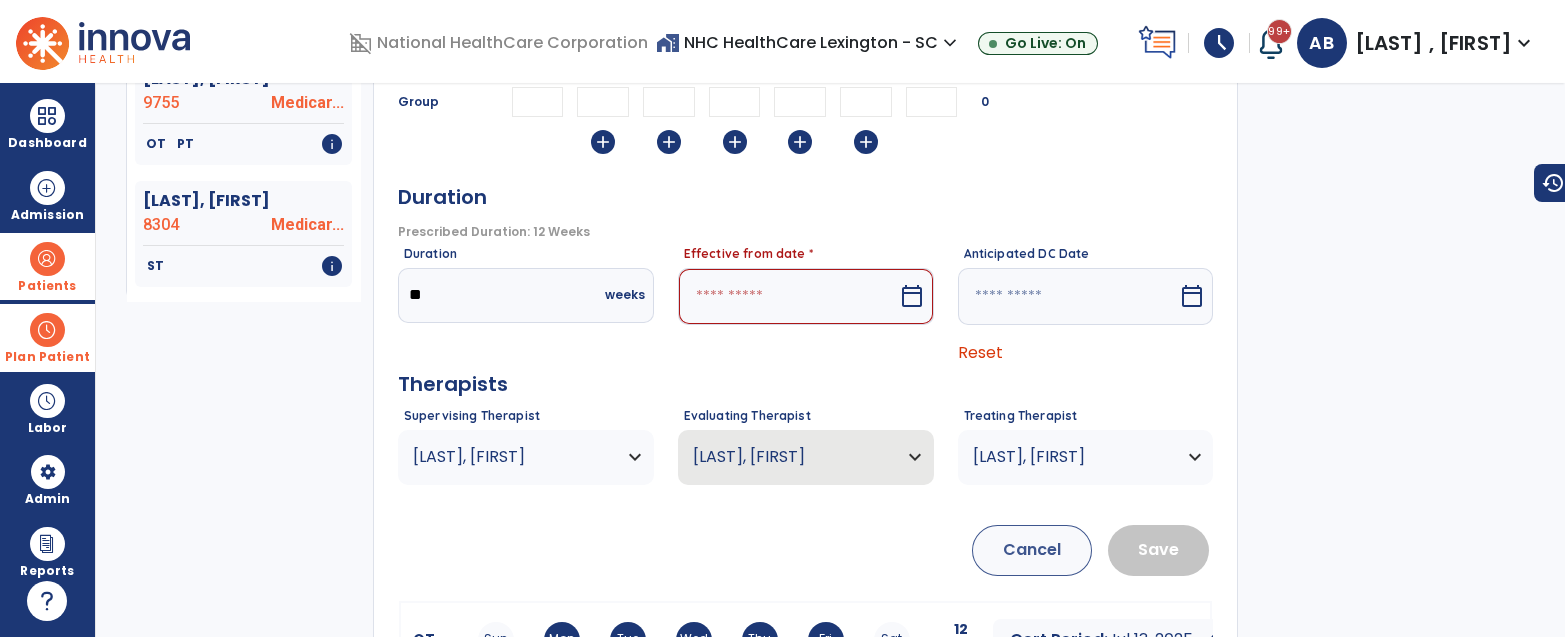 scroll, scrollTop: 394, scrollLeft: 0, axis: vertical 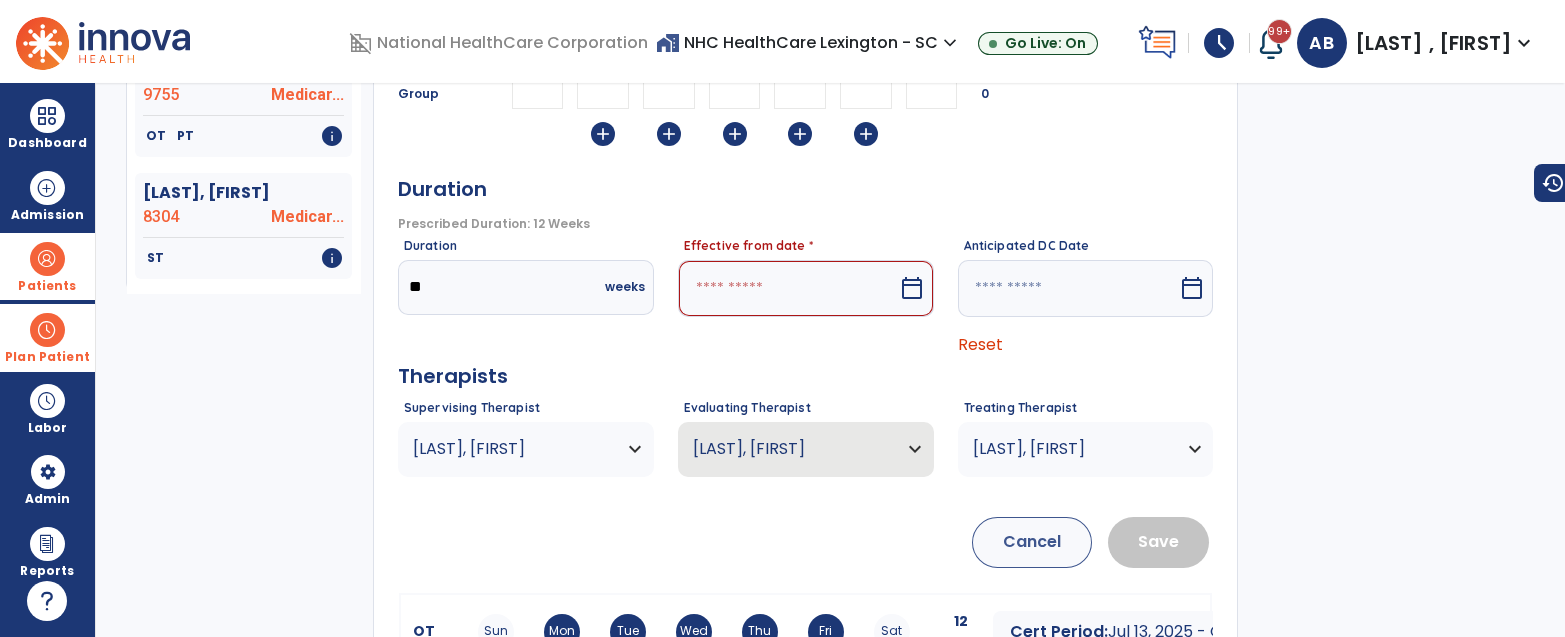 type on "**" 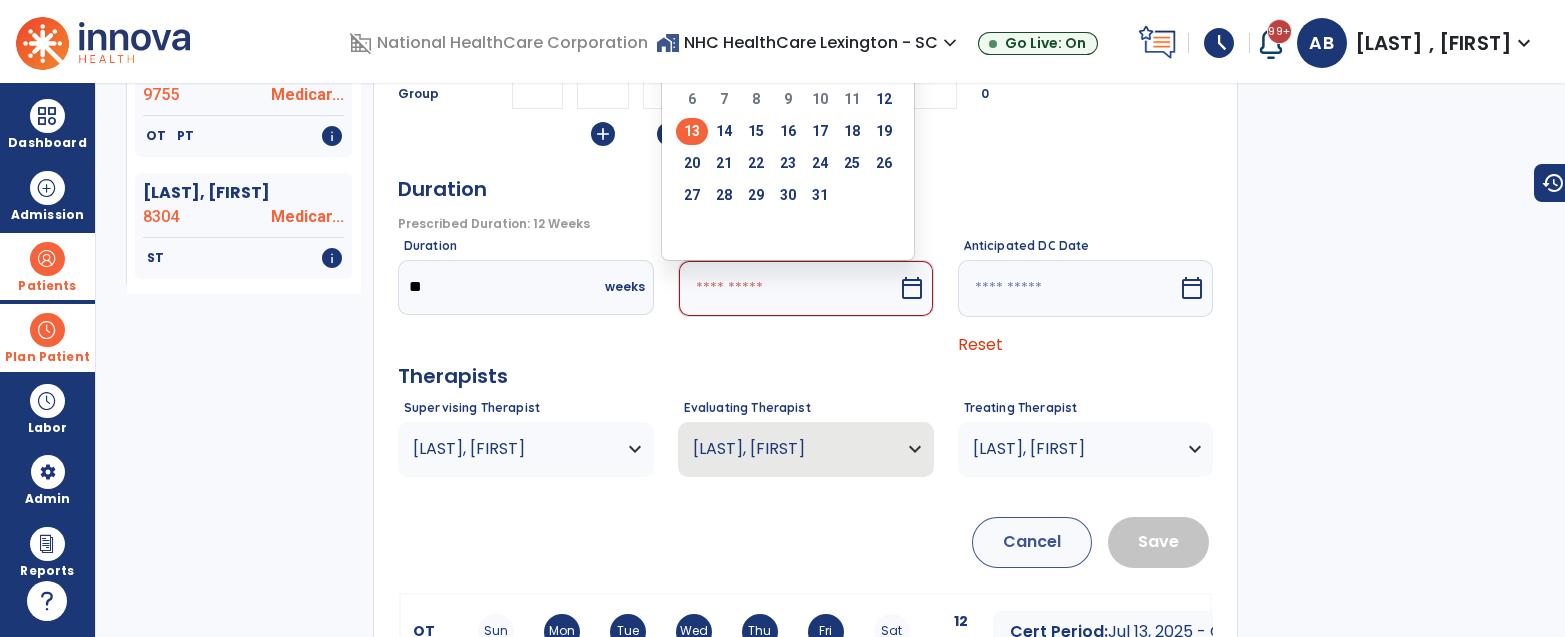 click on "13" at bounding box center [692, 131] 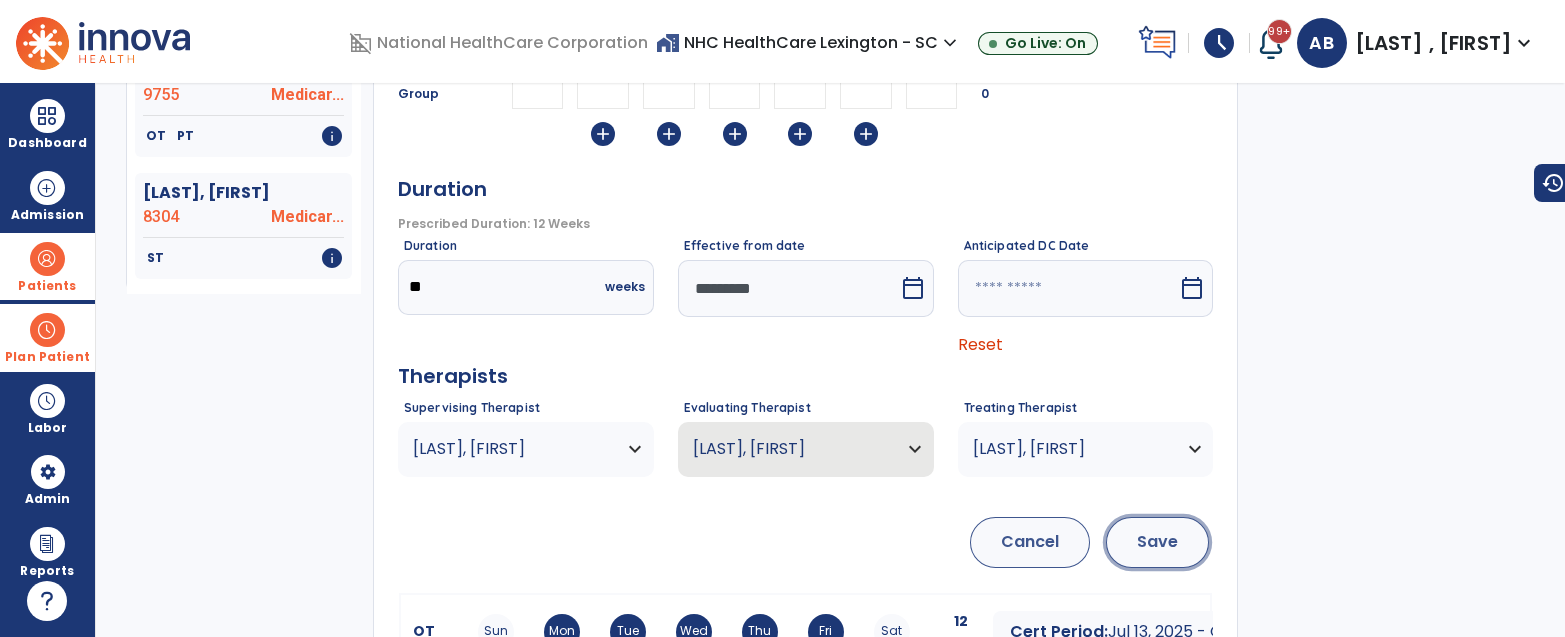 click on "Save" at bounding box center [1157, 542] 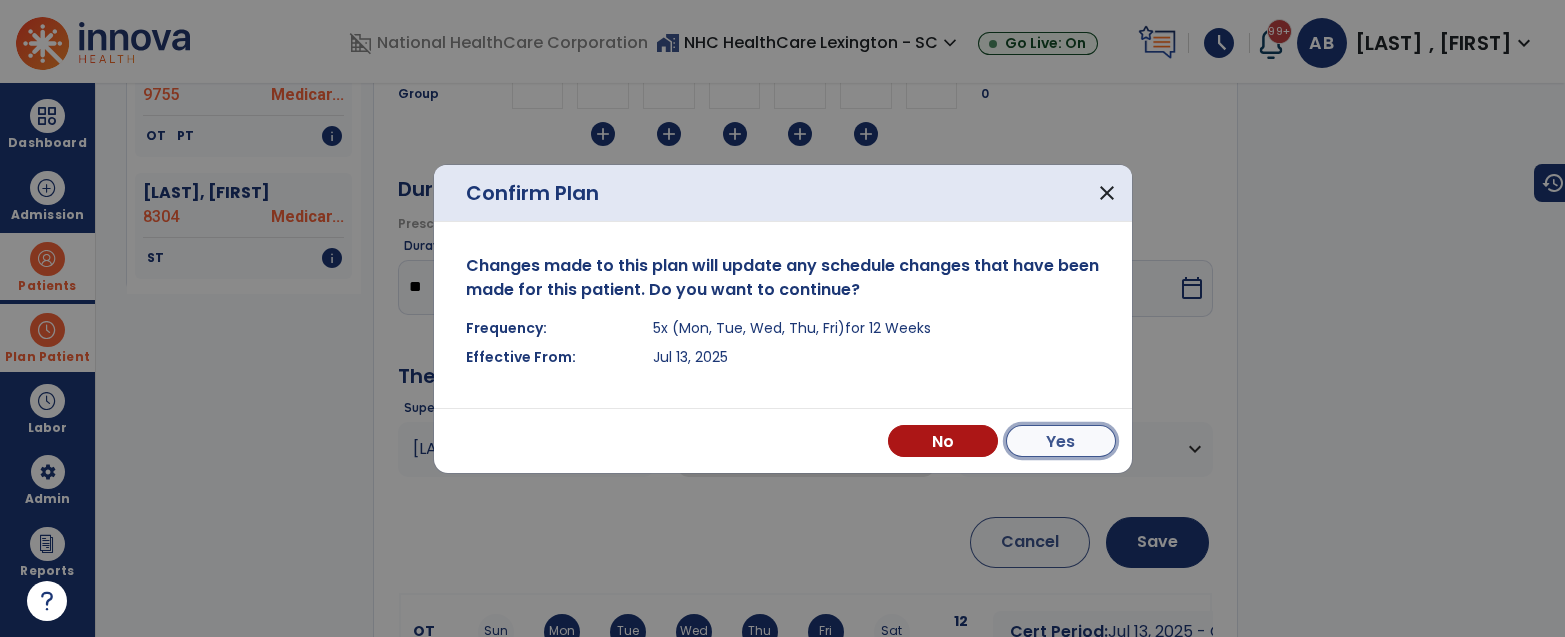 click on "Yes" at bounding box center (1061, 441) 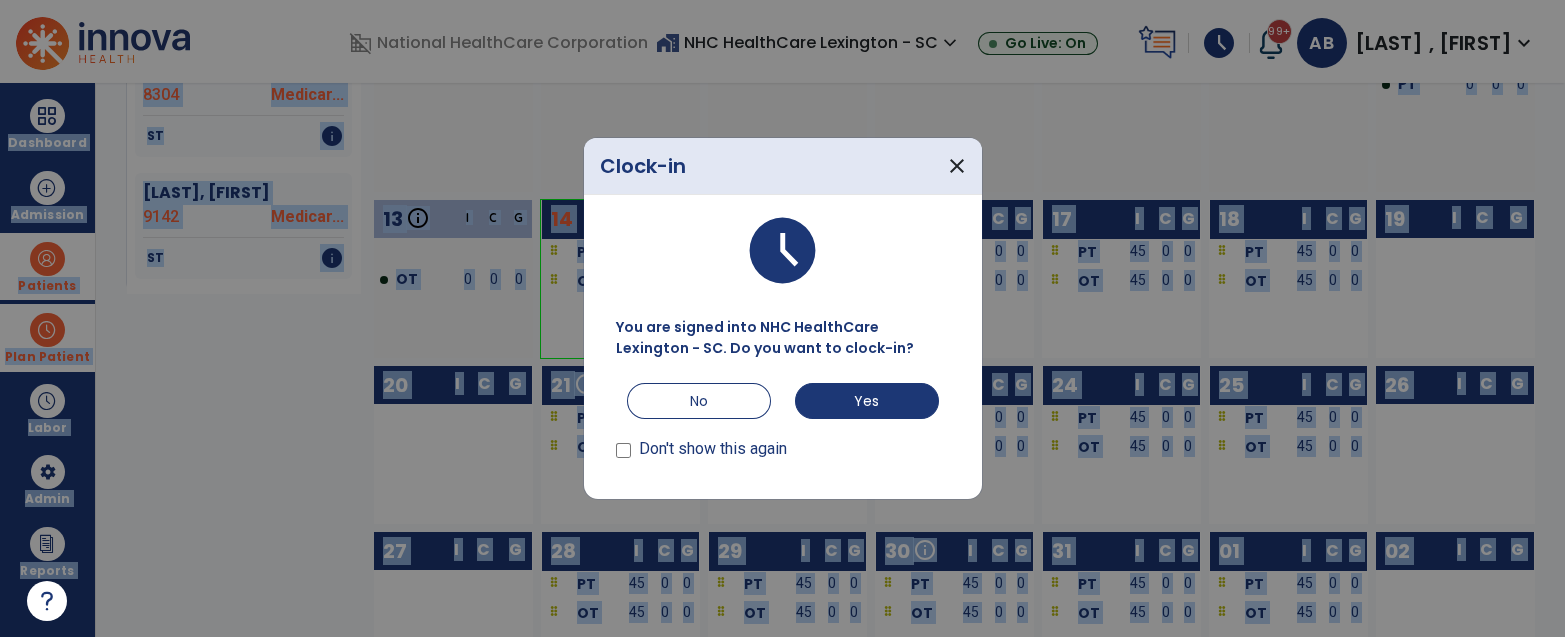 drag, startPoint x: 1562, startPoint y: 322, endPoint x: 1572, endPoint y: -15, distance: 337.14835 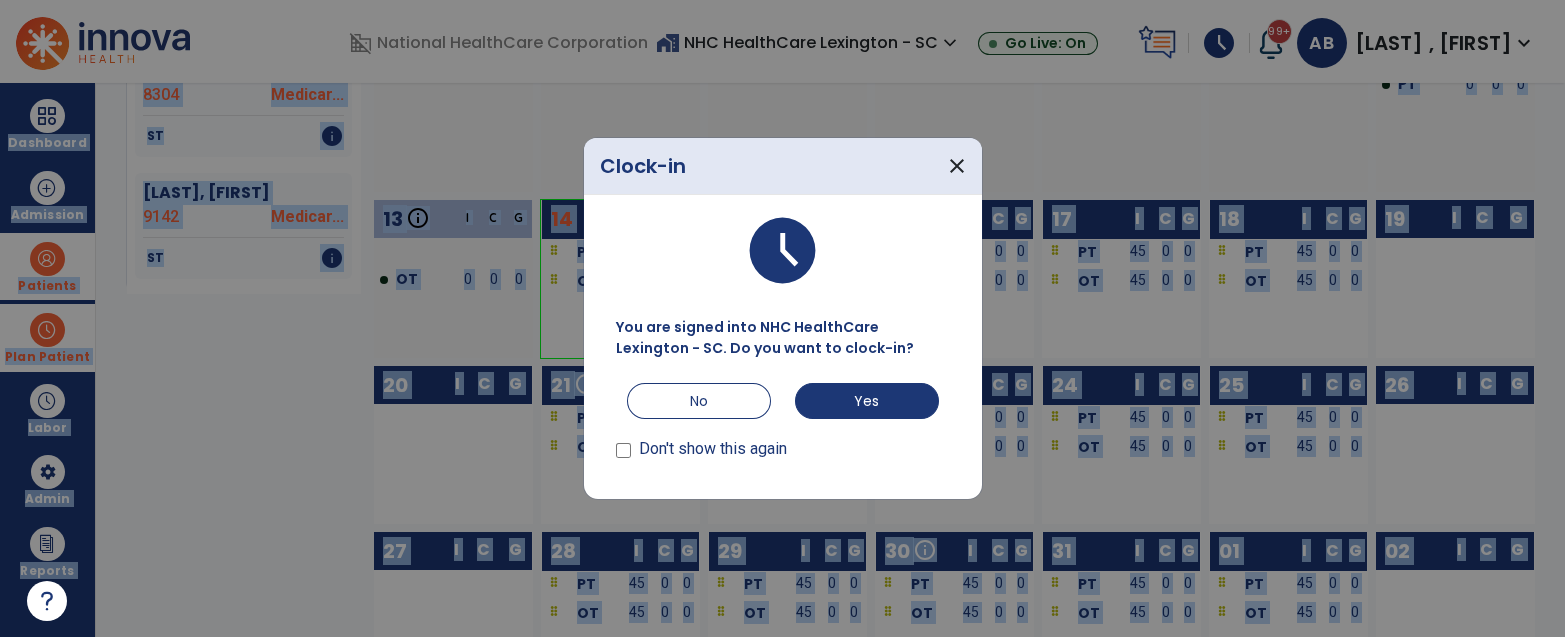 click on "[LAST], [FIRST]    expand_more   home   Home   person   Profile   help   Help   logout   Log out  Dashboard  dashboard  Therapist Dashboard  view_quilt  Operations Dashboard Admission Patients  format_list_bulleted  Patient List Planner" at bounding box center (782, 318) 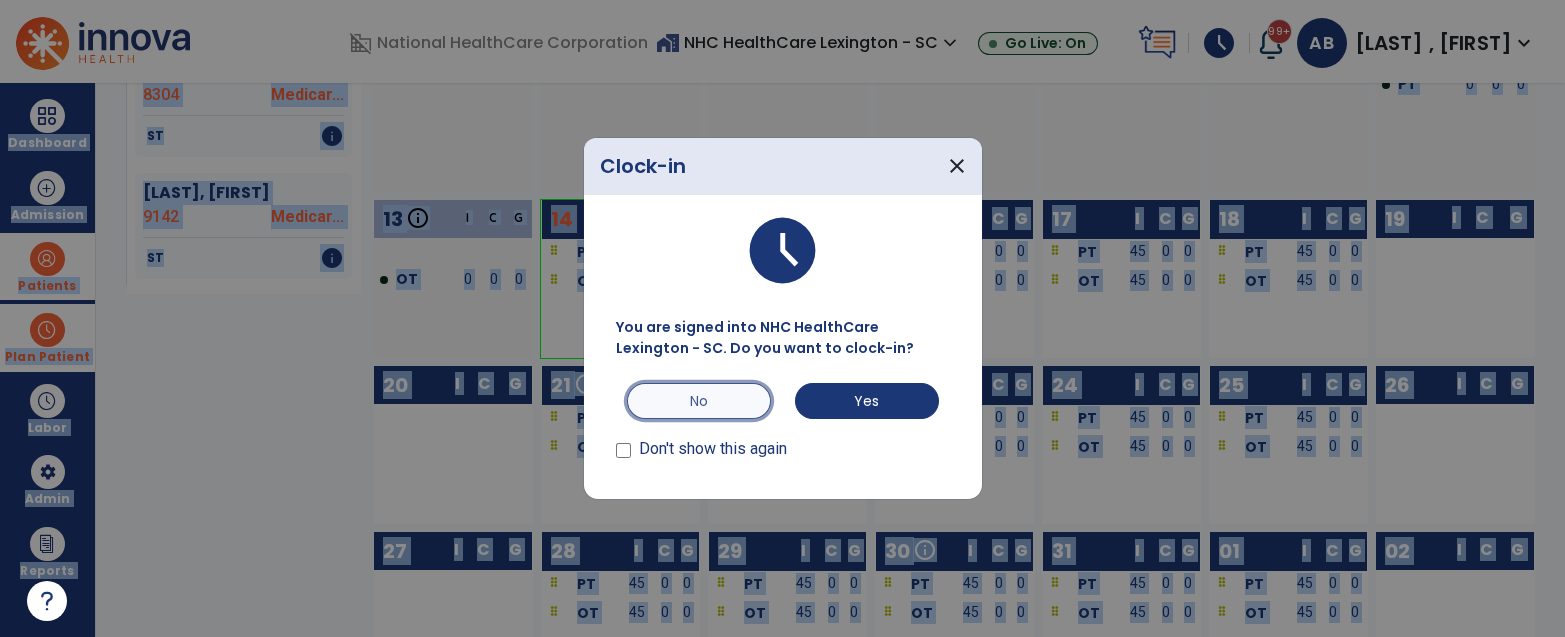 click on "No" at bounding box center (699, 401) 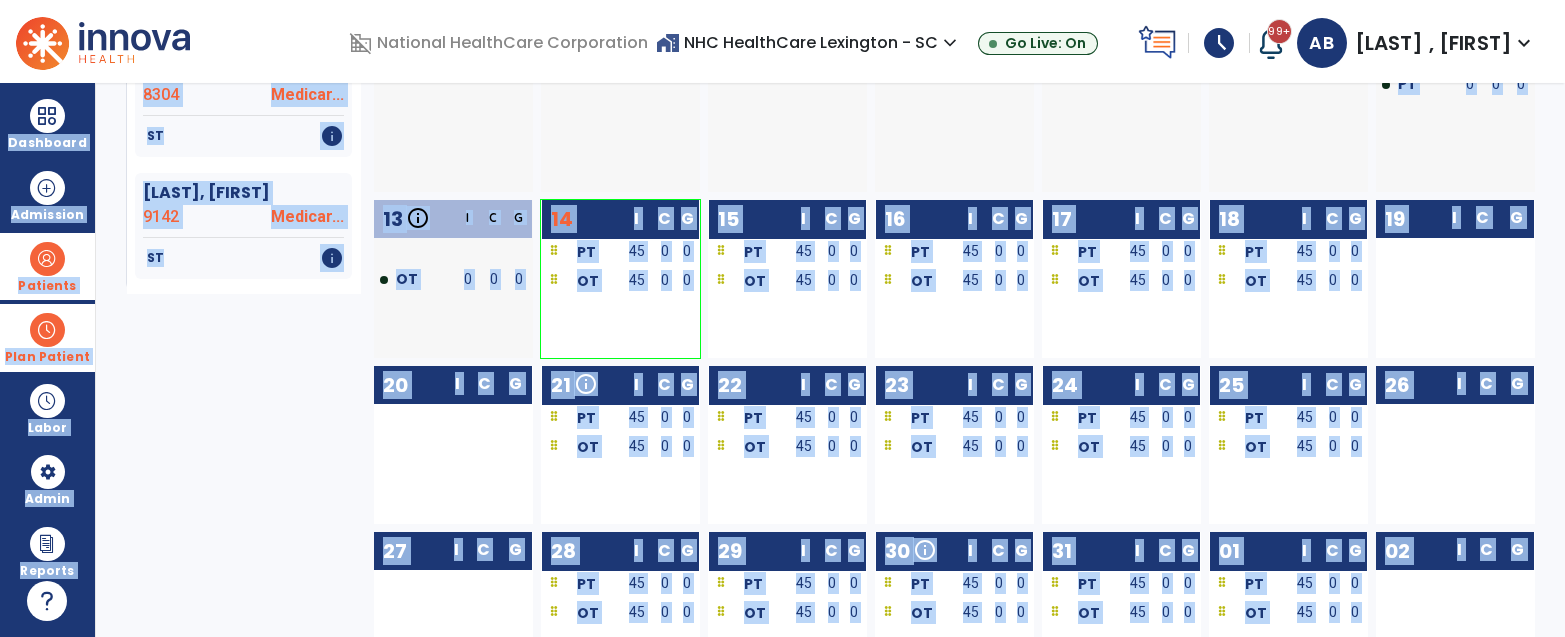 scroll, scrollTop: 0, scrollLeft: 0, axis: both 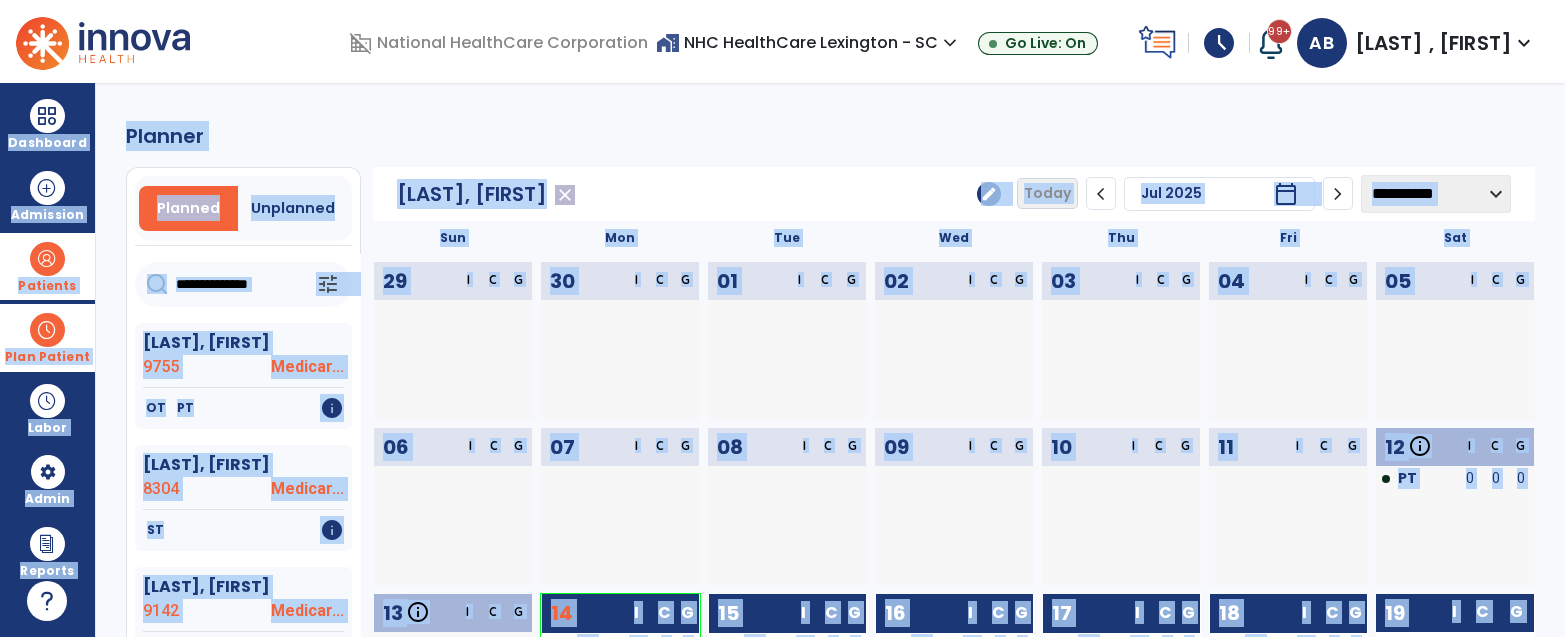 click on "Planner   Planned   Unplanned   tune   [LAST], [FIRST] 9755 Medicar...   OT   PT   info   [LAST], [FIRST] 8304 Medicar...   ST   info   [LAST], [FIRST] 9142 Medicar...   ST   info   [LAST], [FIRST] 9760 Medicar...   OT   PT   info   [LAST], [FIRST] 9006 Medicar...   PT   info   [LAST], [FIRST] 8410 Medicar...   PT   OT   info   [LAST], [FIRST] 9732 Medicar...   OT   PT   info   [LAST], [FIRST] 9718 Medicar...   OT   PT   info   Byrne, [FIRST] 9548 Medicar...   PT   OT   info   [LAST], [FIRST] 9800 Medicar...   ST   PT   OT   info   [LAST], [FIRST] 8587 Medicar...   OT   PT   info   [LAST], [FIRST] 9792 UHC Lev...   PT   OT   info   [LAST], [FIRST] 9803 Medicar...   PT   OT   info   [LAST],, Jr [FIRST] 8963 Medicar...   OT   PT   info   [LAST], [FIRST] 8191 Medicar...   ST   info   [LAST], [FIRST] 8301 UHC Lev...   OT   ST   PT   info   [LAST], [FIRST] 9174 Outlier...   ST   PT   info   [LAST], [FIRST] 9763 Medicar...   OT   PT   info   [LAST], [FIRST] 7647 Medicar...   PT   info   [LAST], [FIRST] 9563 Medicar...  MRN" 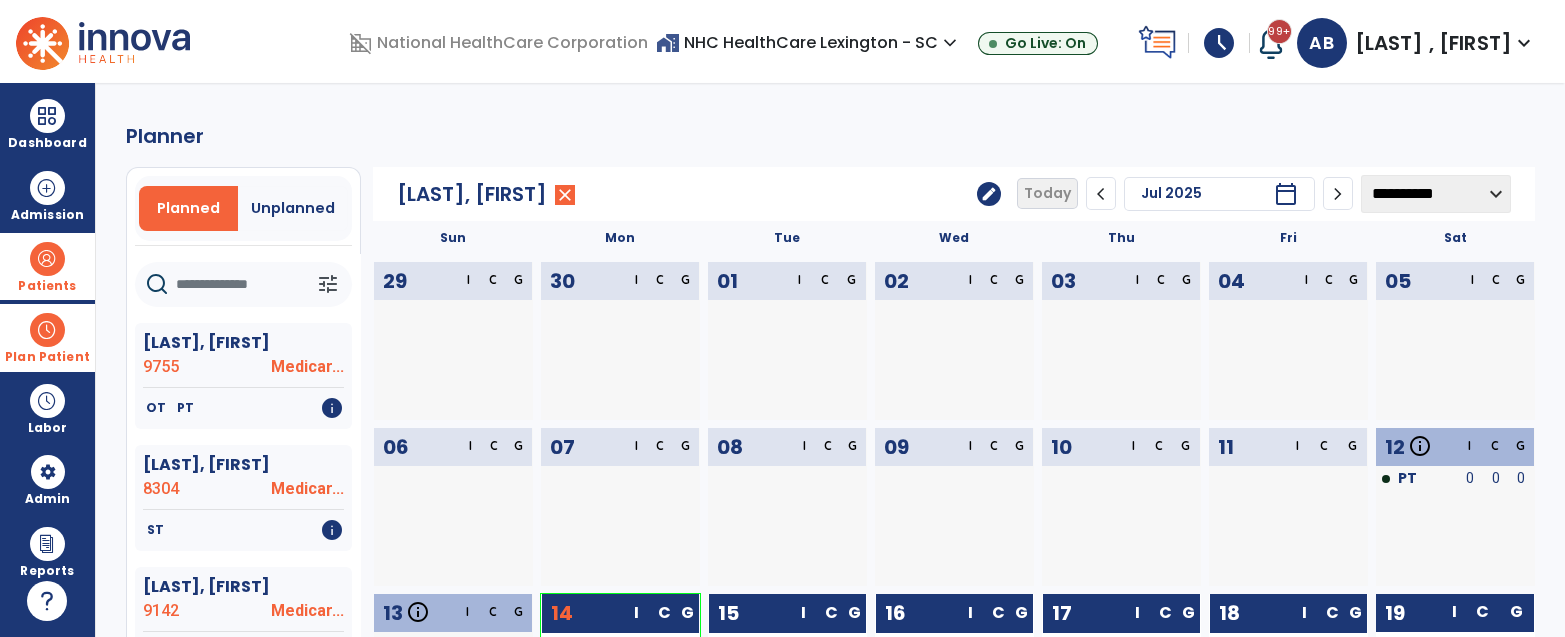 click 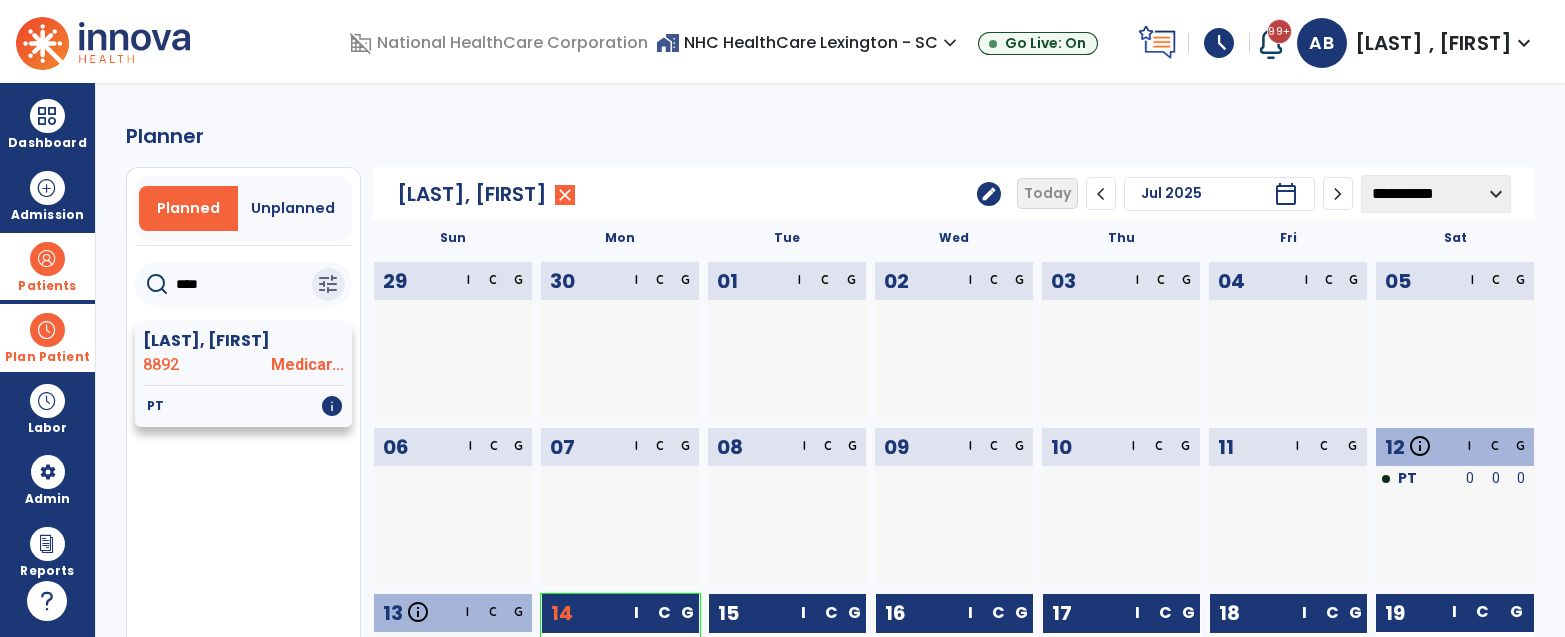 click on "8892" 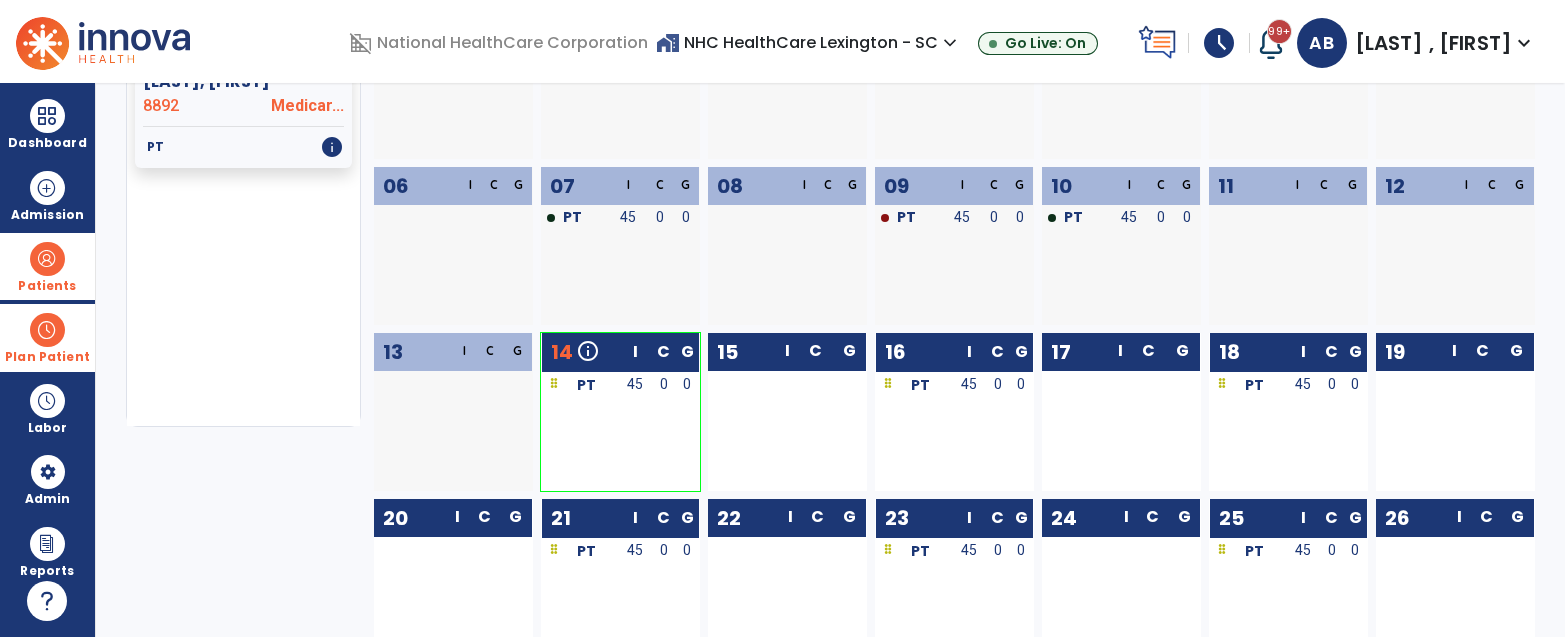 scroll, scrollTop: 298, scrollLeft: 0, axis: vertical 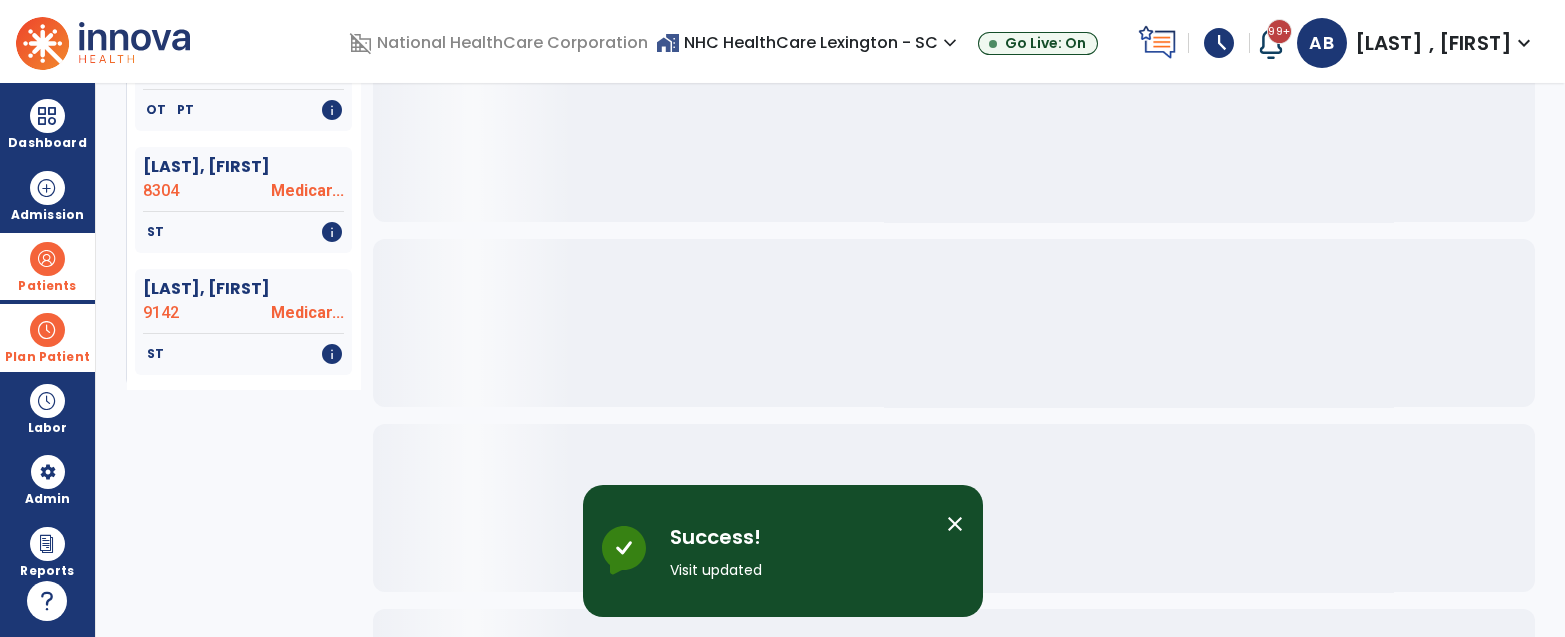 click on "OT   PT   info" 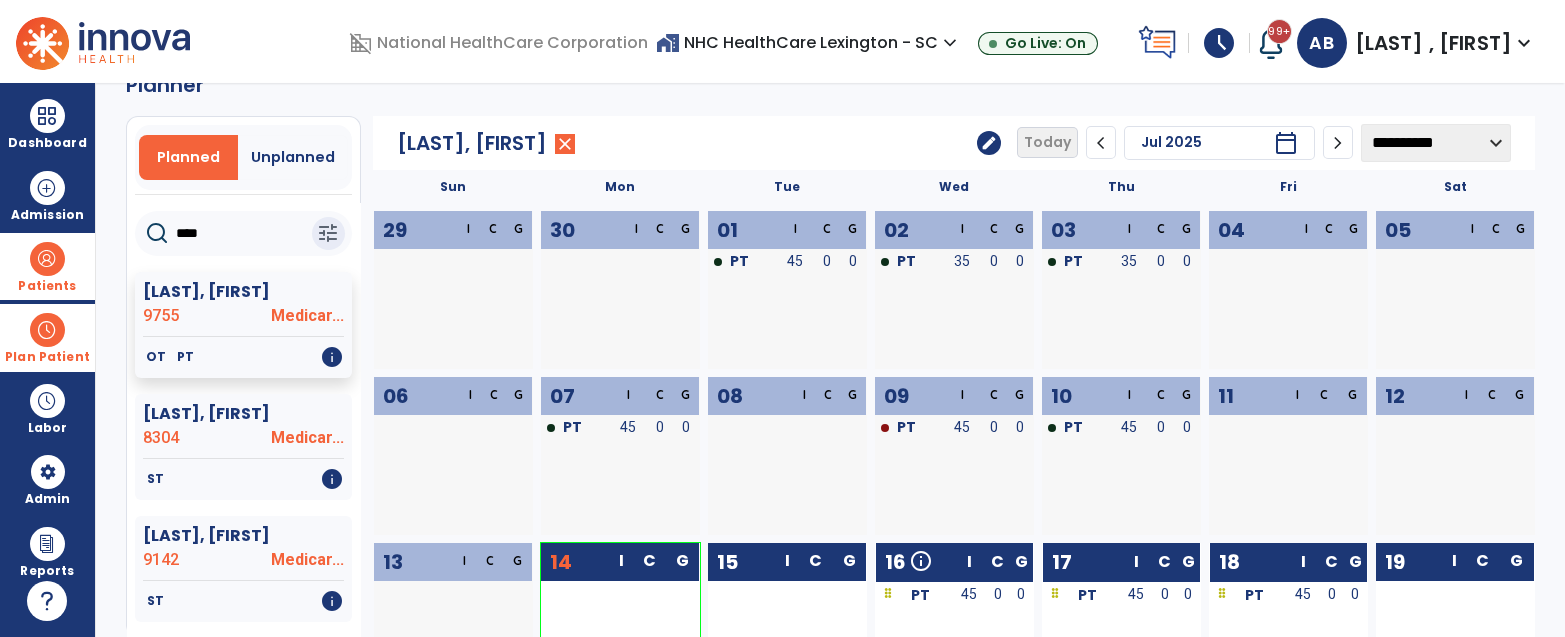 scroll, scrollTop: 0, scrollLeft: 0, axis: both 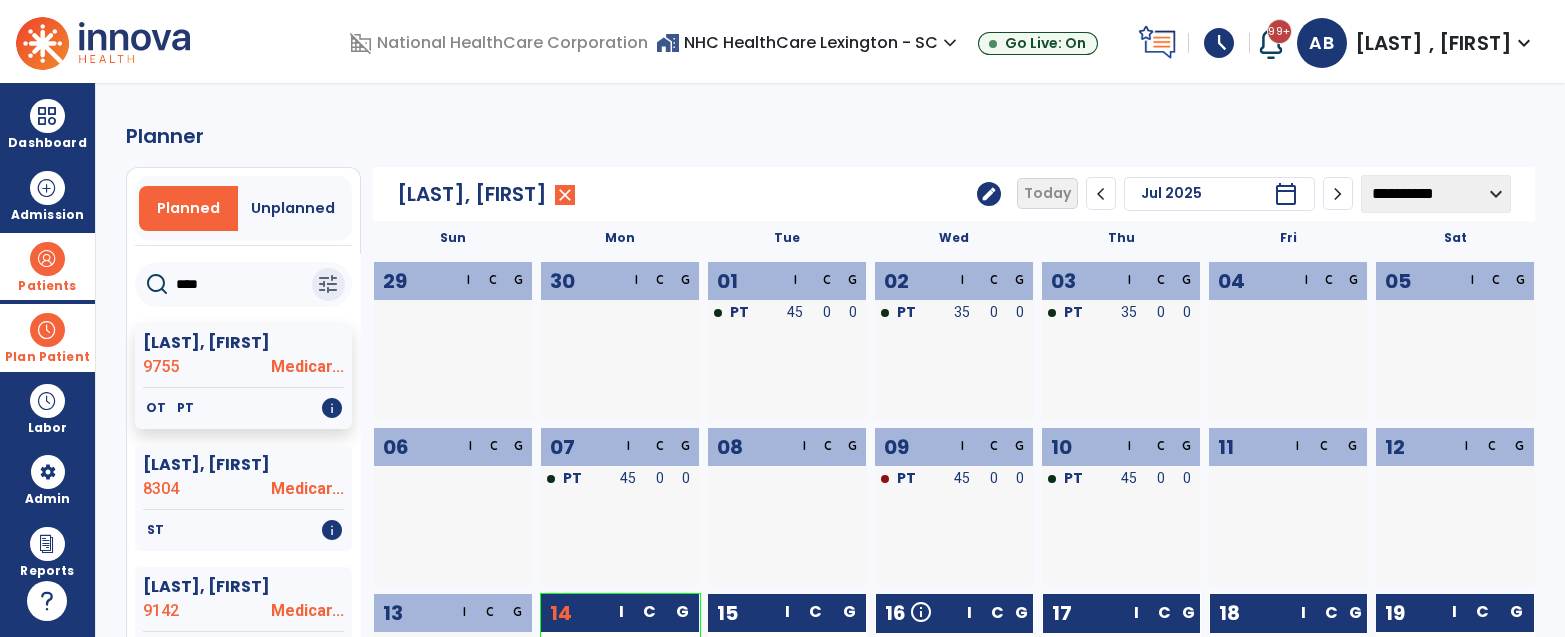 click on "****" 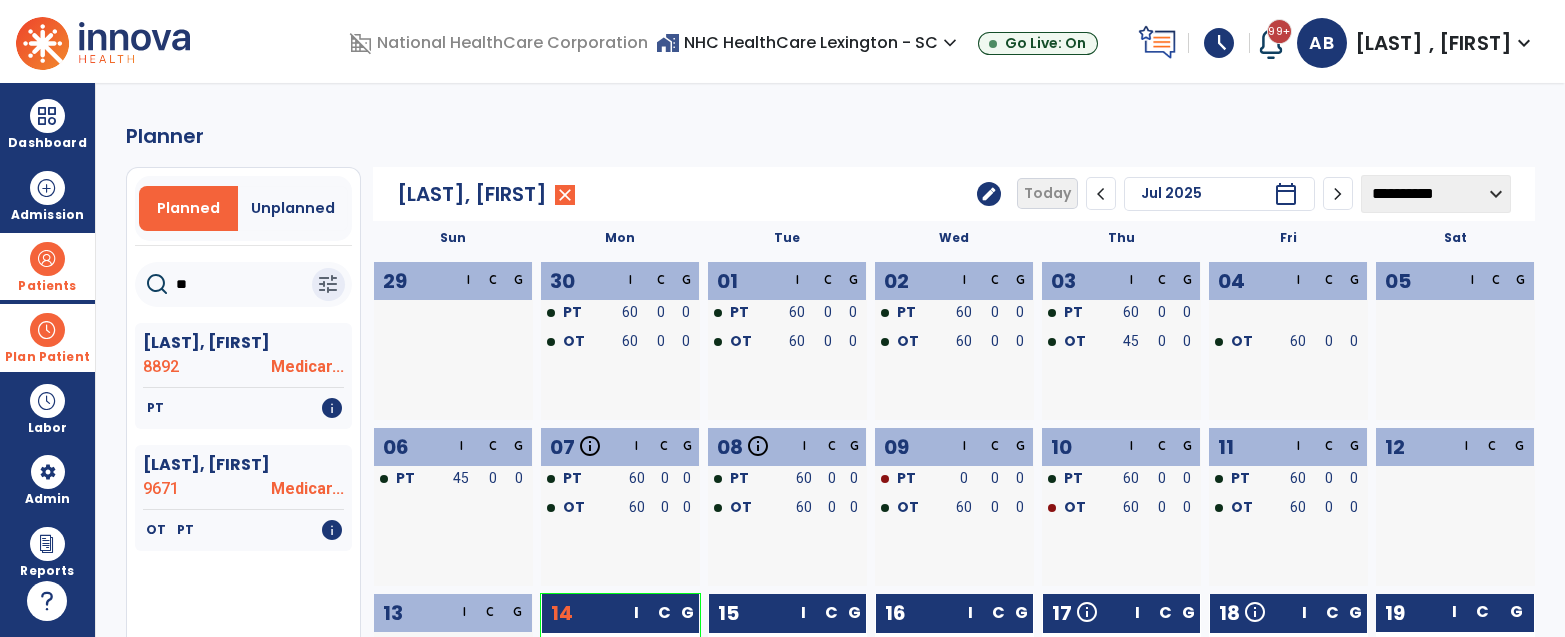 type on "*" 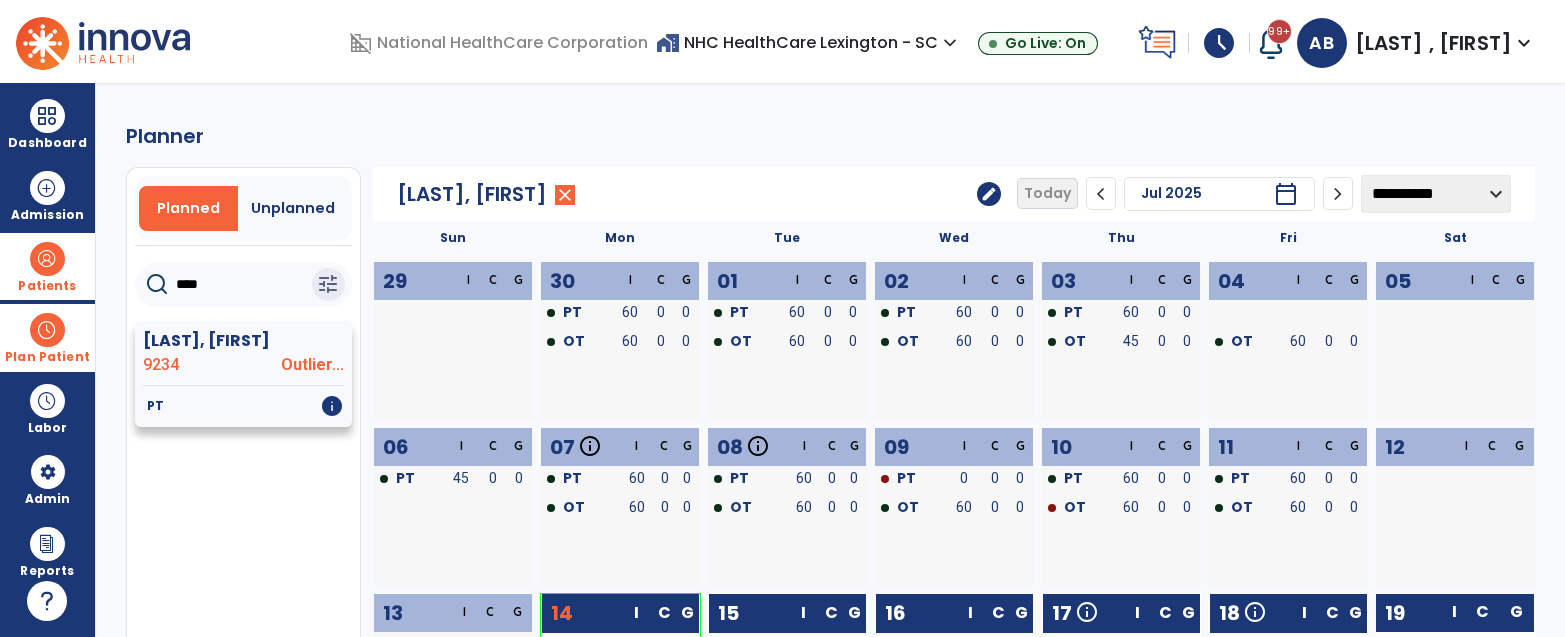 click on "[LAST], [FIRST] 9234 Outlier..." 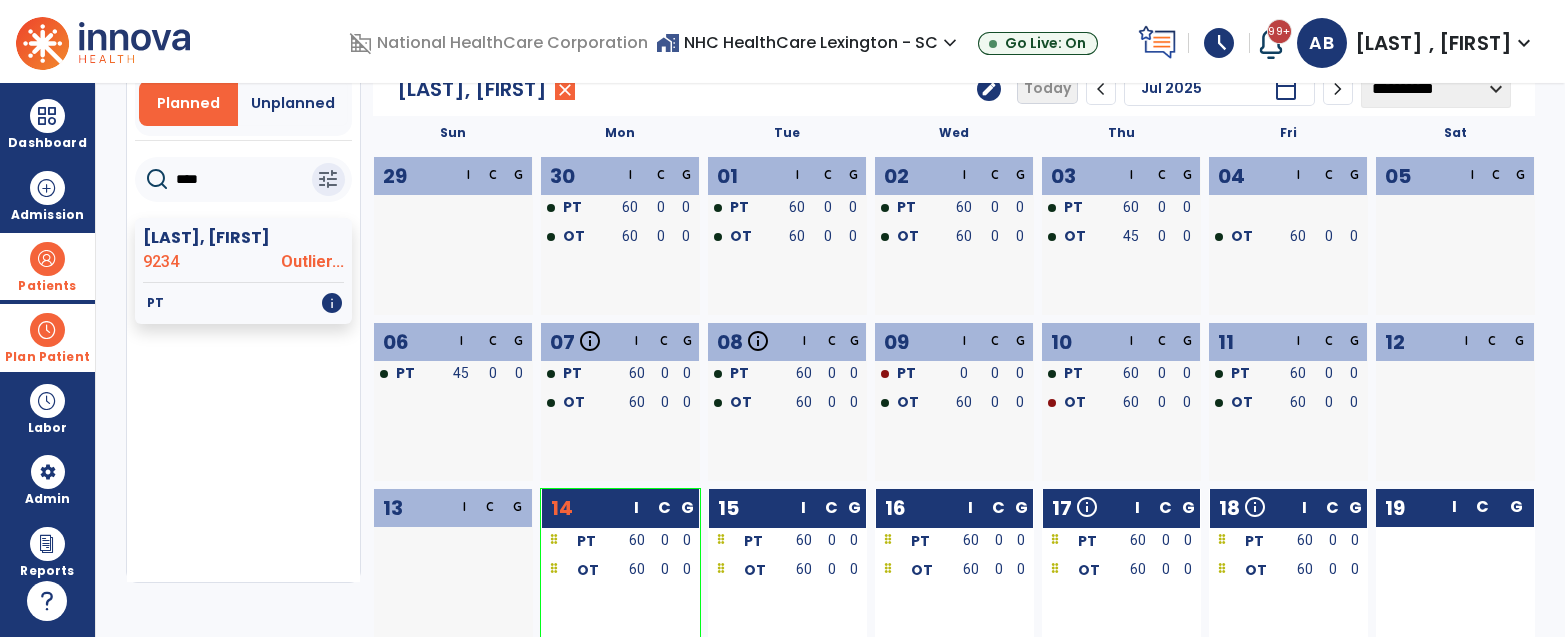 scroll, scrollTop: 0, scrollLeft: 0, axis: both 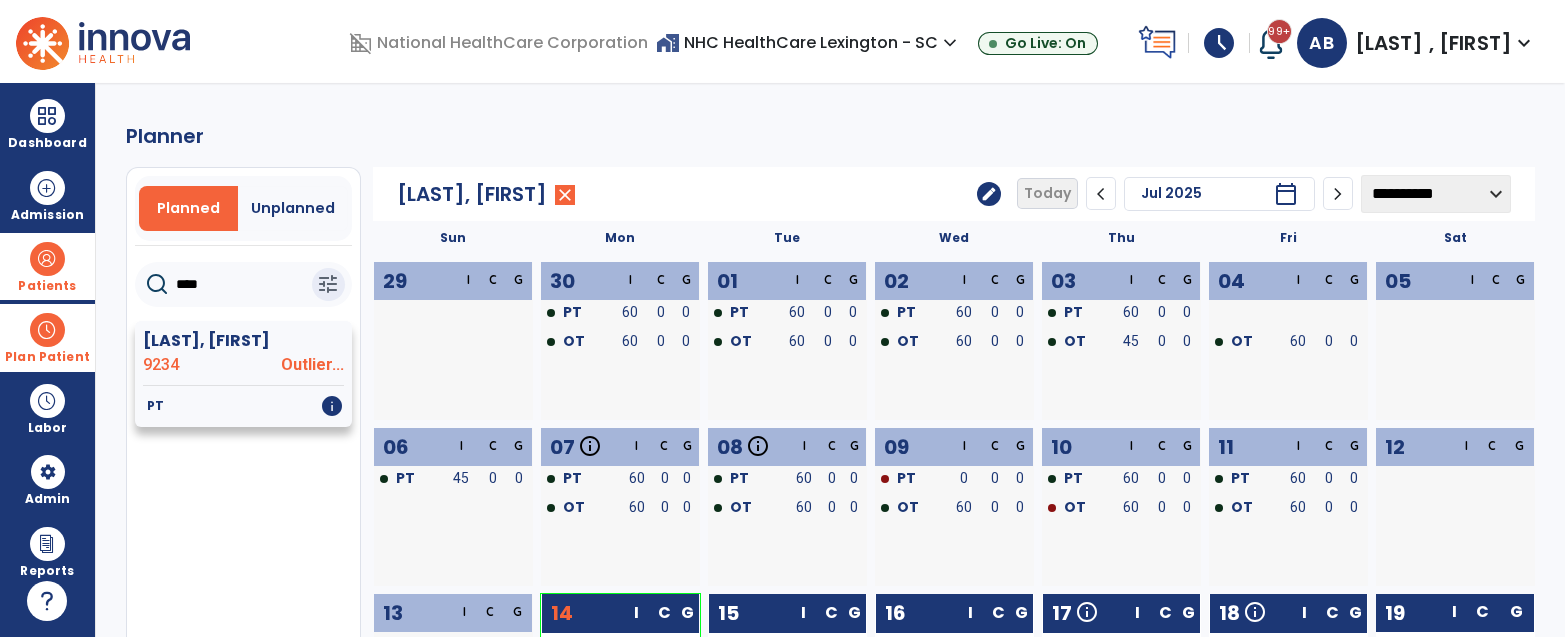 click on "PT   info" 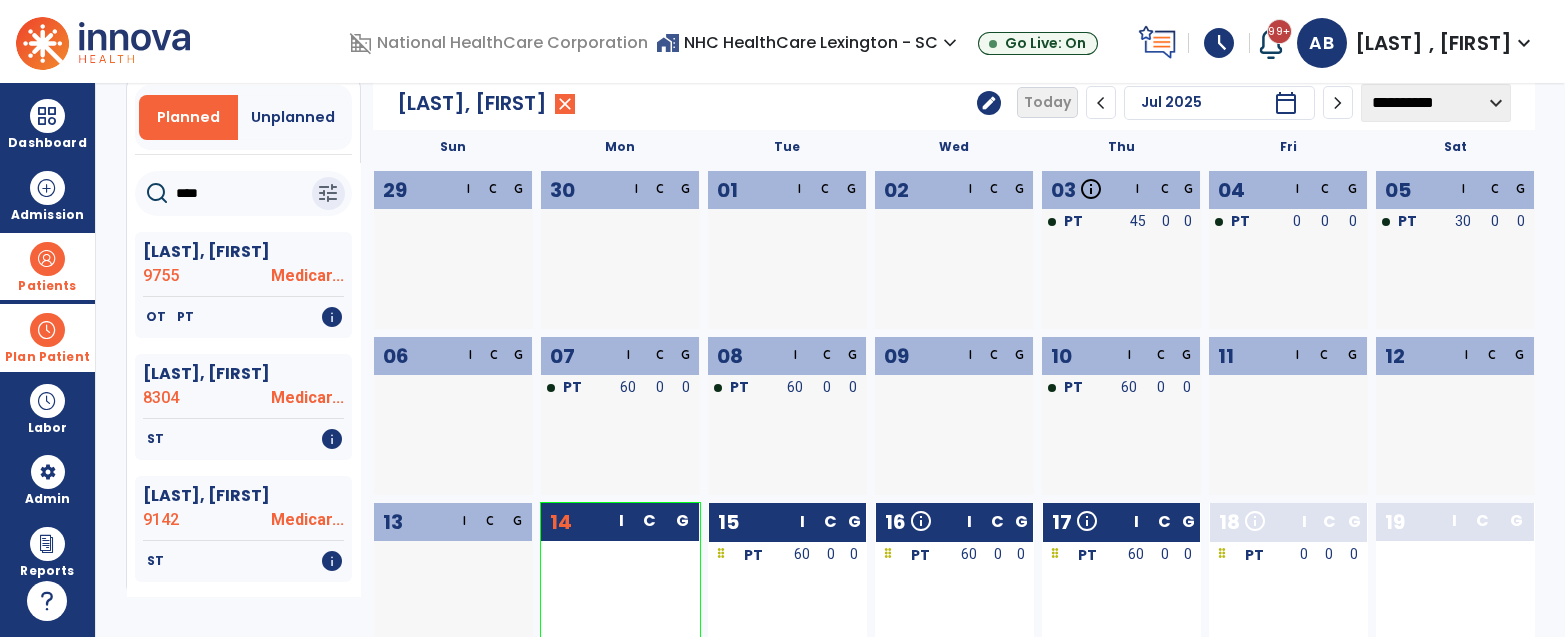 scroll, scrollTop: 0, scrollLeft: 0, axis: both 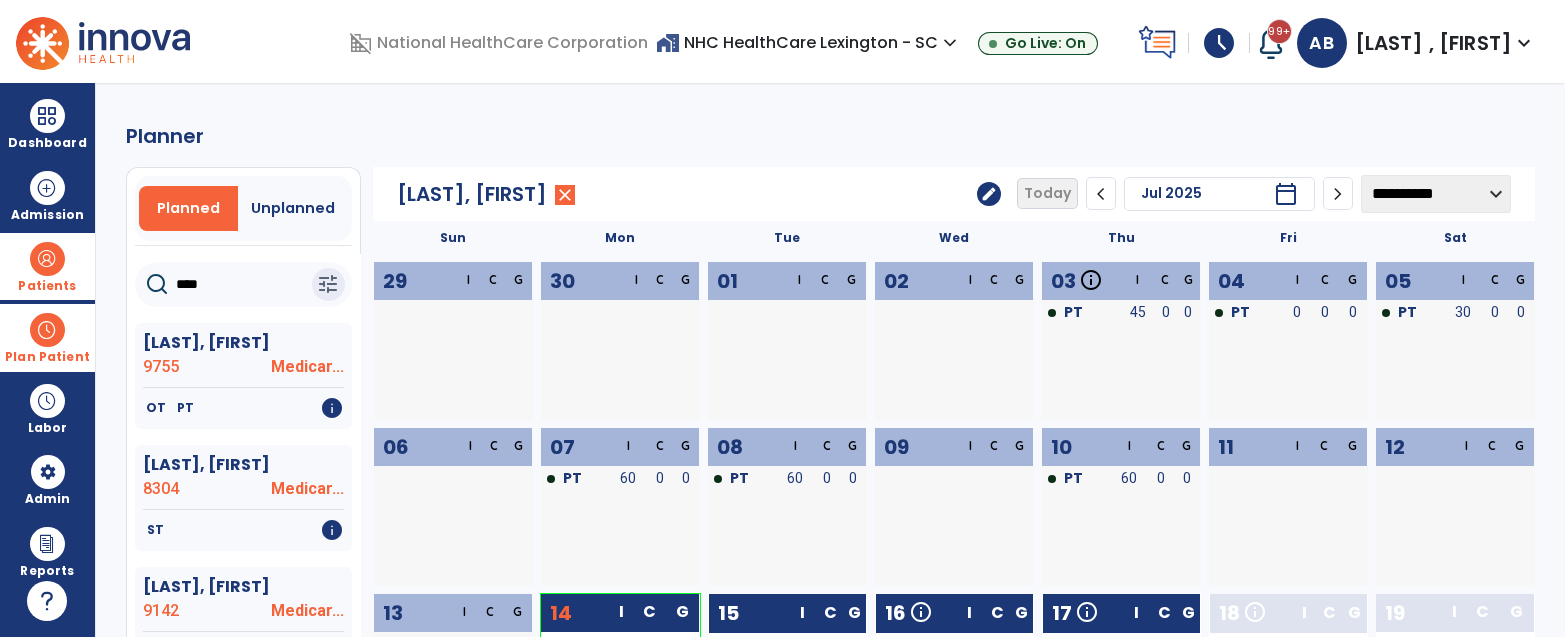 click on "****" 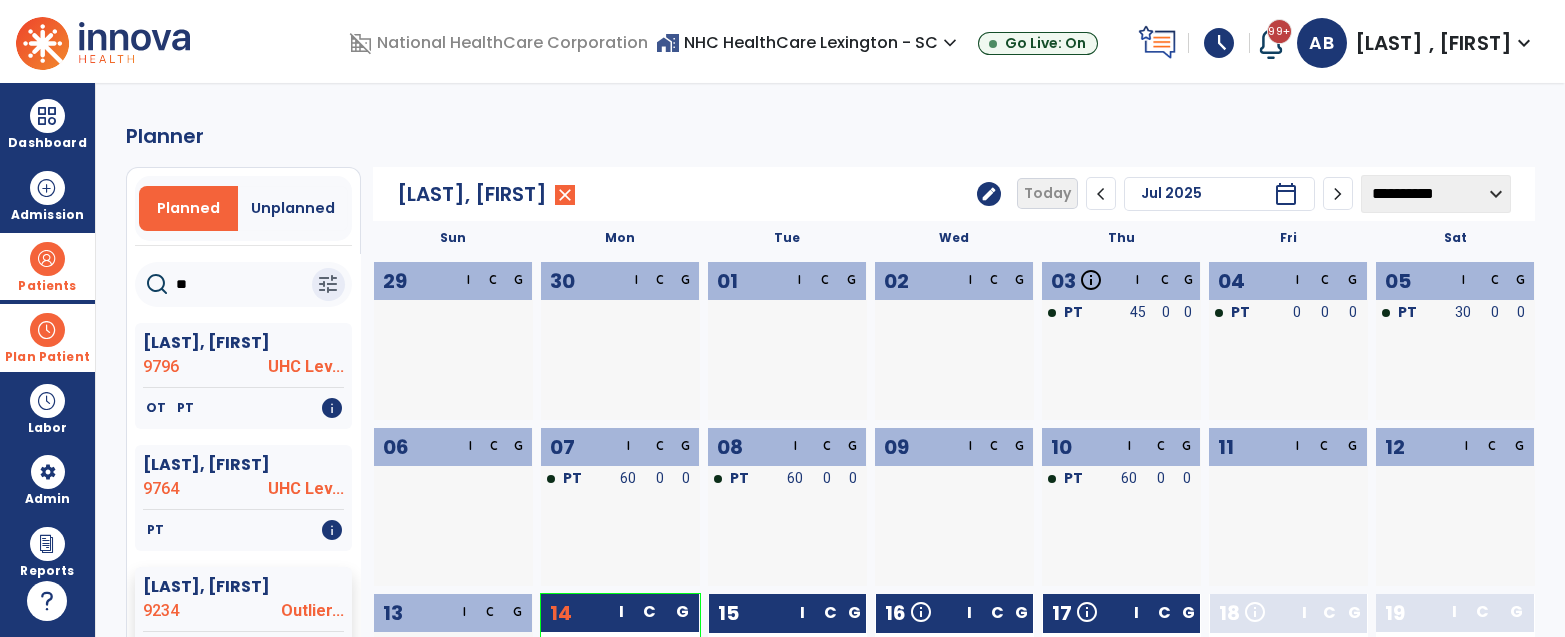 type on "*" 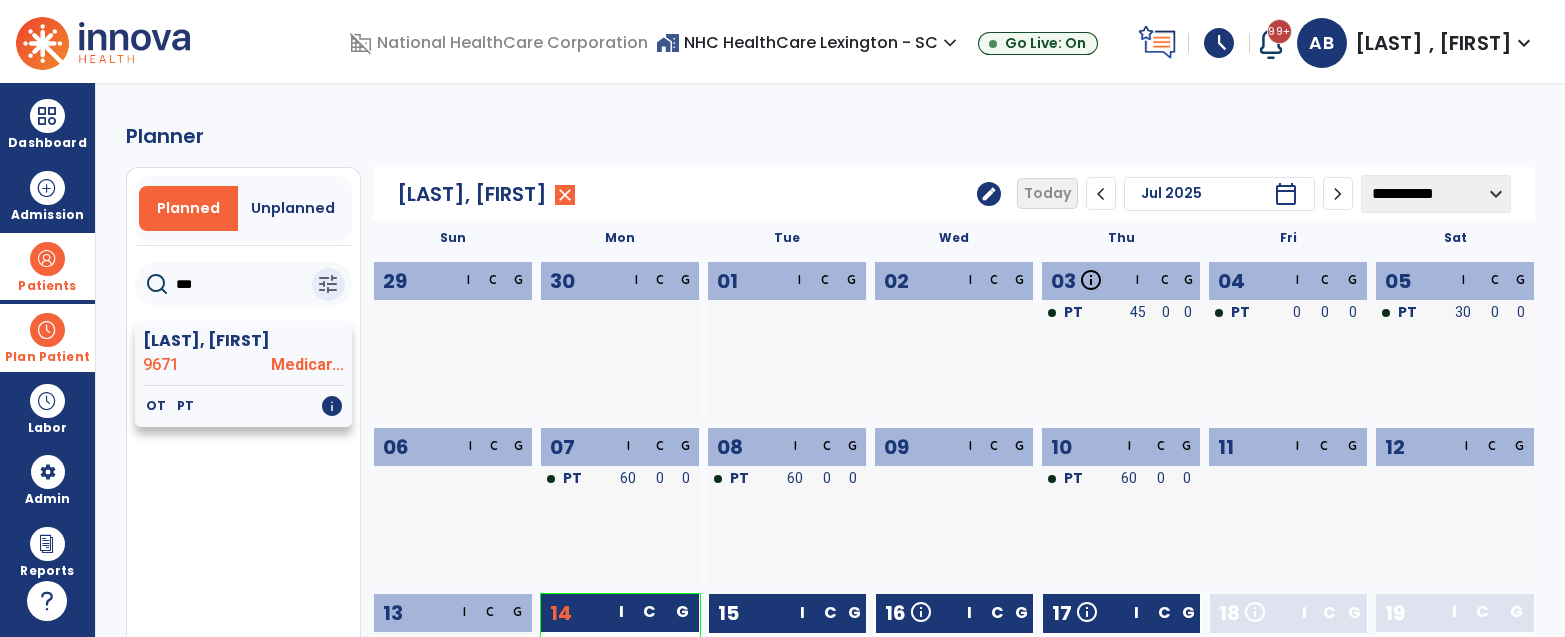 type on "***" 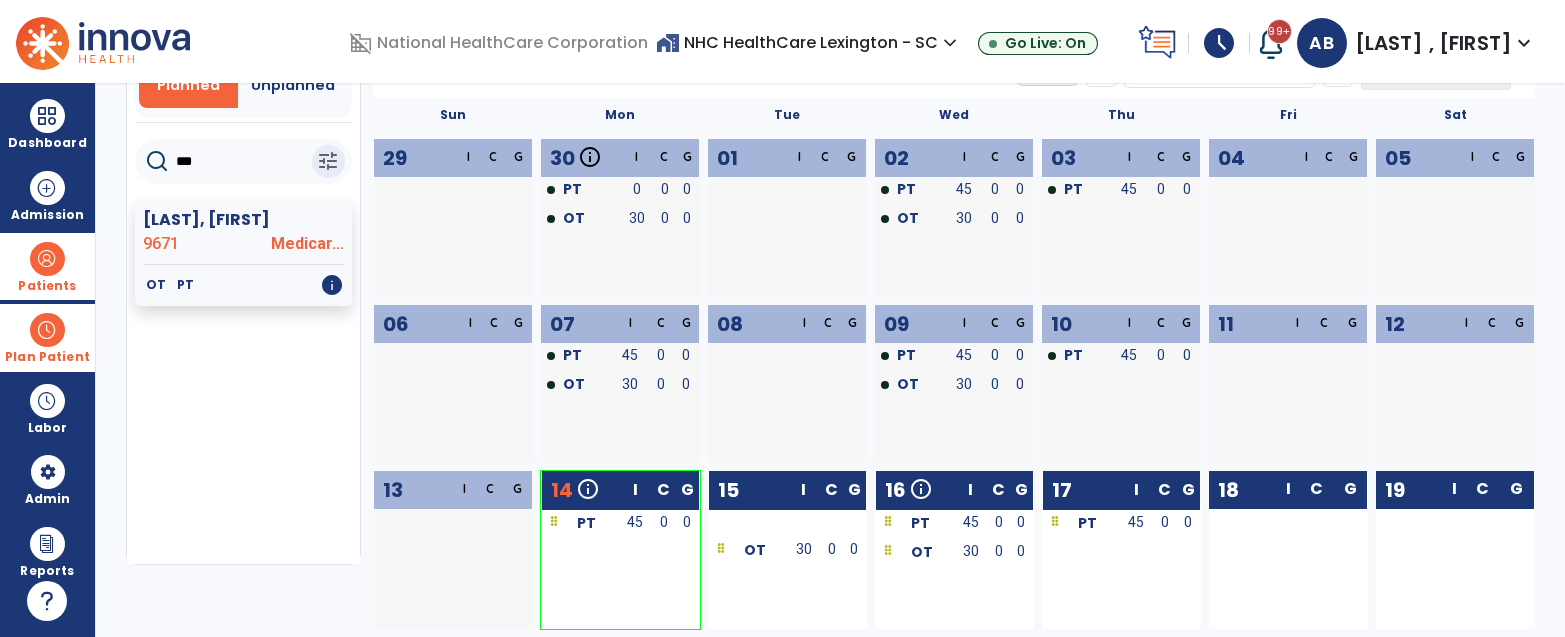 scroll, scrollTop: 254, scrollLeft: 0, axis: vertical 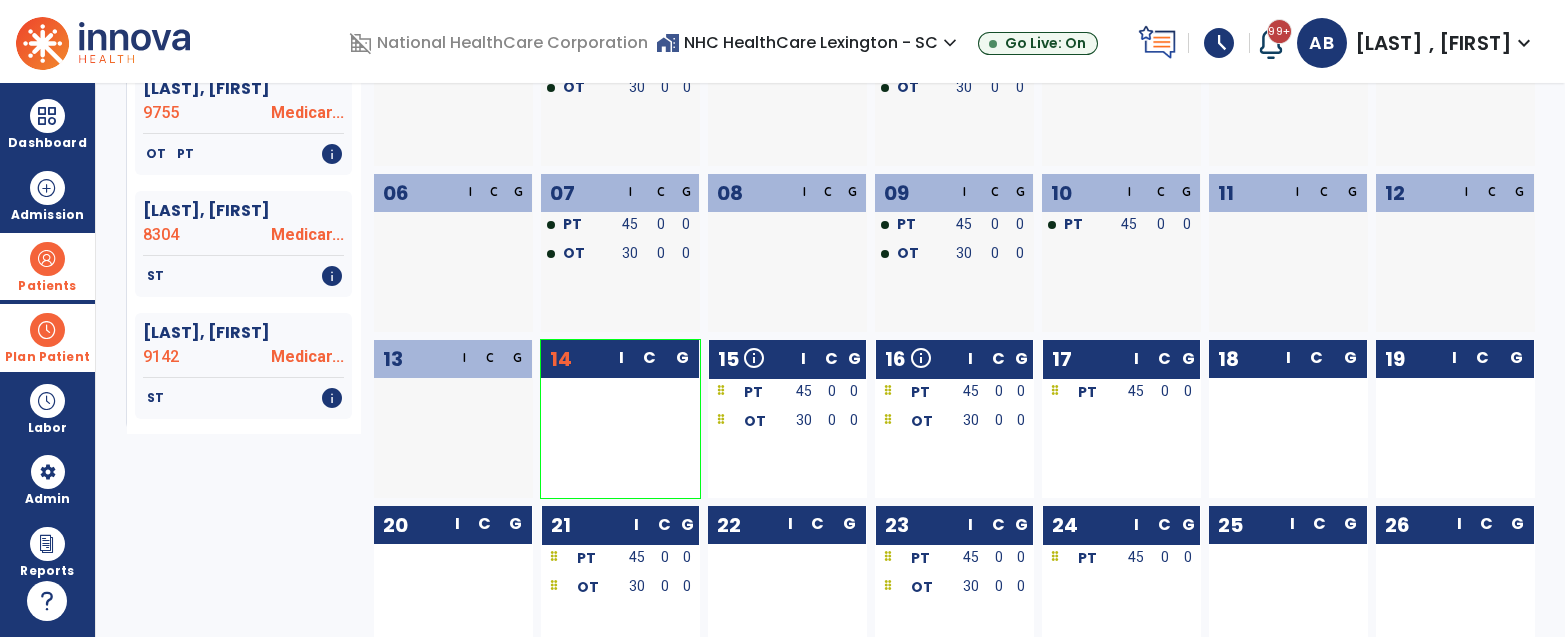 click on "Dashboard  dashboard  Therapist Dashboard  view_quilt  Operations Dashboard Admission Patients  format_list_bulleted  Patient List  space_dashboard  Patient Board  insert_chart  PDPM Board Plan Patient  event_note  Planner  content_paste_go  Scheduler  content_paste_go  Whiteboard Labor  content_paste_go  Timecards  content_paste_go  Labor Management Admin  attach_money  Payors  manage_accounts  Users Reports  export_notes  Billing Exports  note_alt  EOM Report  event_note  Minutes By Payor  sticky_note_2  PBJ Report  inbox_customize  Service Log  playlist_add_check  Triple Check Report" at bounding box center [48, 360] 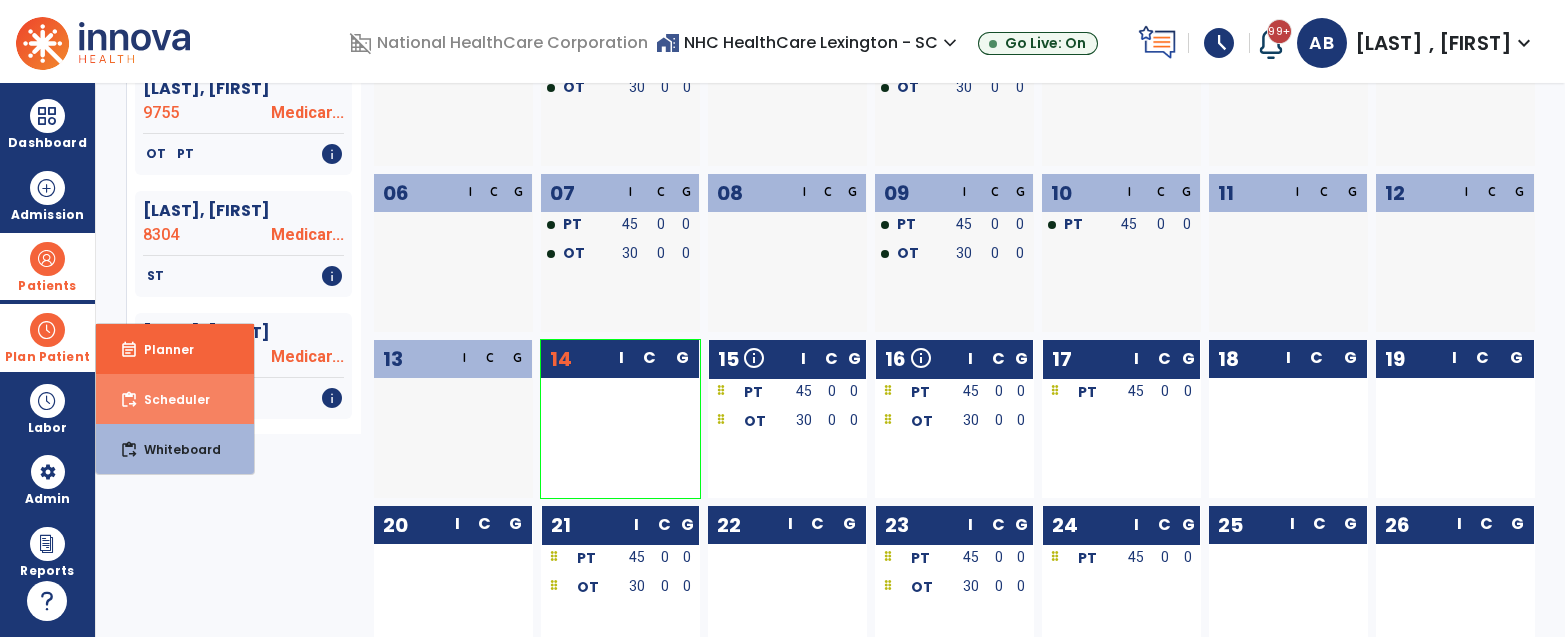 click on "content_paste_go  Scheduler" at bounding box center (175, 399) 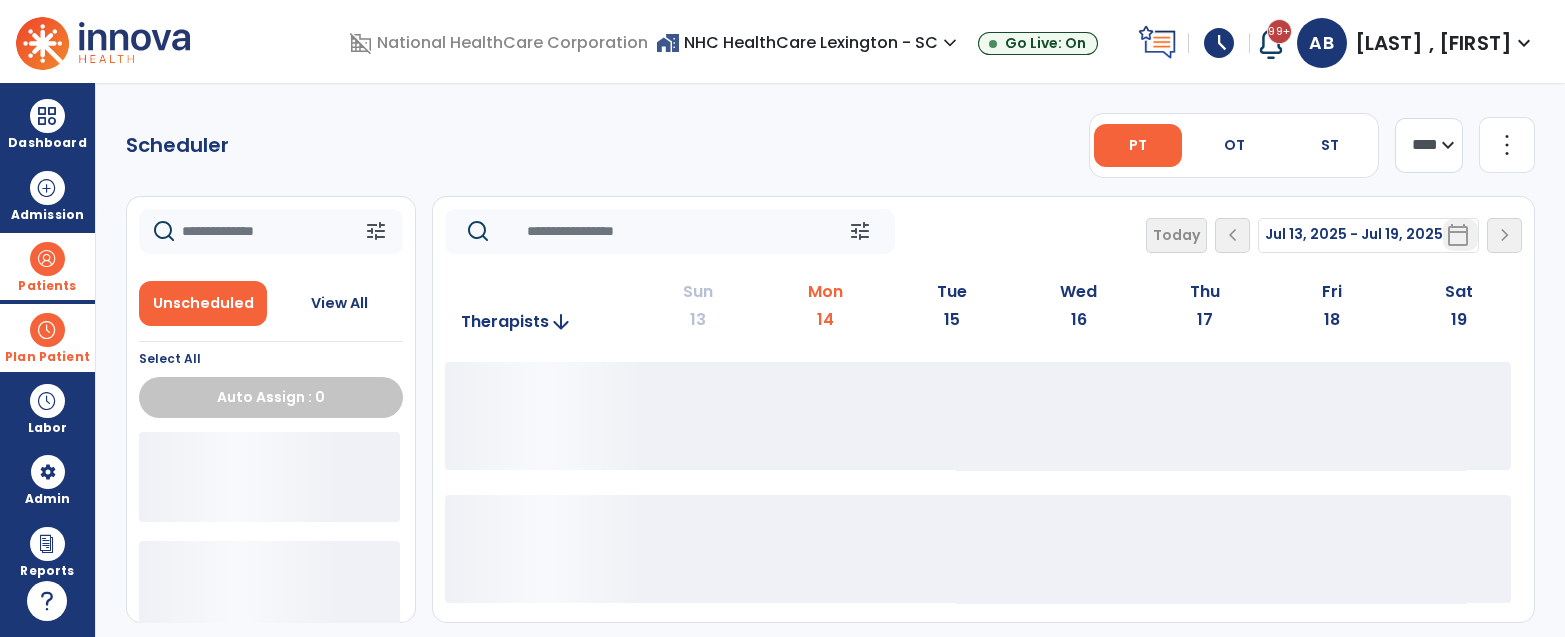 scroll, scrollTop: 0, scrollLeft: 0, axis: both 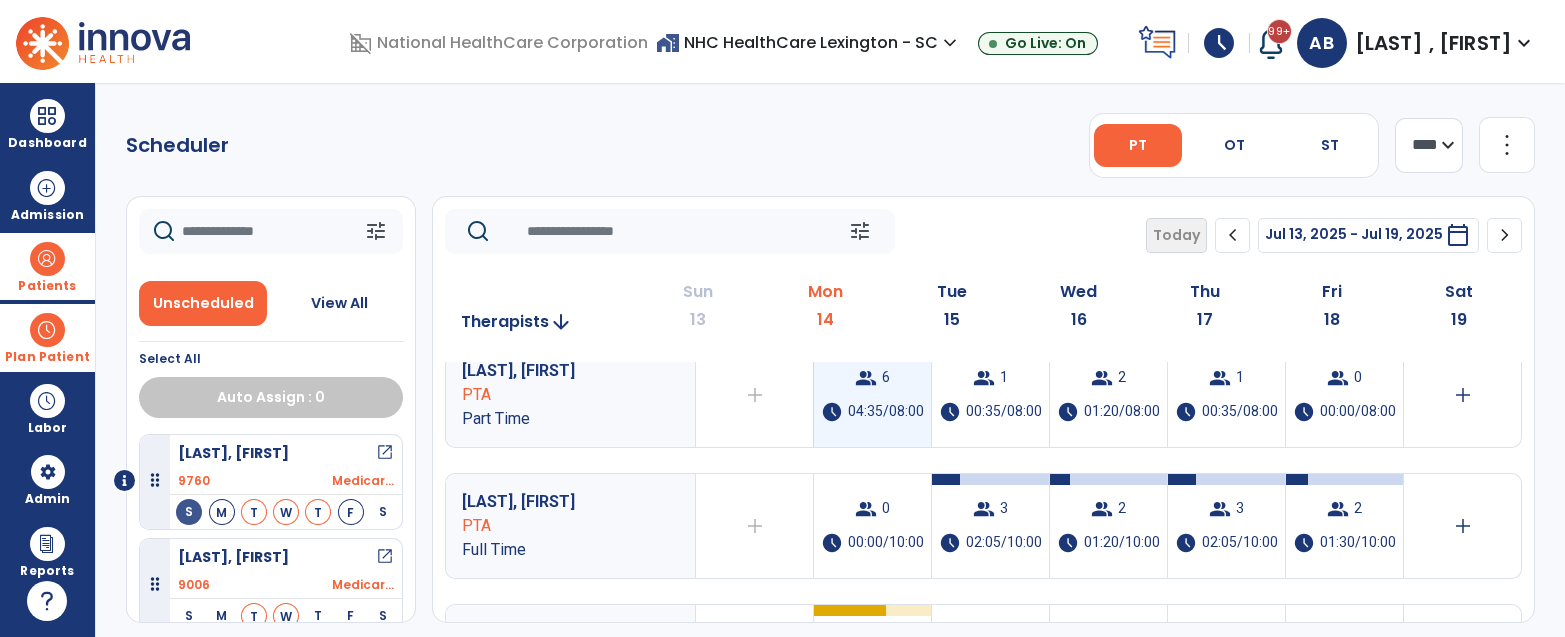 click on "04:35/08:00" at bounding box center [886, 412] 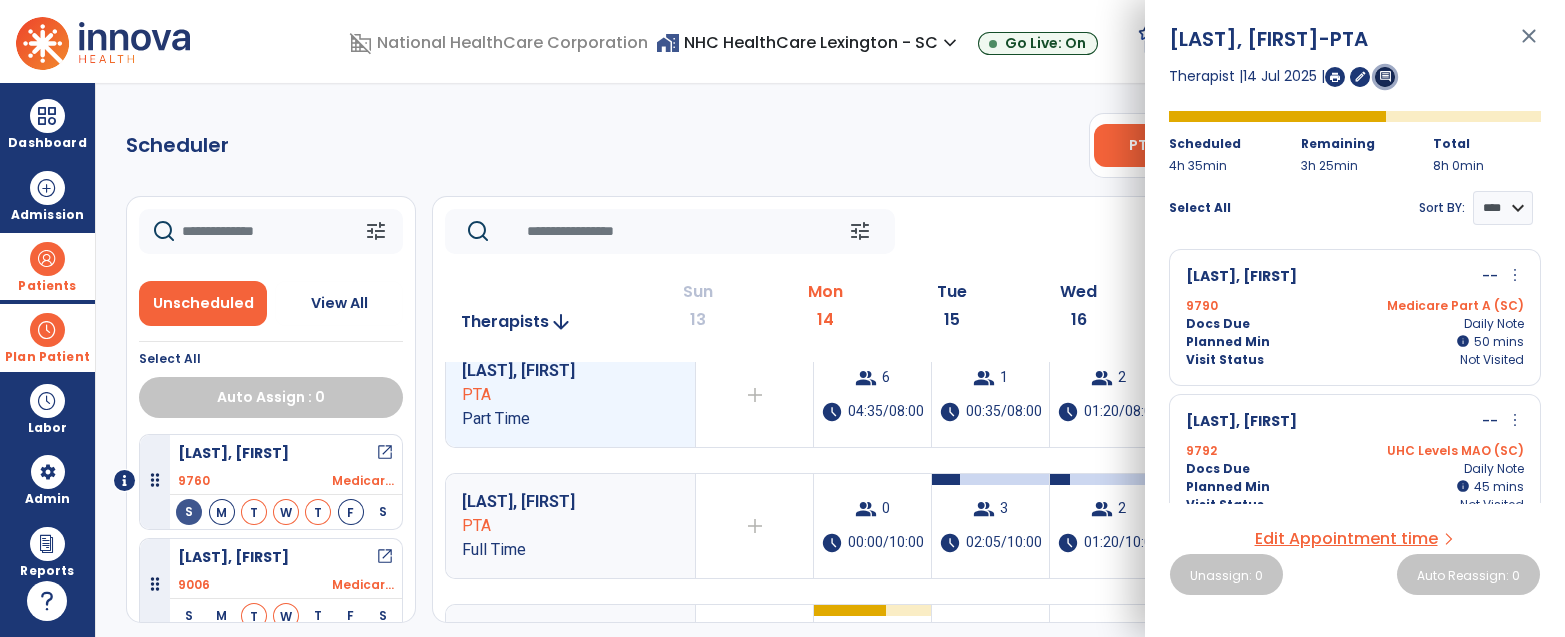 click on "comment" at bounding box center (1385, 76) 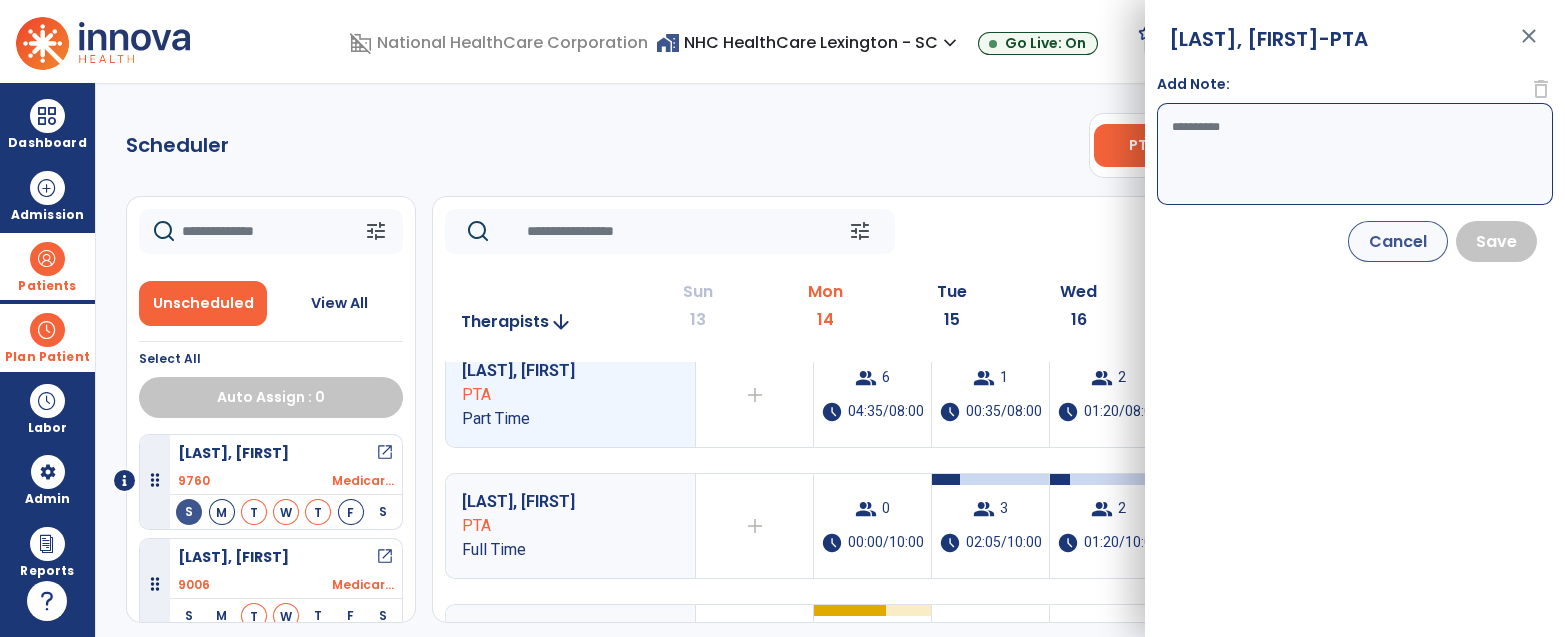 click on "Add Note:" at bounding box center (1355, 154) 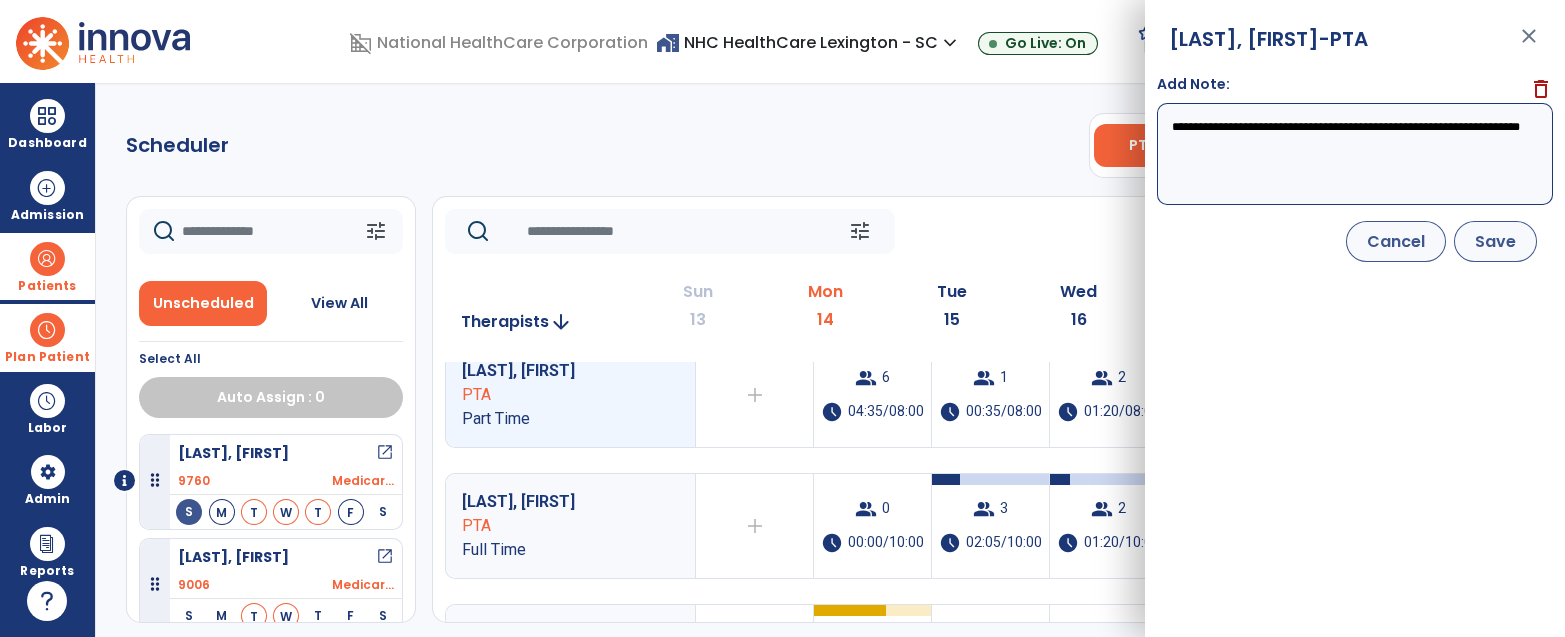 type on "**********" 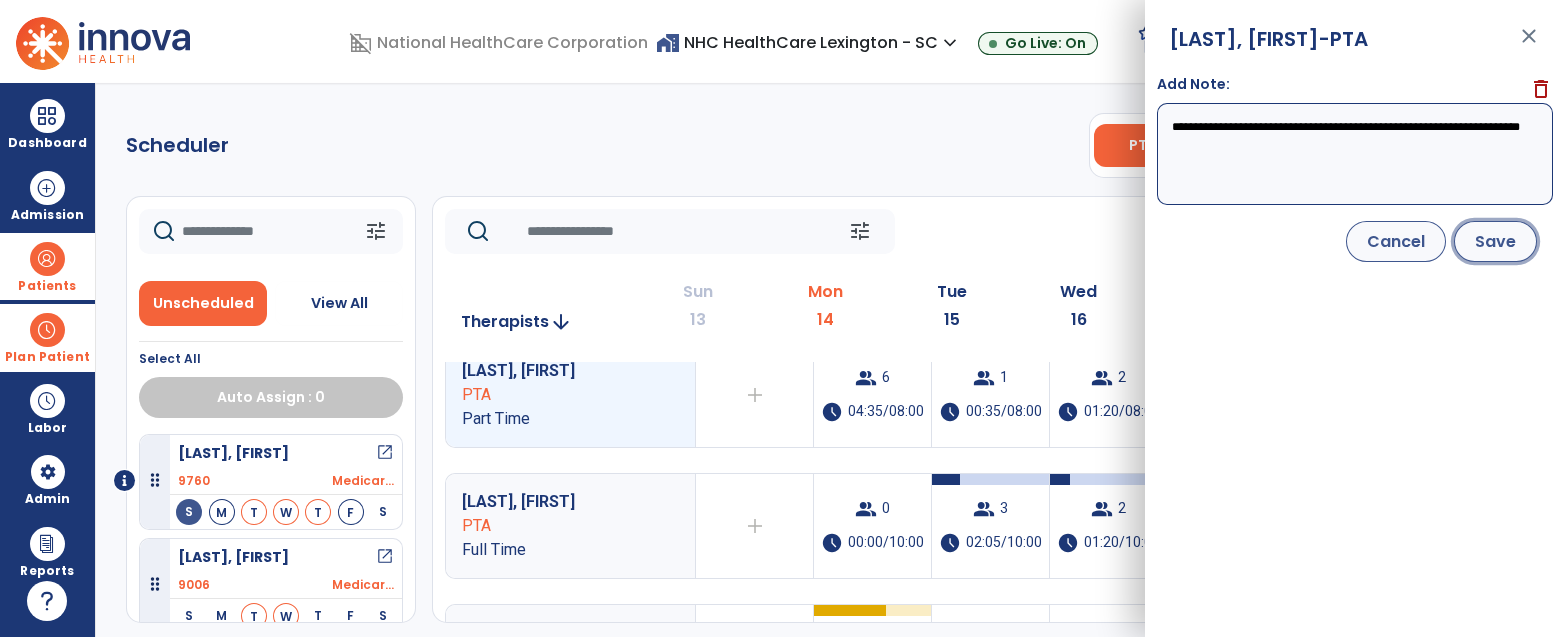 click on "Save" at bounding box center (1495, 241) 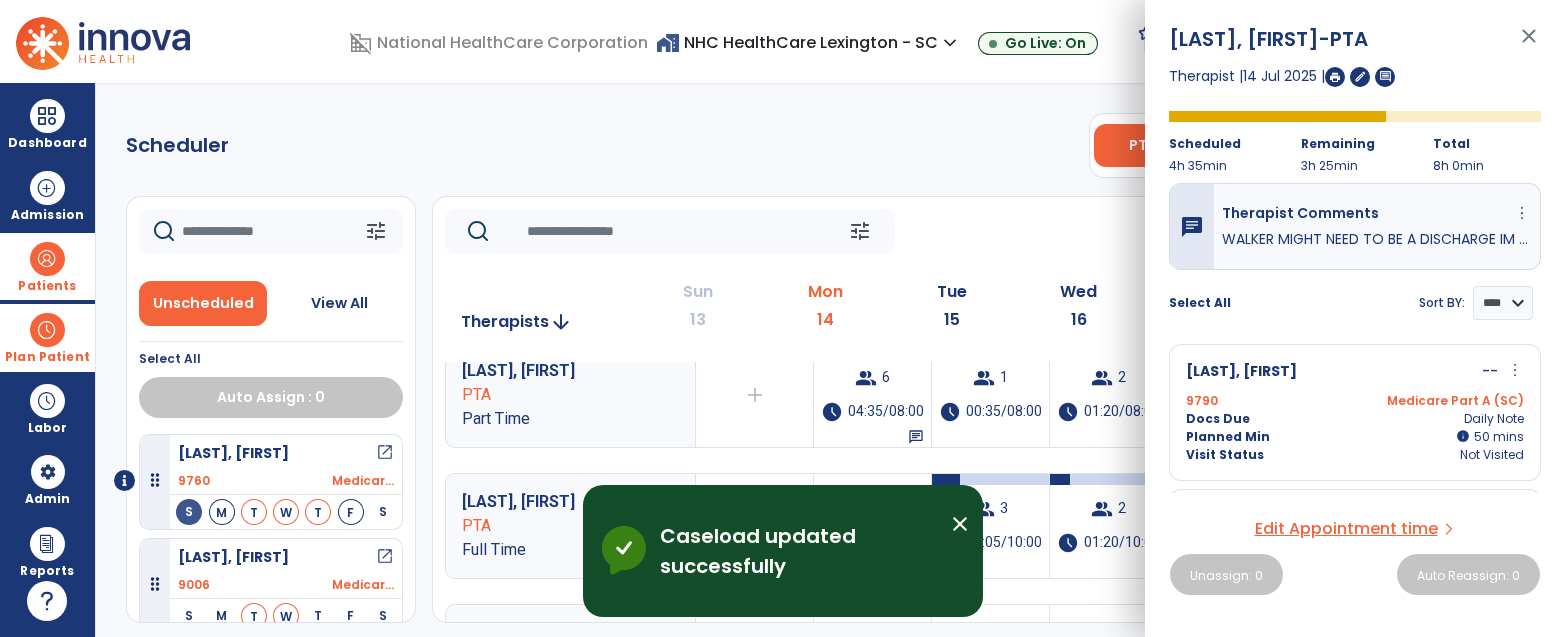 click on "Scheduler   PT   OT   ST  **** *** more_vert  Manage Labor   View All Therapists   Print" 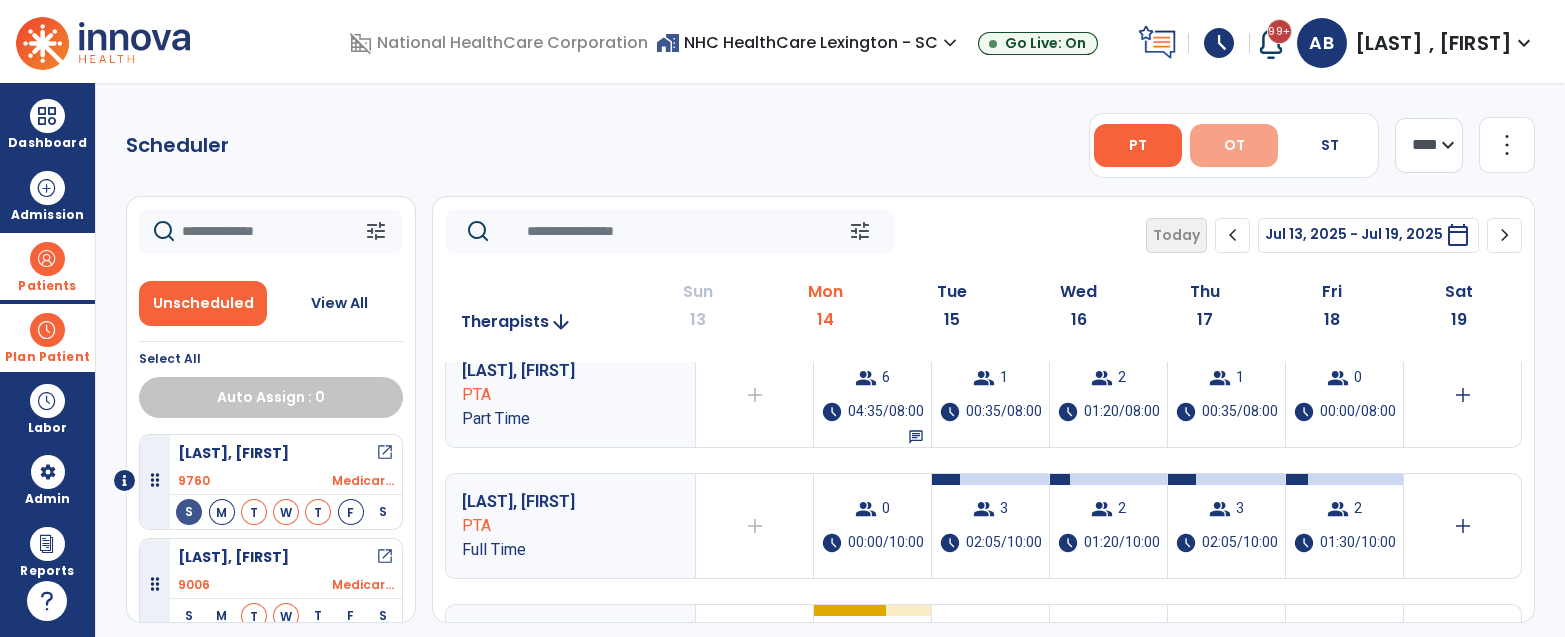 click on "OT" at bounding box center [1234, 145] 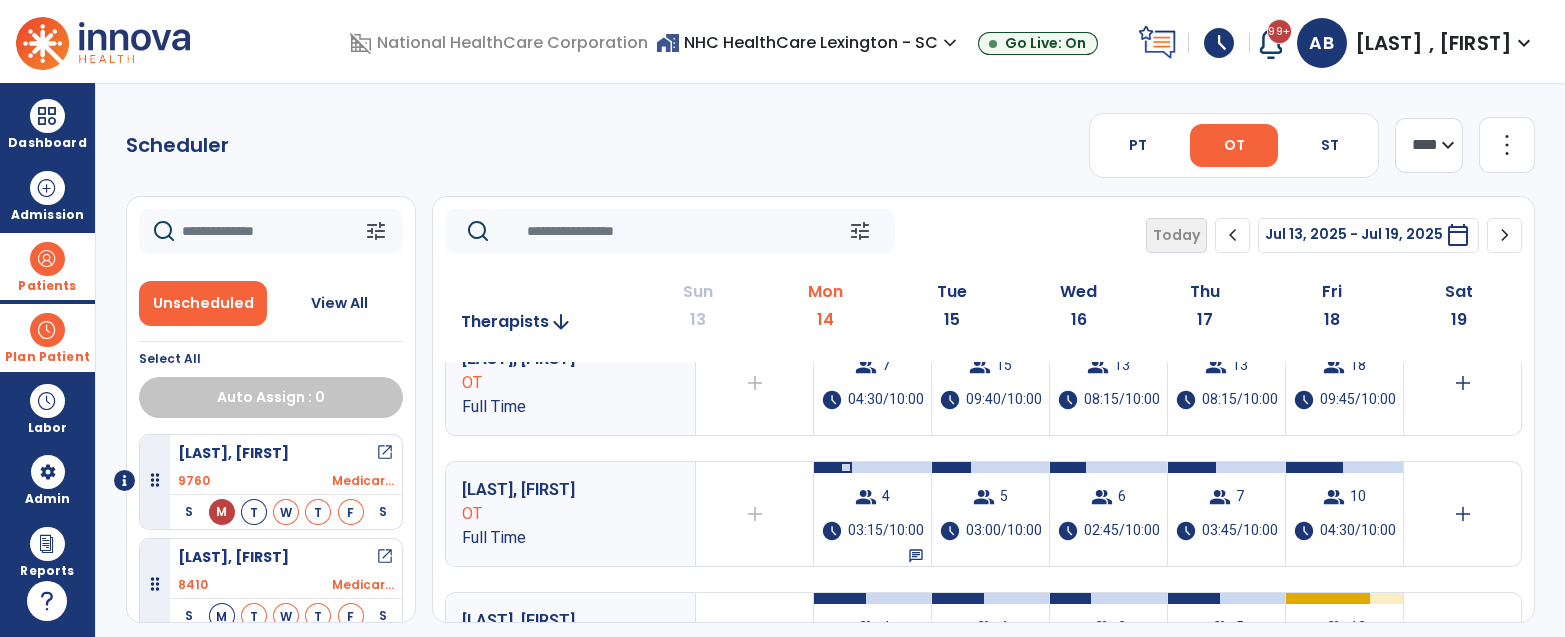 scroll, scrollTop: 0, scrollLeft: 0, axis: both 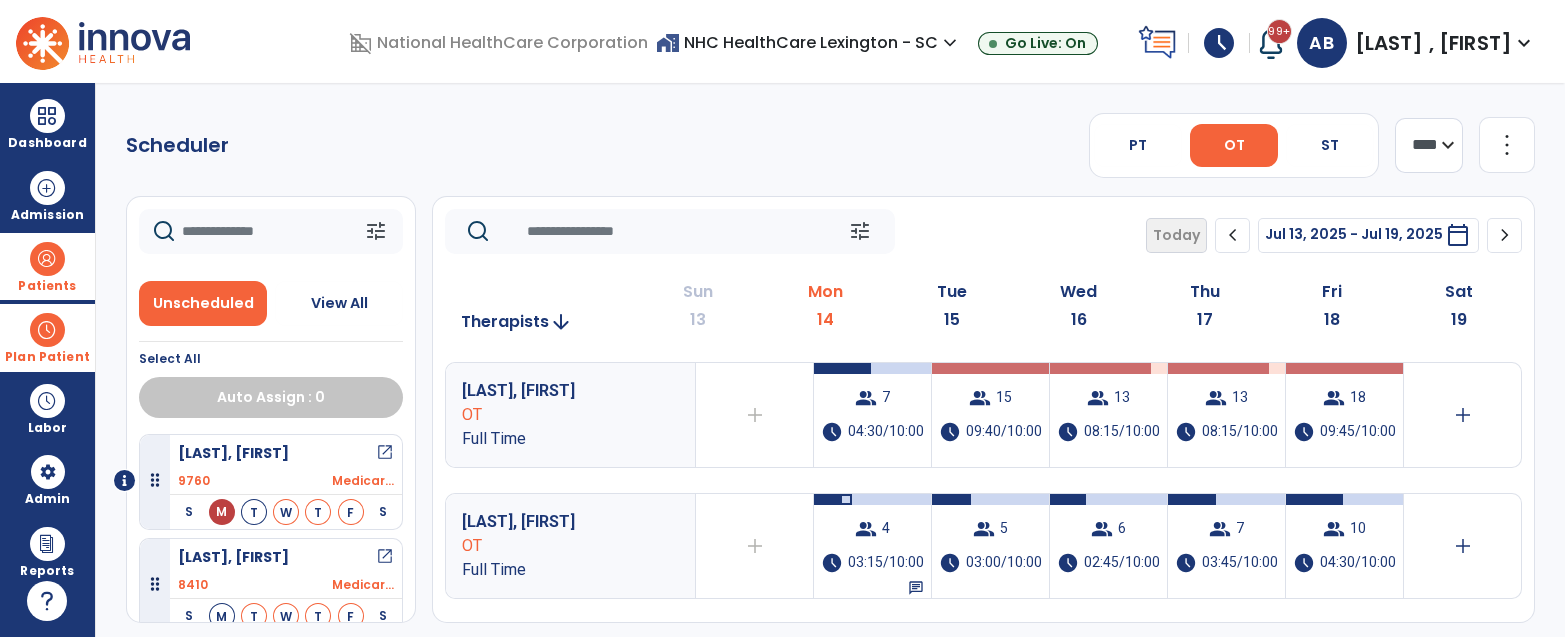 click on "Scheduler   PT   OT   ST  **** *** more_vert  Manage Labor   View All Therapists   Print" 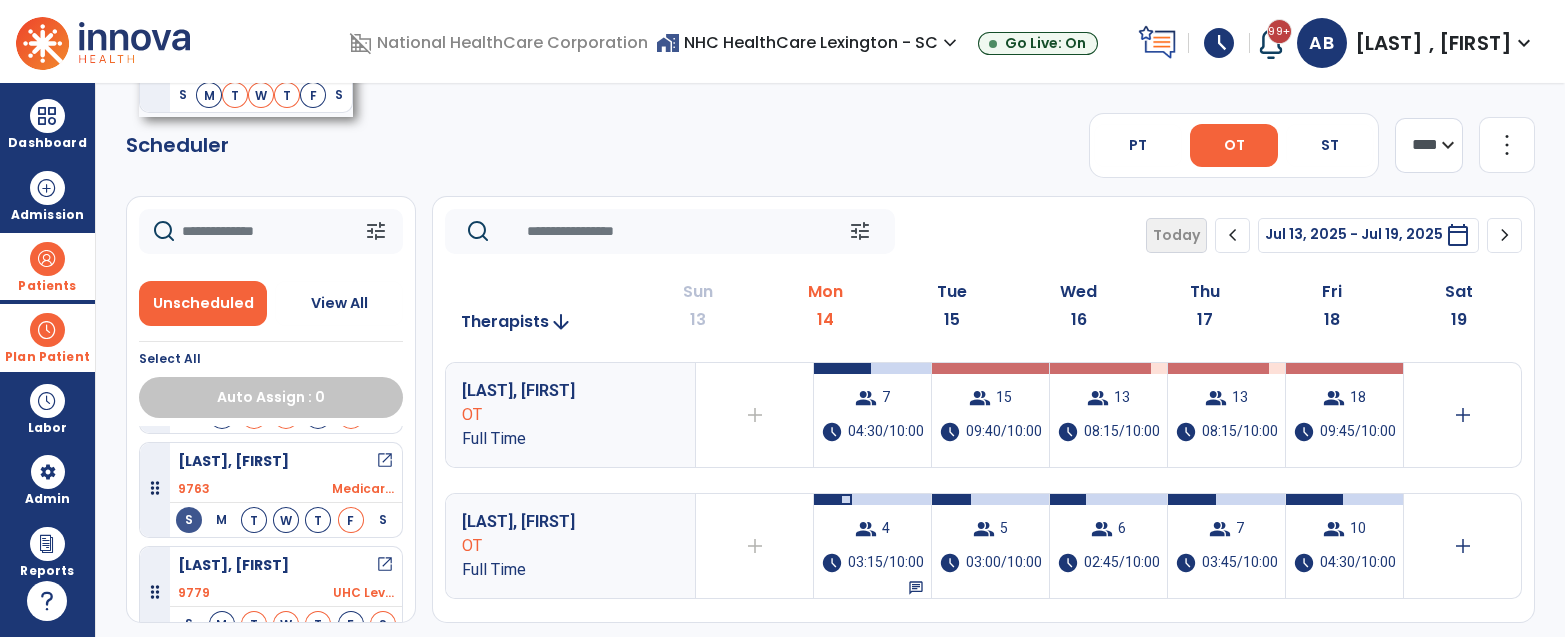 scroll, scrollTop: 727, scrollLeft: 0, axis: vertical 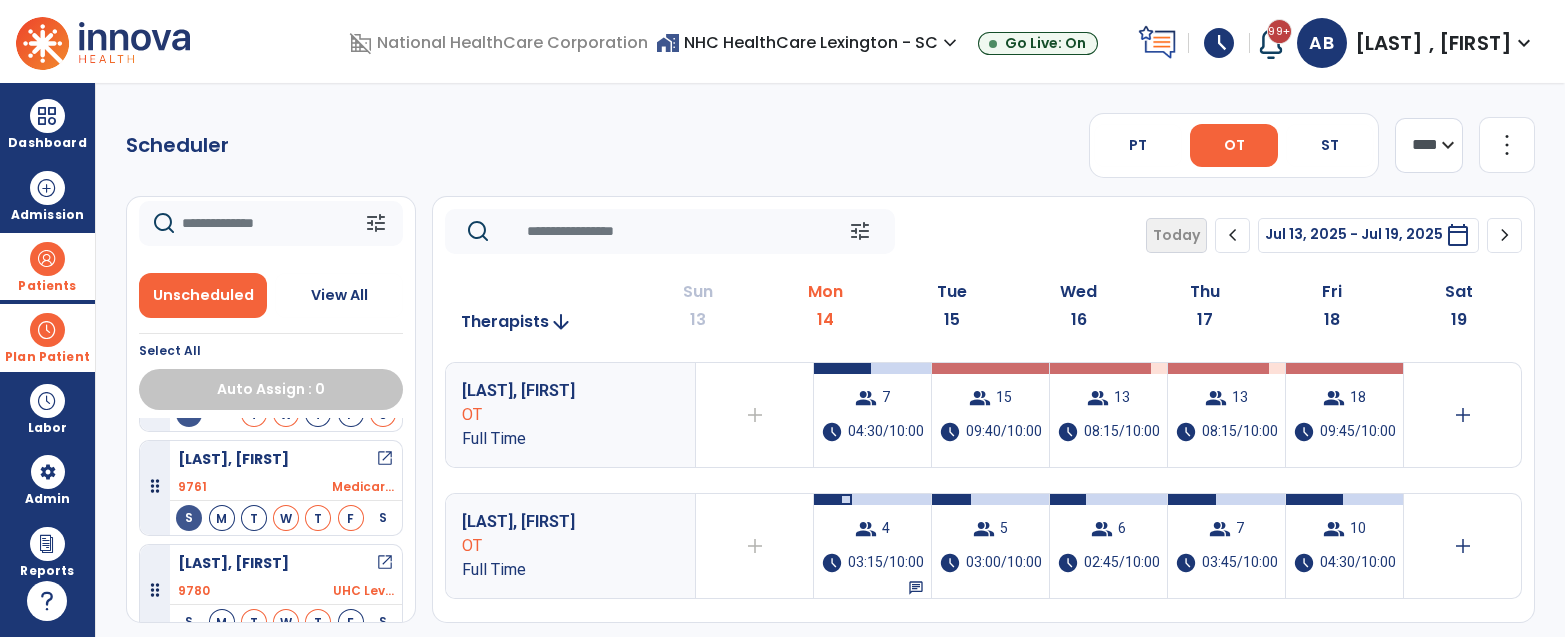 click on "Scheduler   PT   OT   ST  **** *** more_vert  Manage Labor   View All Therapists   Print" 